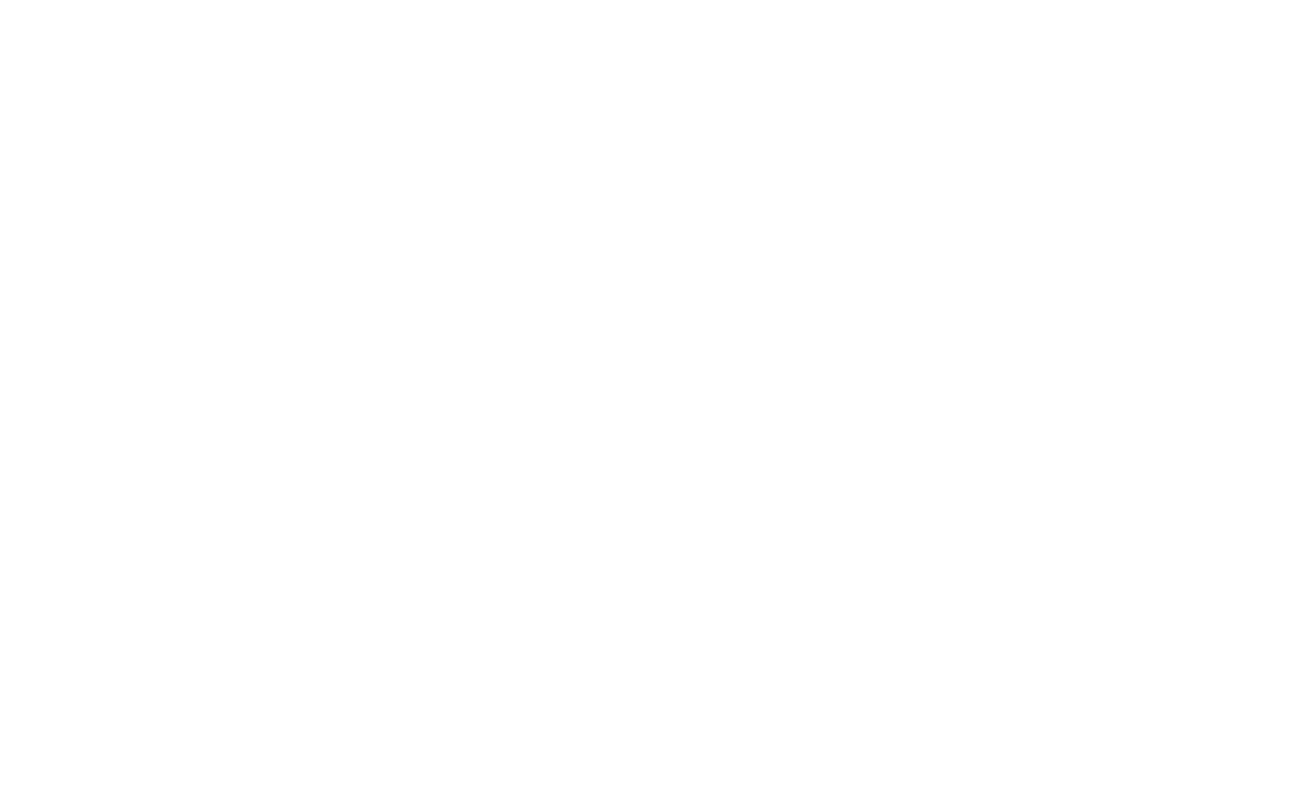 scroll, scrollTop: 0, scrollLeft: 0, axis: both 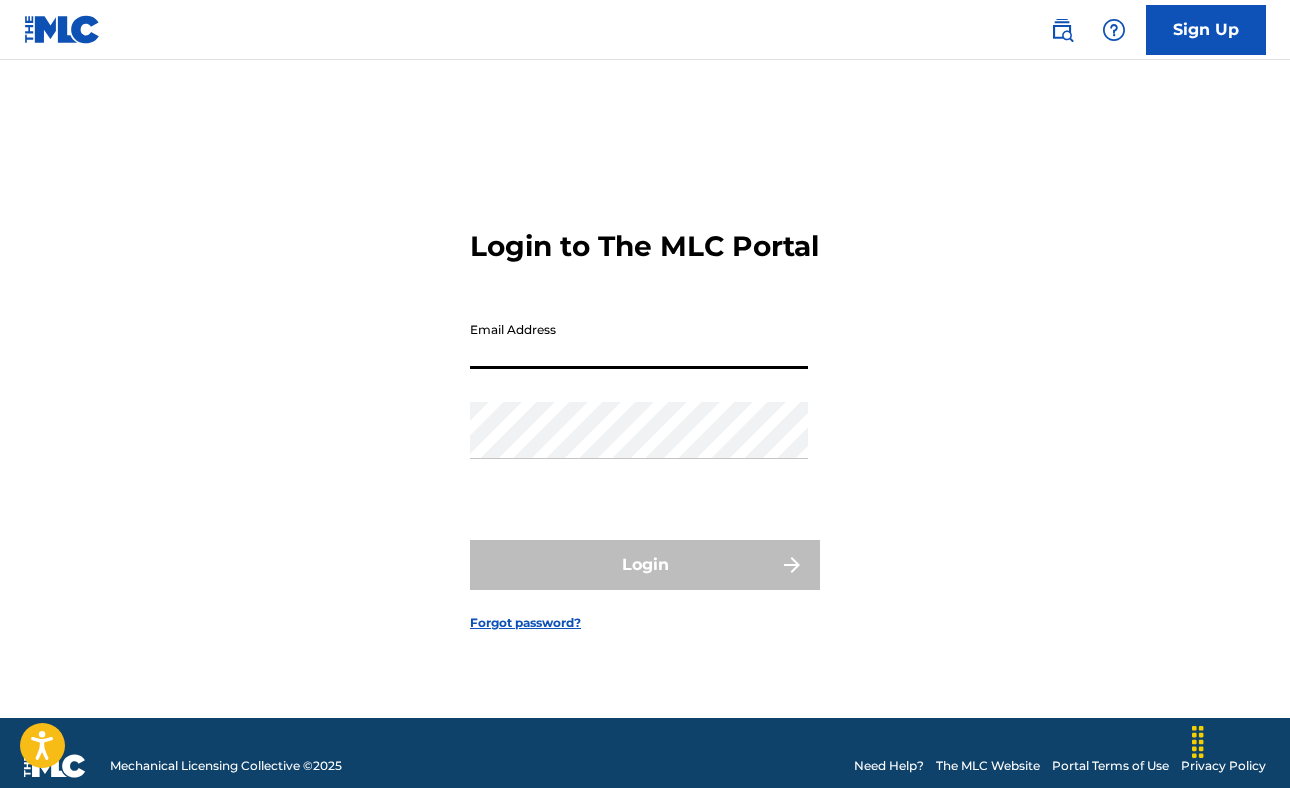 click on "Email Address" at bounding box center [639, 340] 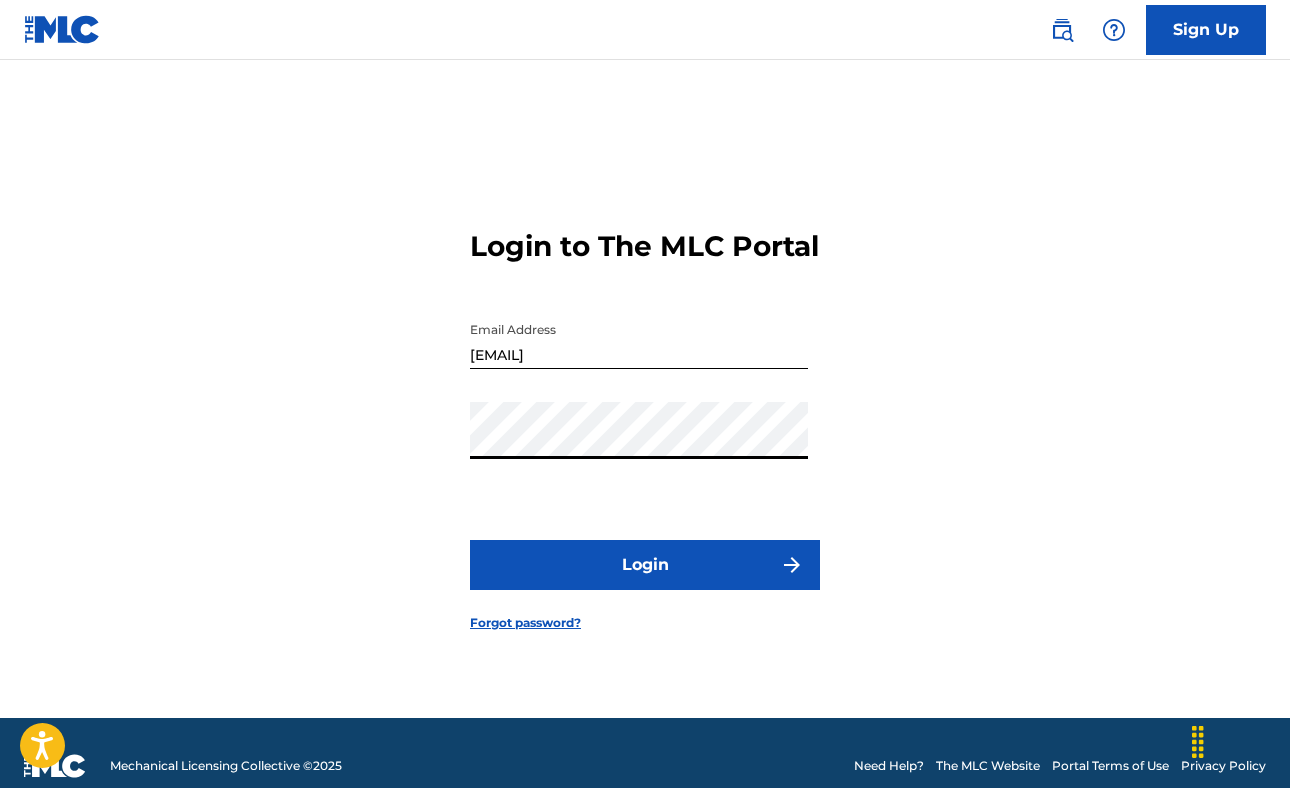 click on "Login" at bounding box center [645, 565] 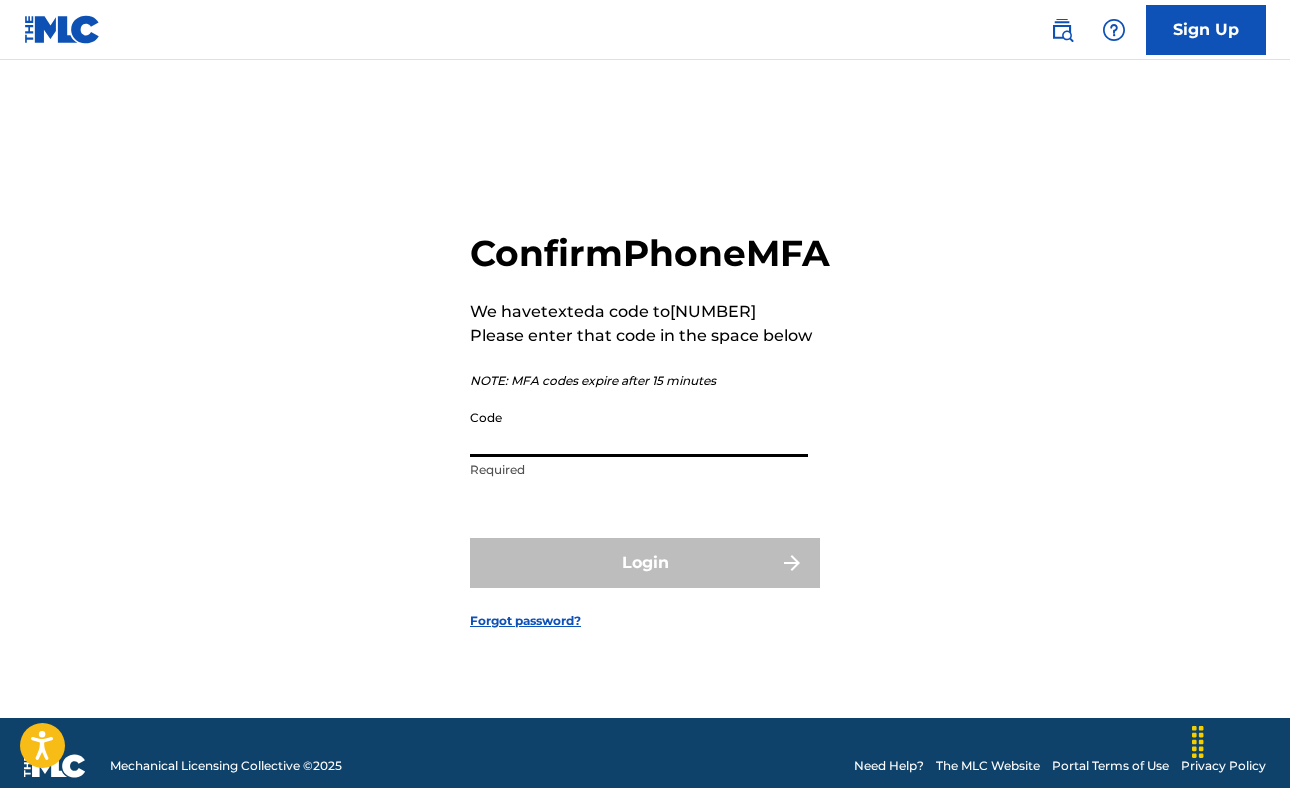 click on "Code" at bounding box center [639, 428] 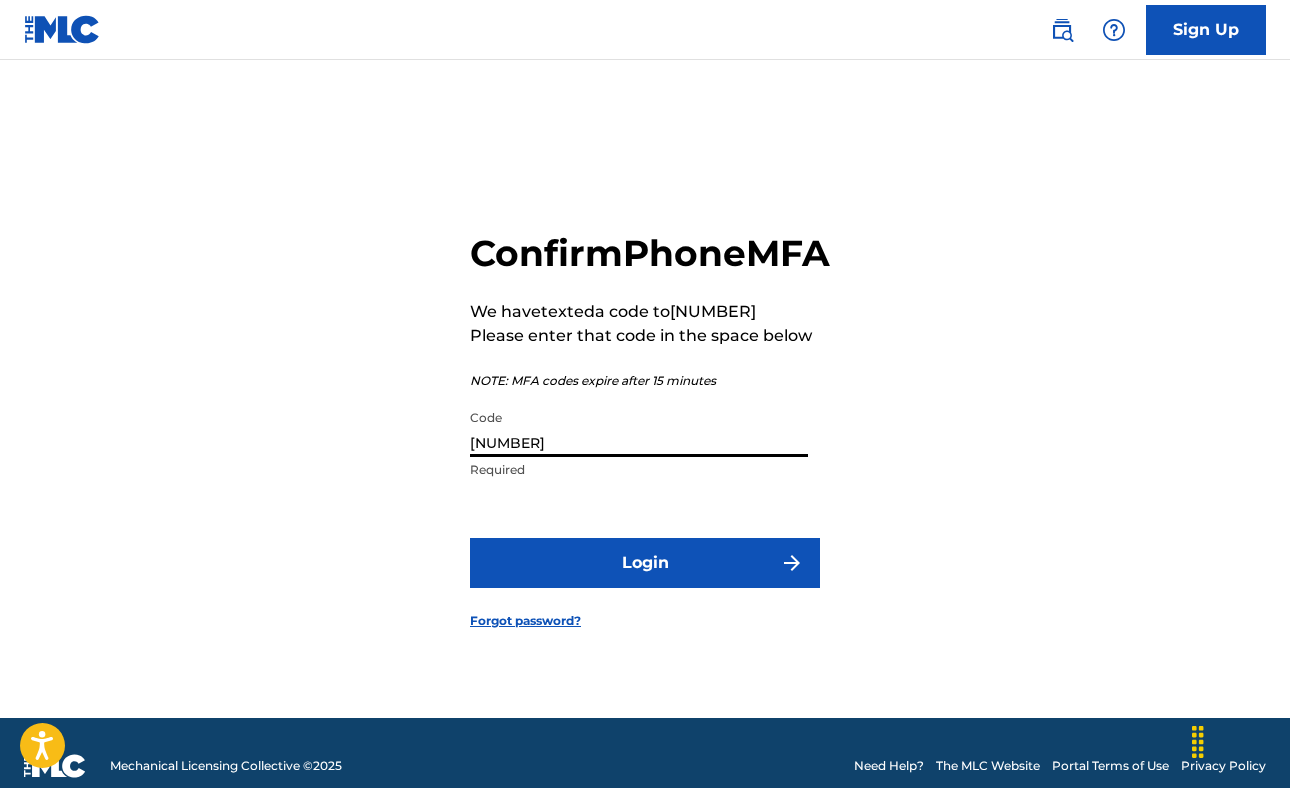type on "[NUMBER]" 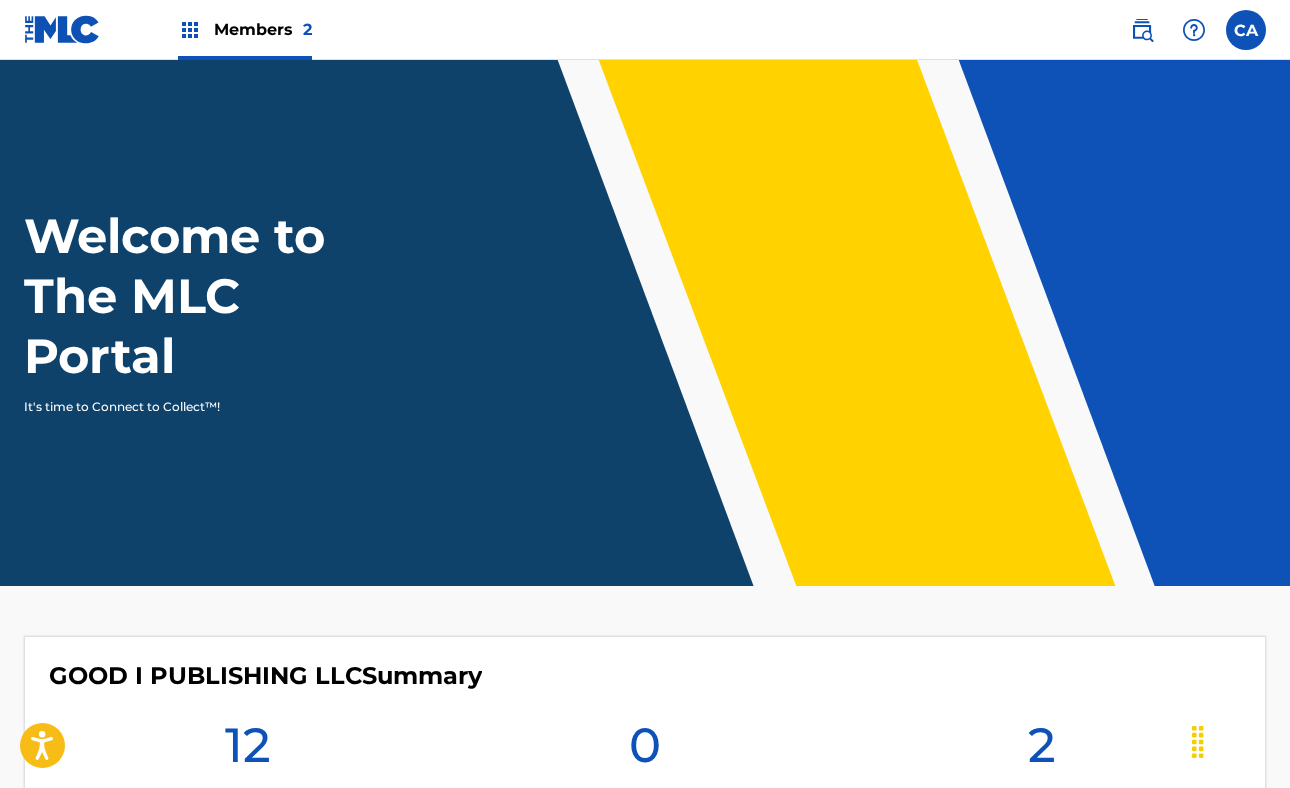 scroll, scrollTop: 0, scrollLeft: 0, axis: both 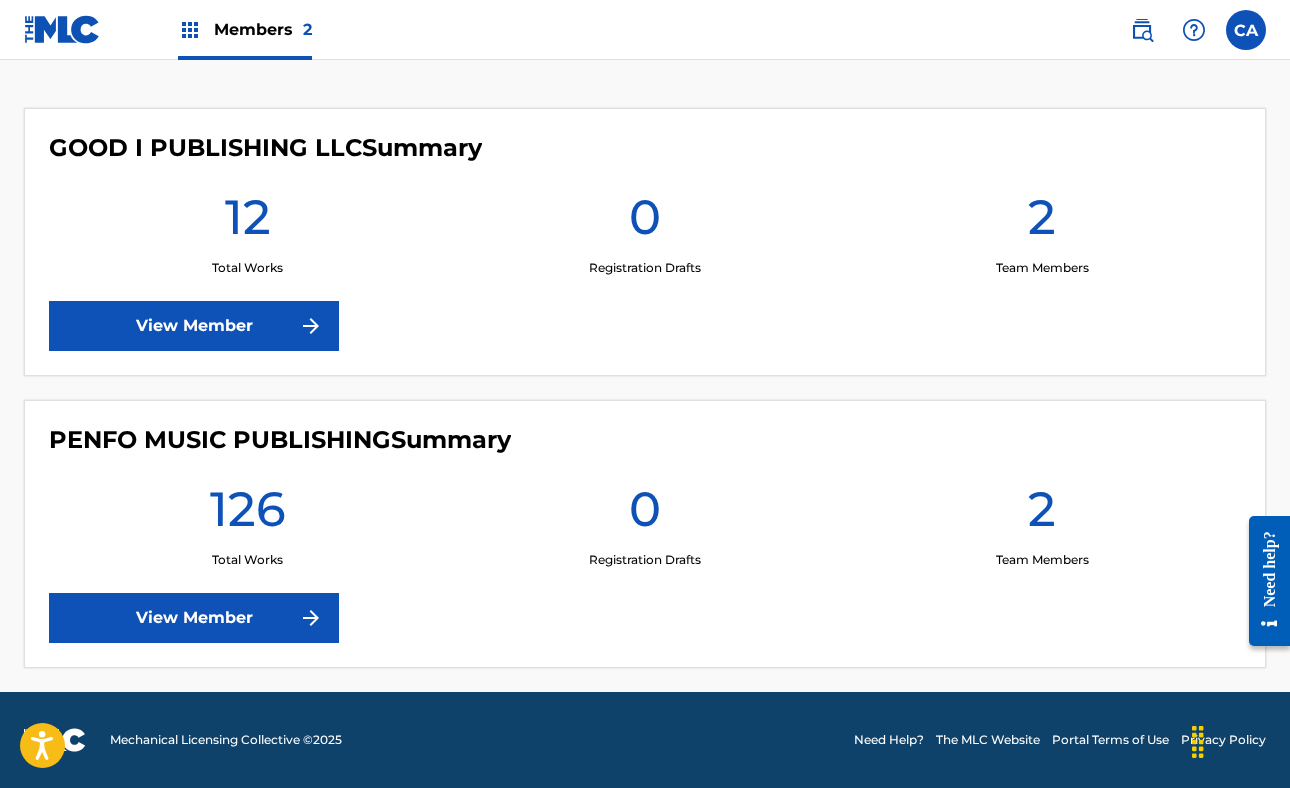 click on "View Member" at bounding box center [194, 618] 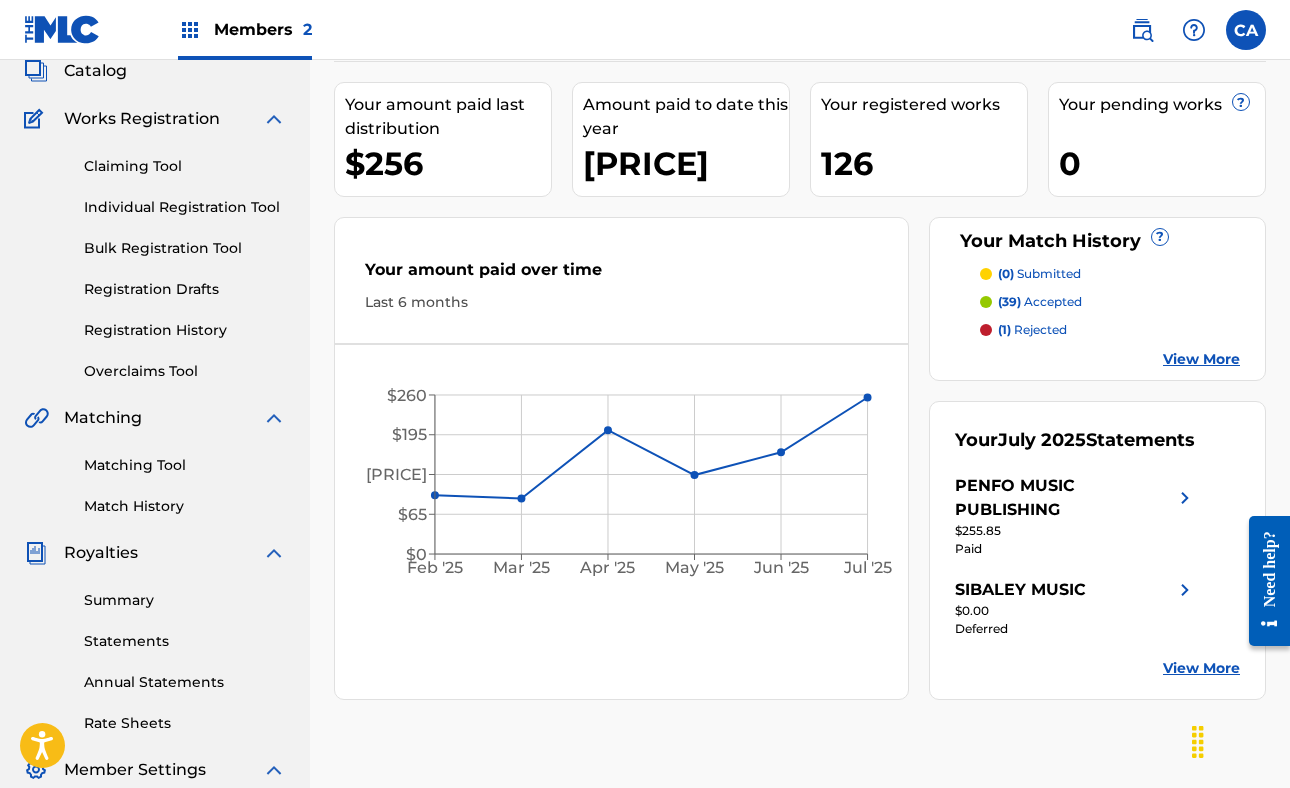 scroll, scrollTop: 168, scrollLeft: 0, axis: vertical 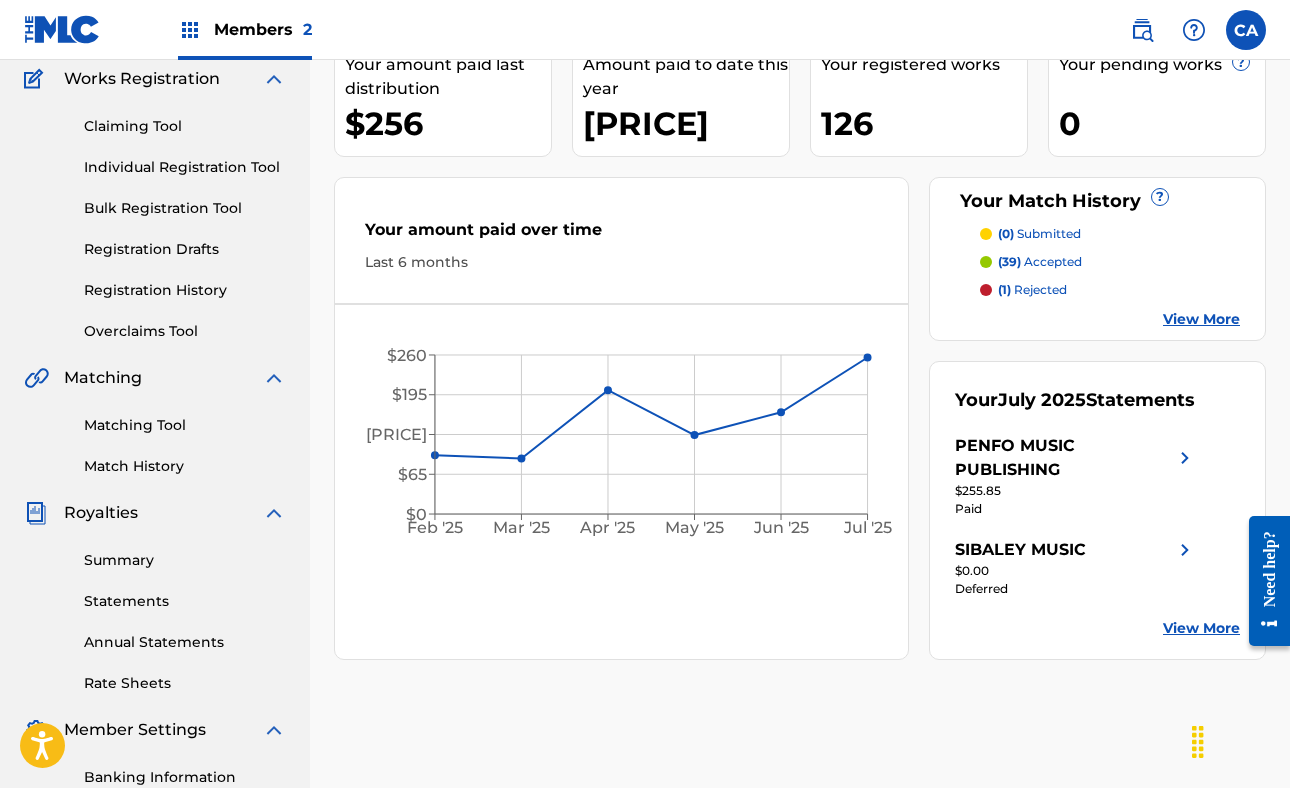 click on "Matching Tool" at bounding box center (185, 425) 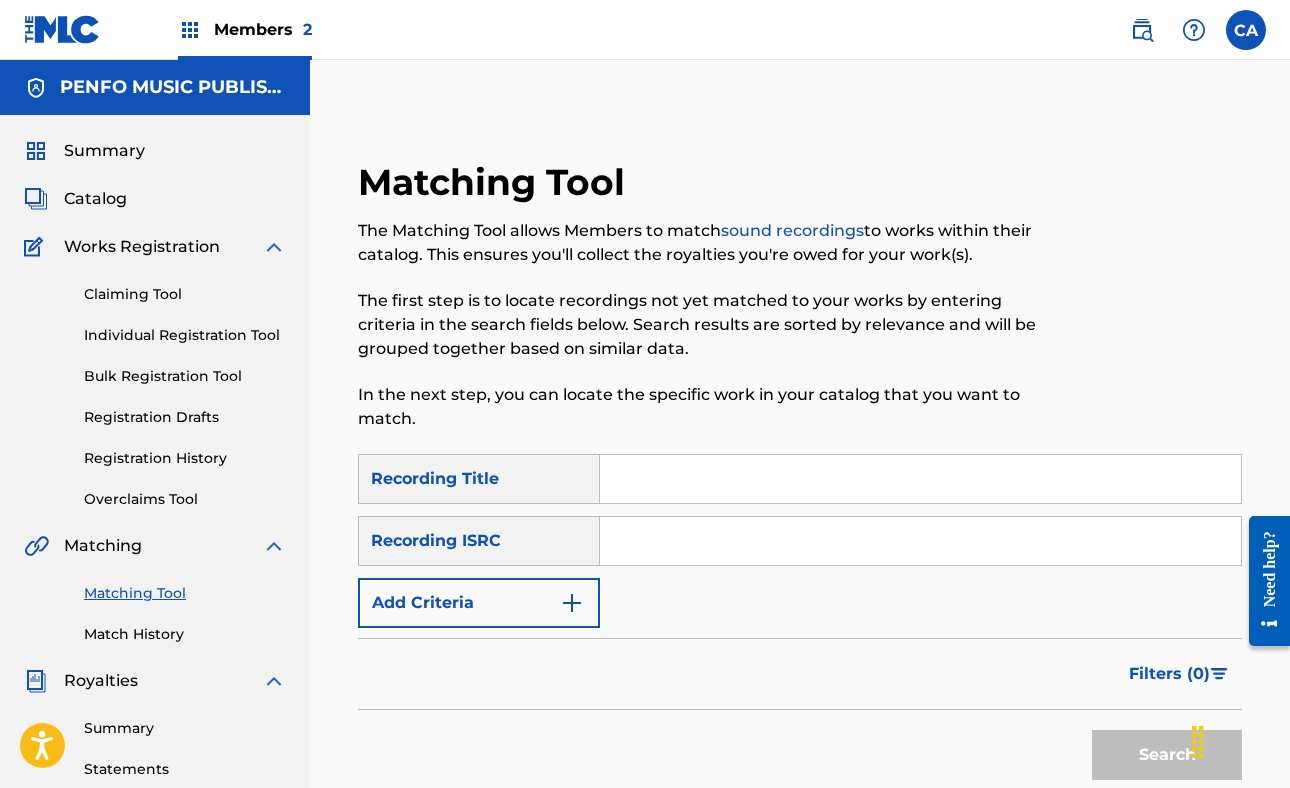 click at bounding box center [920, 479] 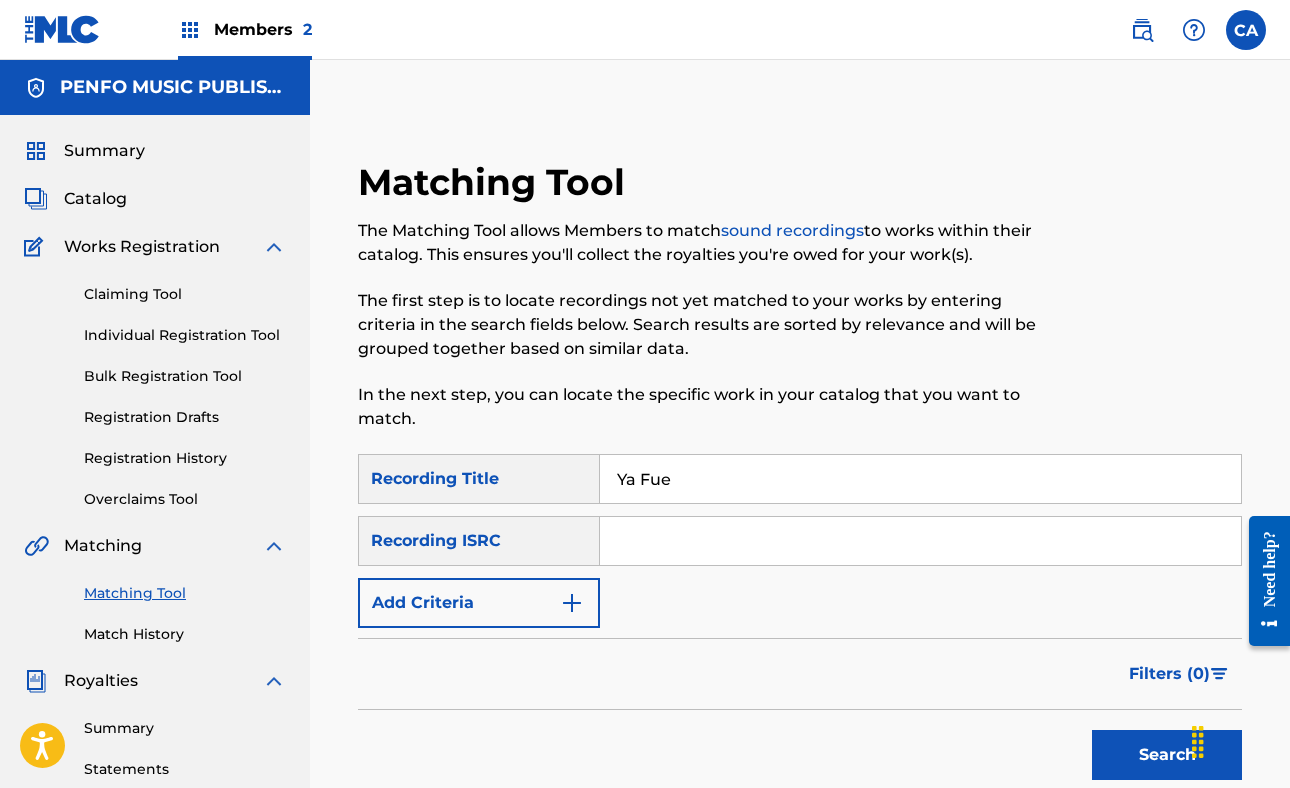 type on "Ya Fue" 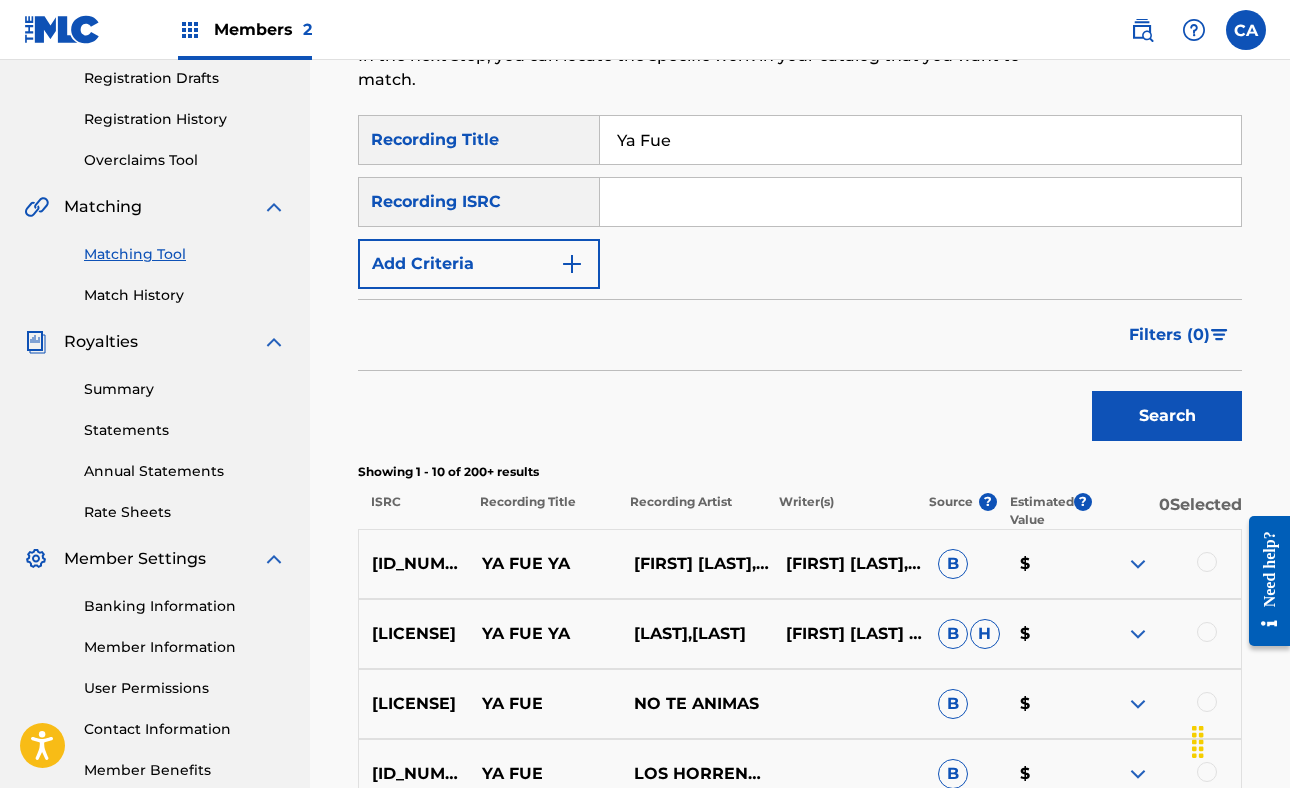 scroll, scrollTop: 324, scrollLeft: 0, axis: vertical 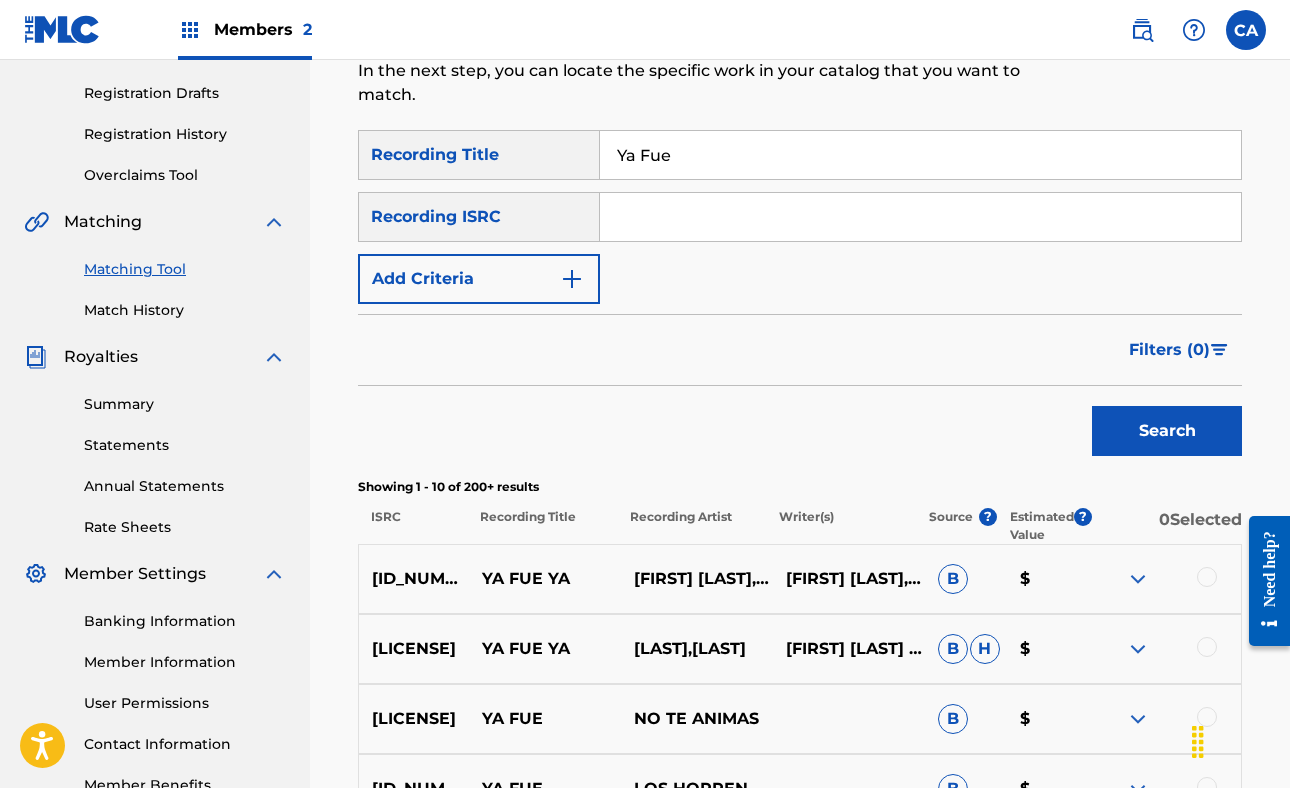 click at bounding box center (572, 279) 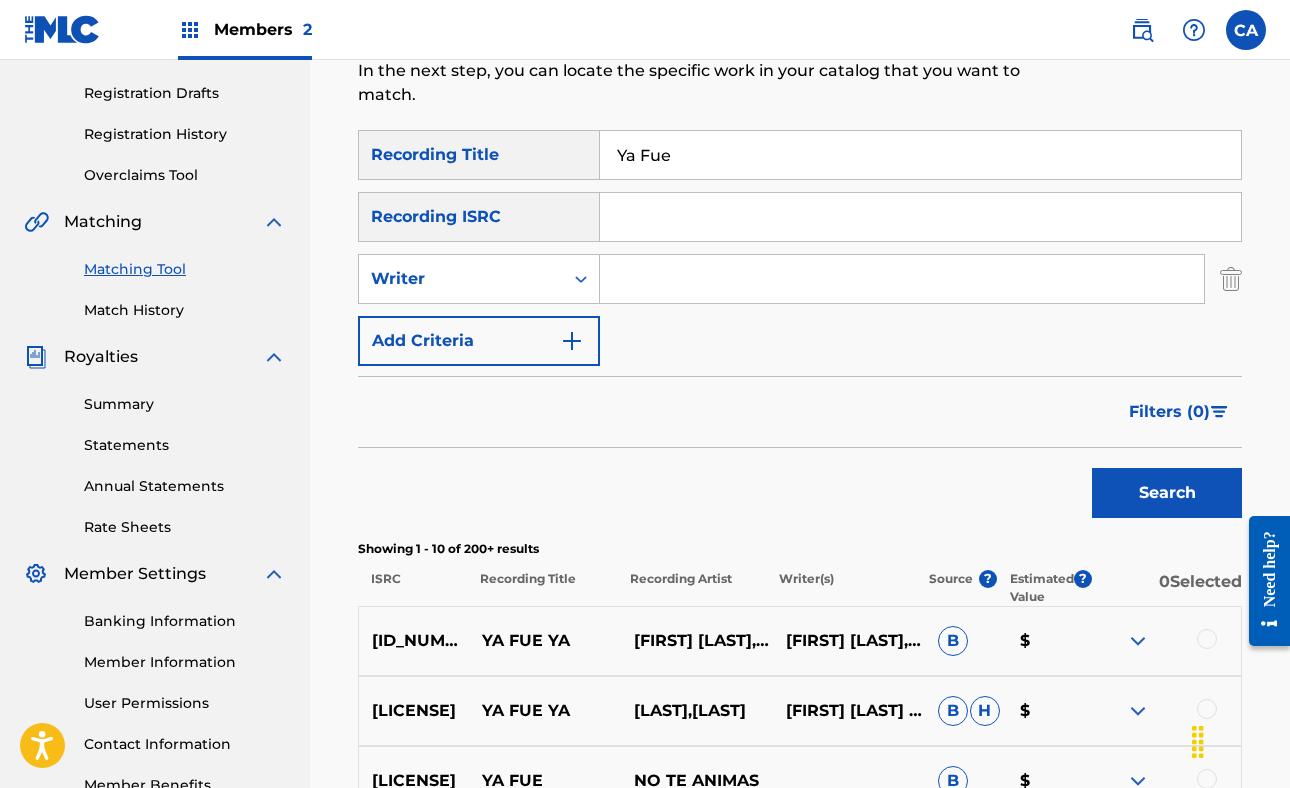 click at bounding box center (902, 279) 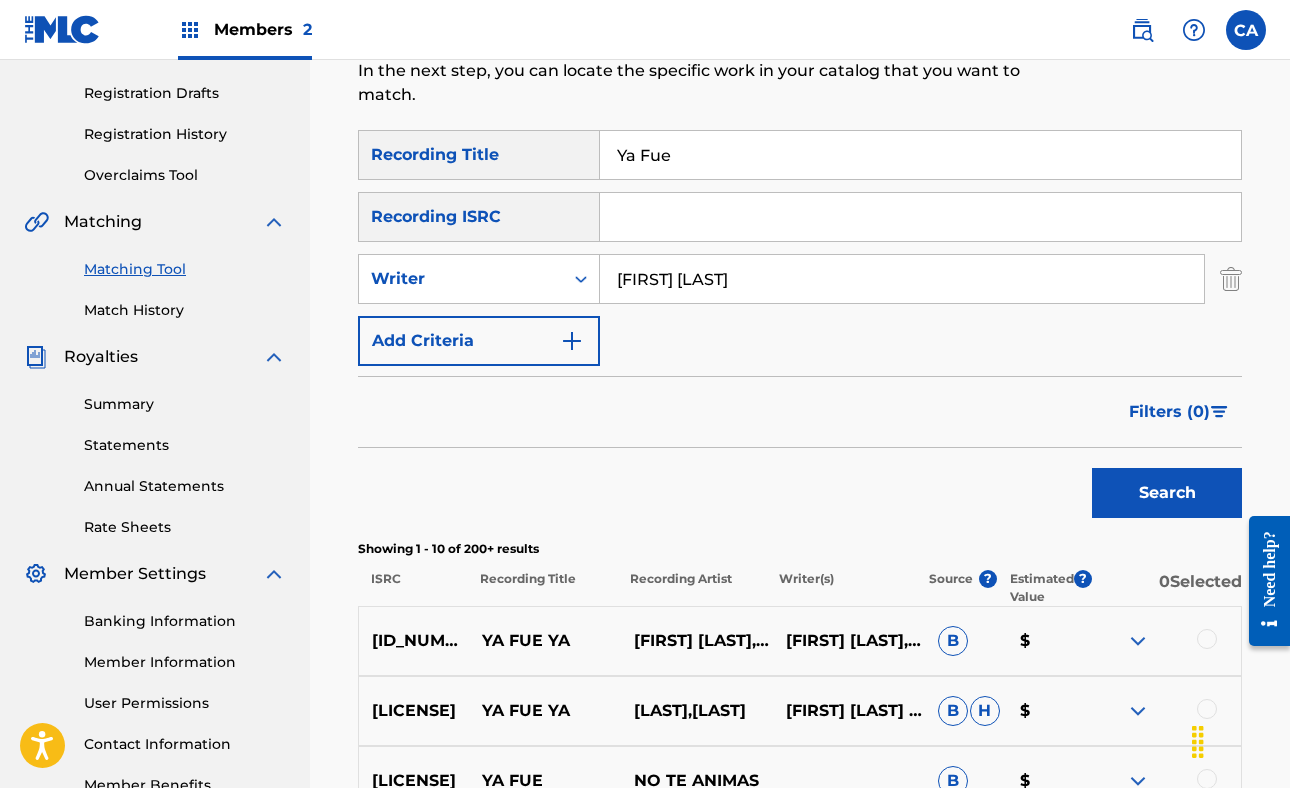 click on "Search" at bounding box center (1167, 493) 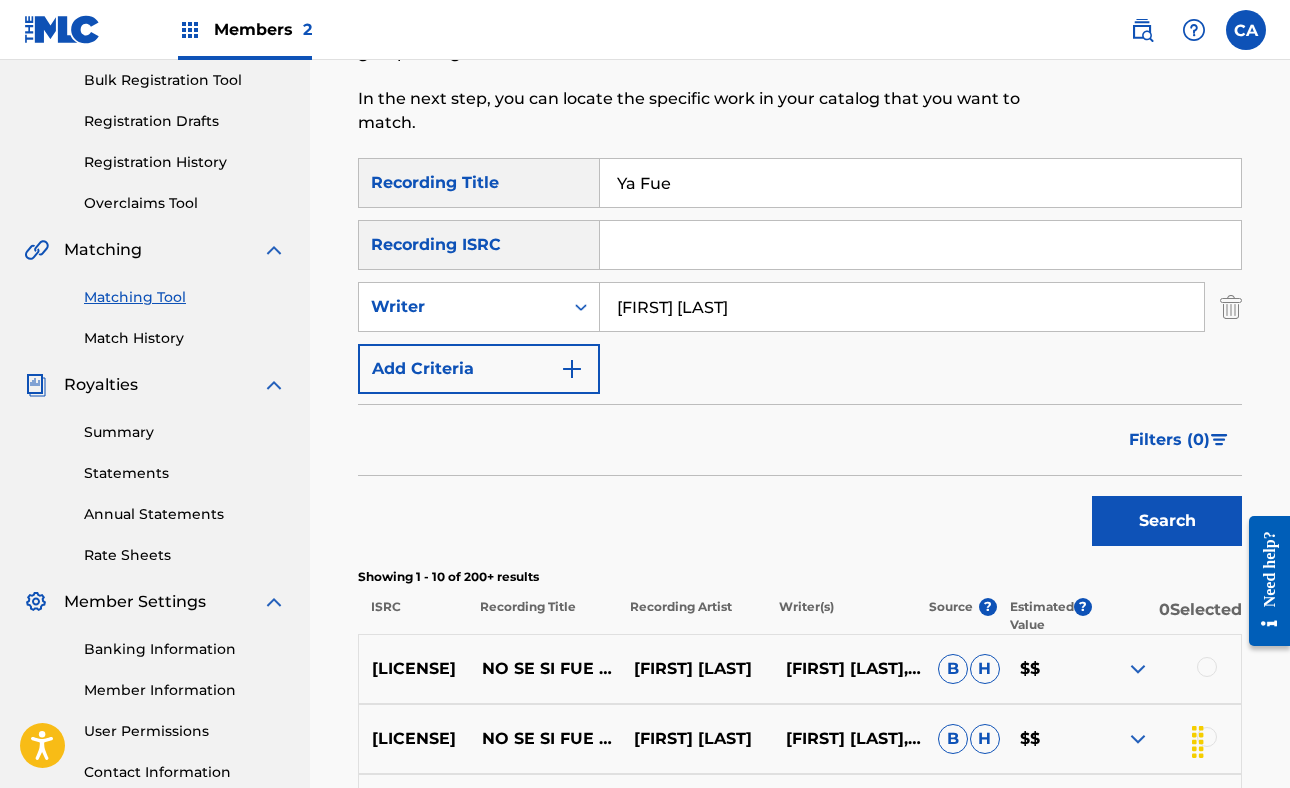 scroll, scrollTop: 108, scrollLeft: 0, axis: vertical 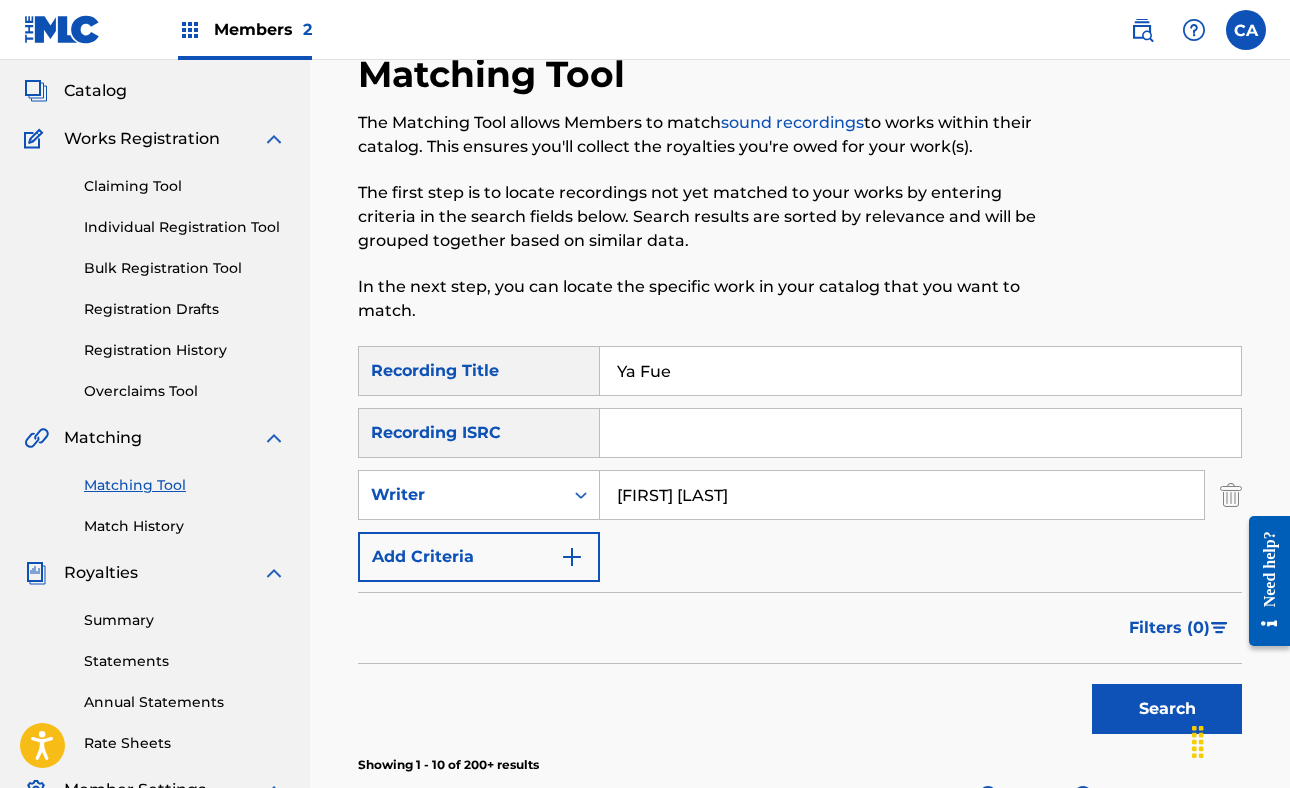 type on "[FIRST] [LAST]" 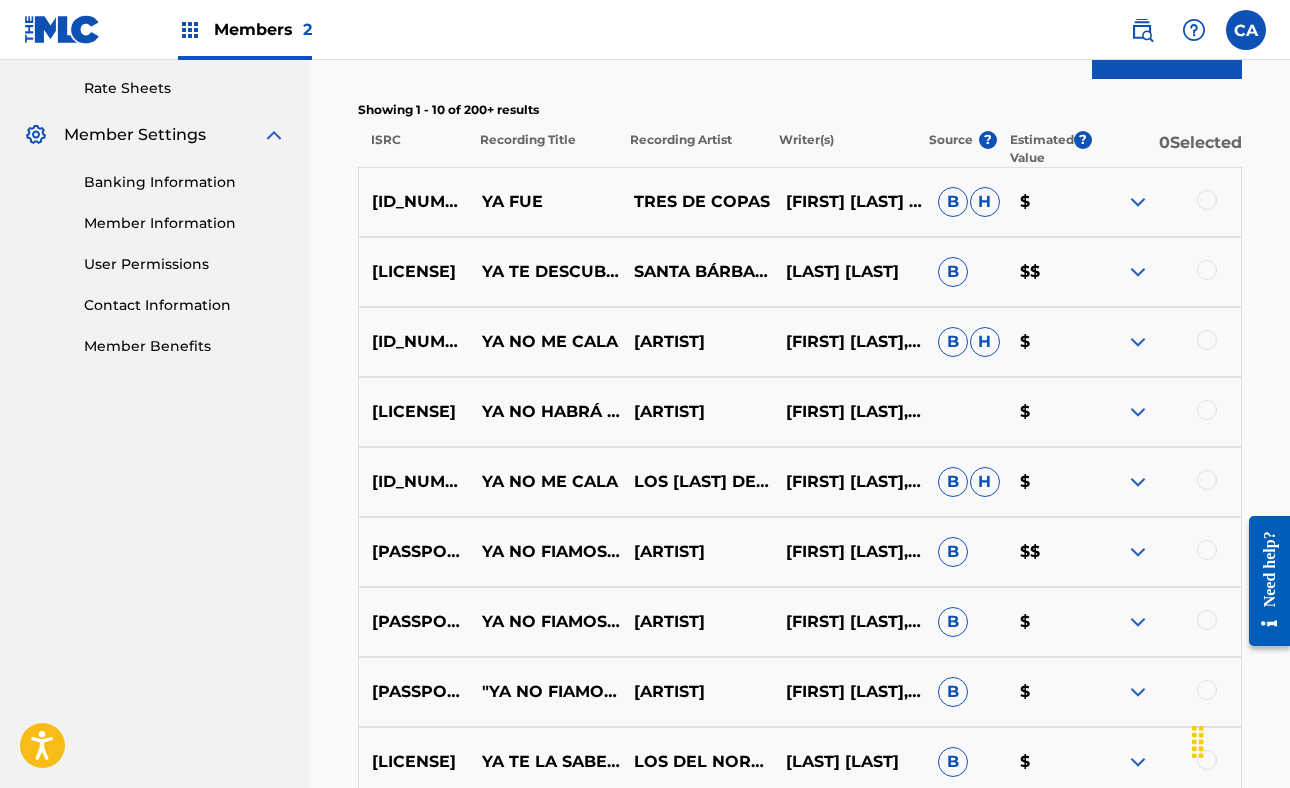 scroll, scrollTop: 0, scrollLeft: 0, axis: both 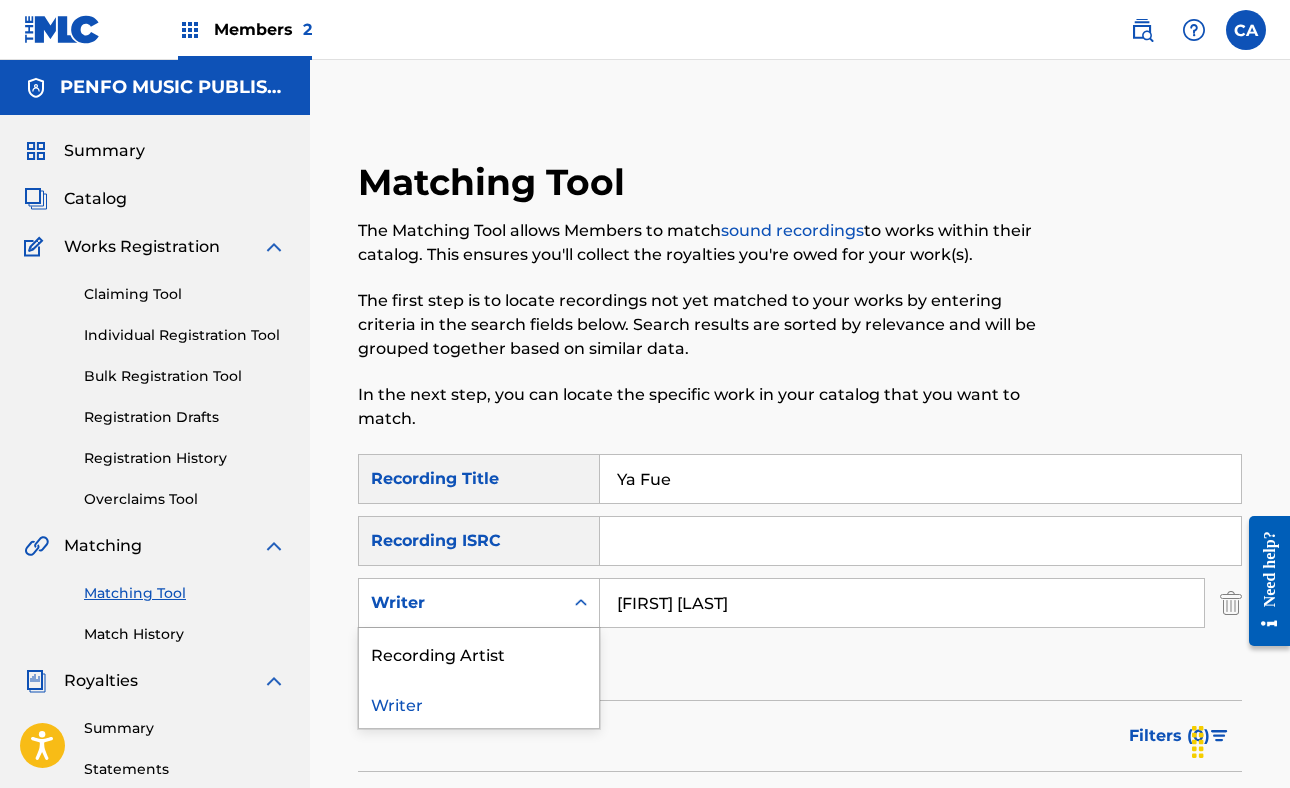 click on "Writer" at bounding box center (461, 603) 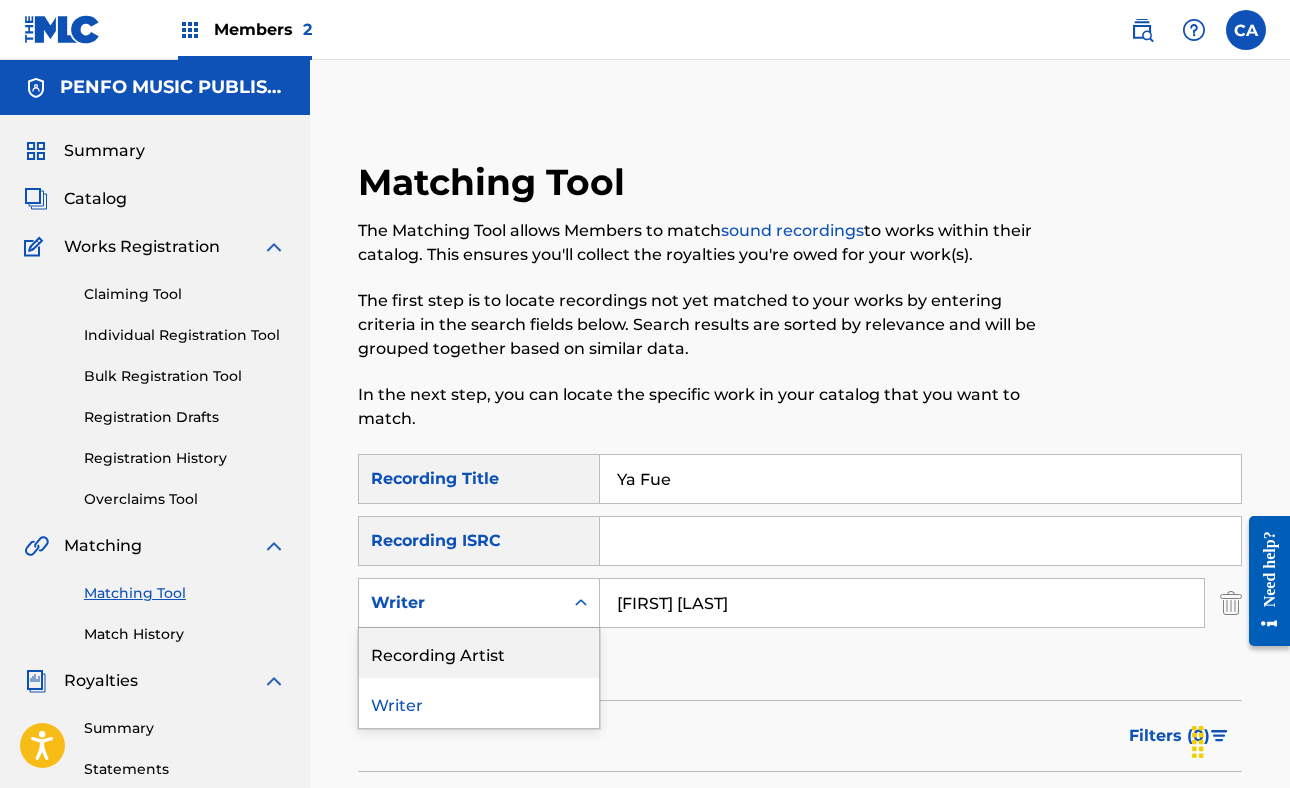 click on "Recording Artist" at bounding box center [479, 653] 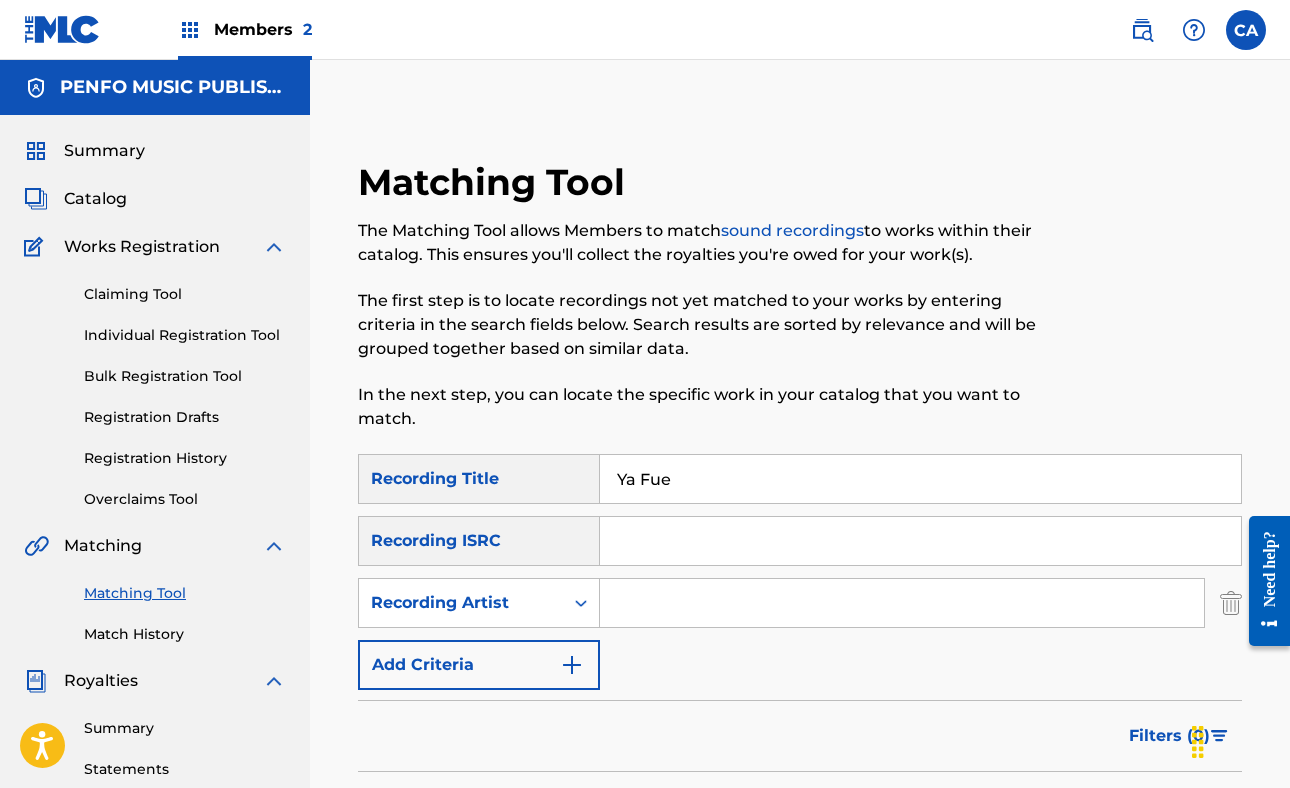 click at bounding box center [902, 603] 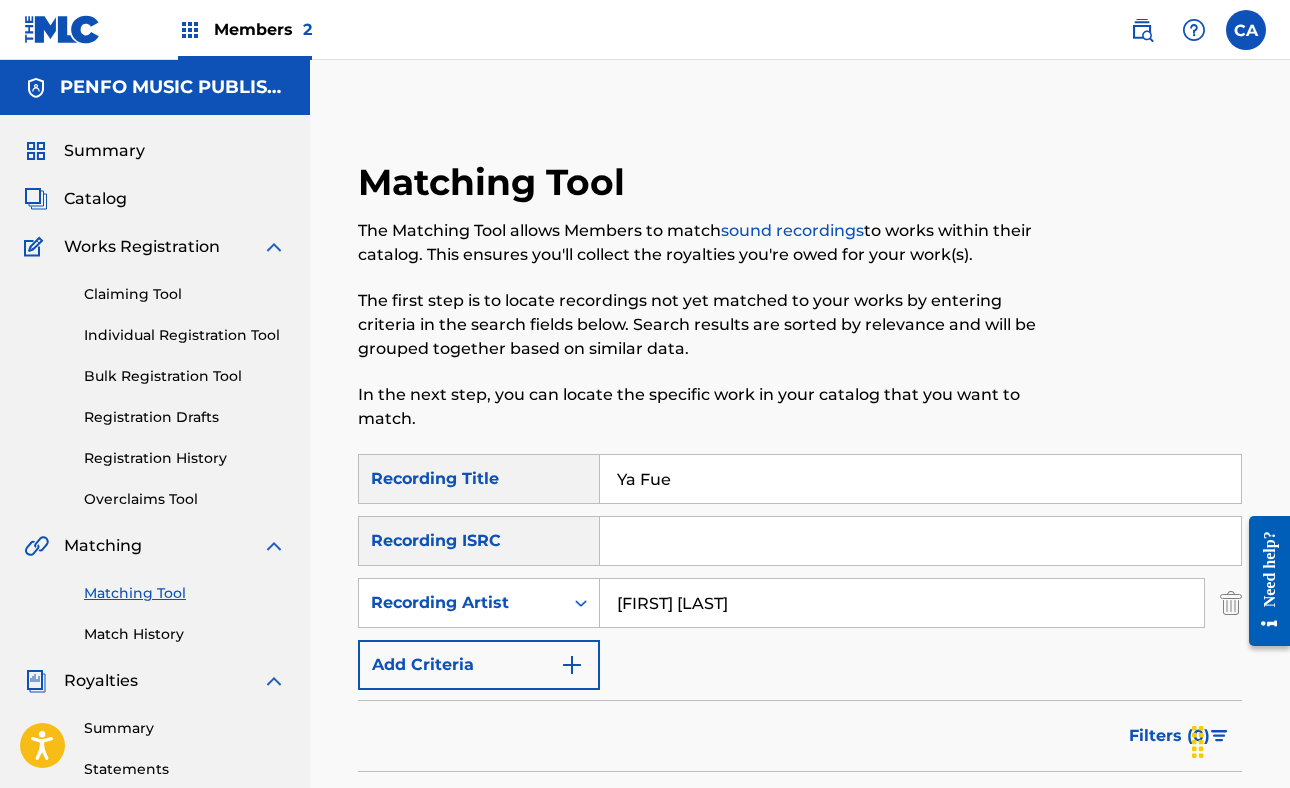 type on "[FIRST] [LAST]" 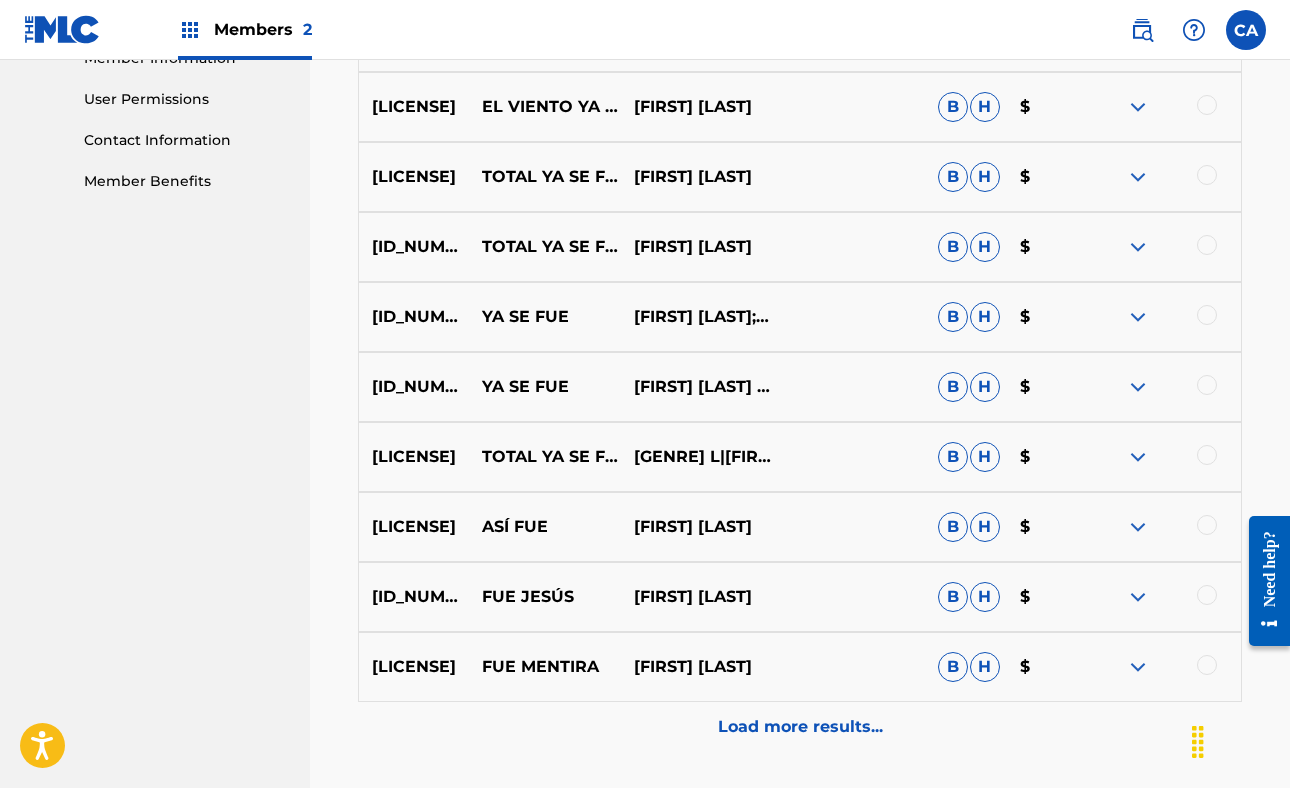 scroll, scrollTop: 1088, scrollLeft: 0, axis: vertical 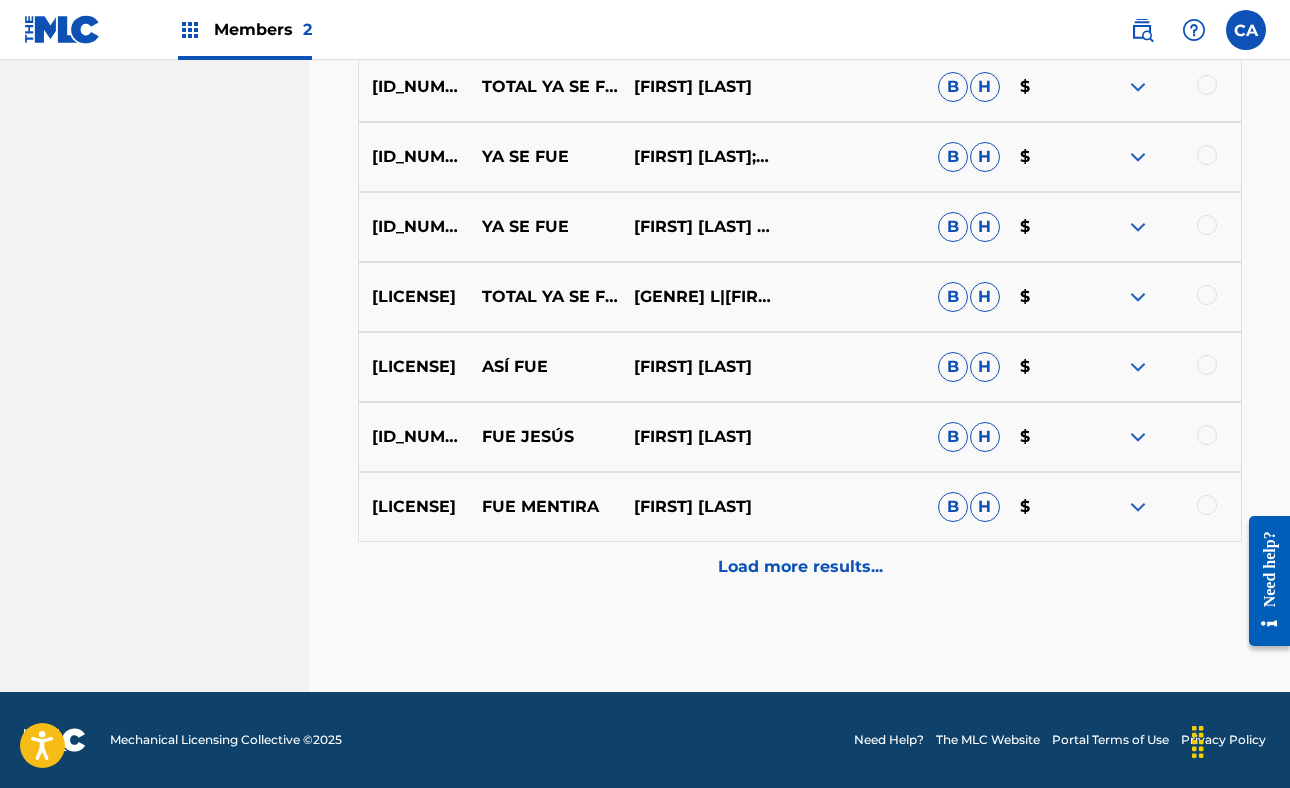click on "Load more results..." at bounding box center [800, 567] 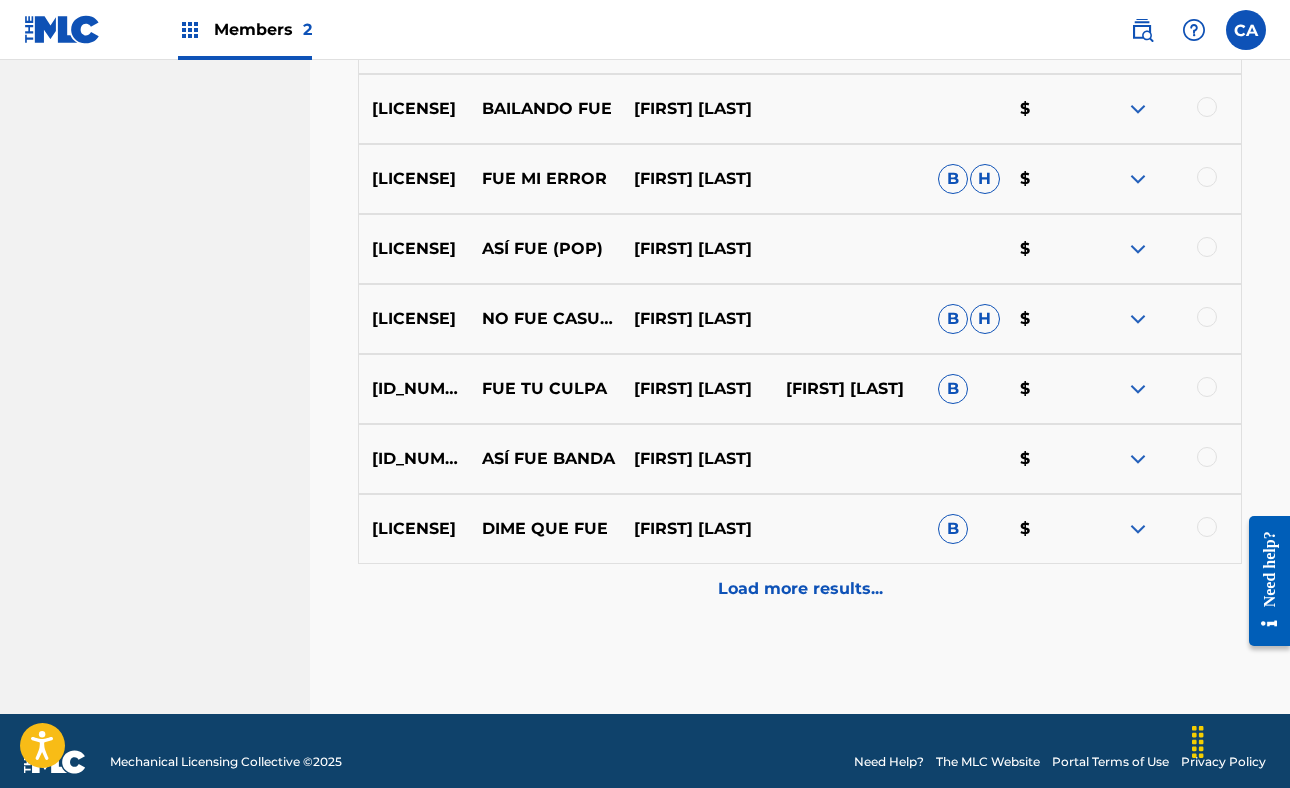 scroll, scrollTop: 1788, scrollLeft: 0, axis: vertical 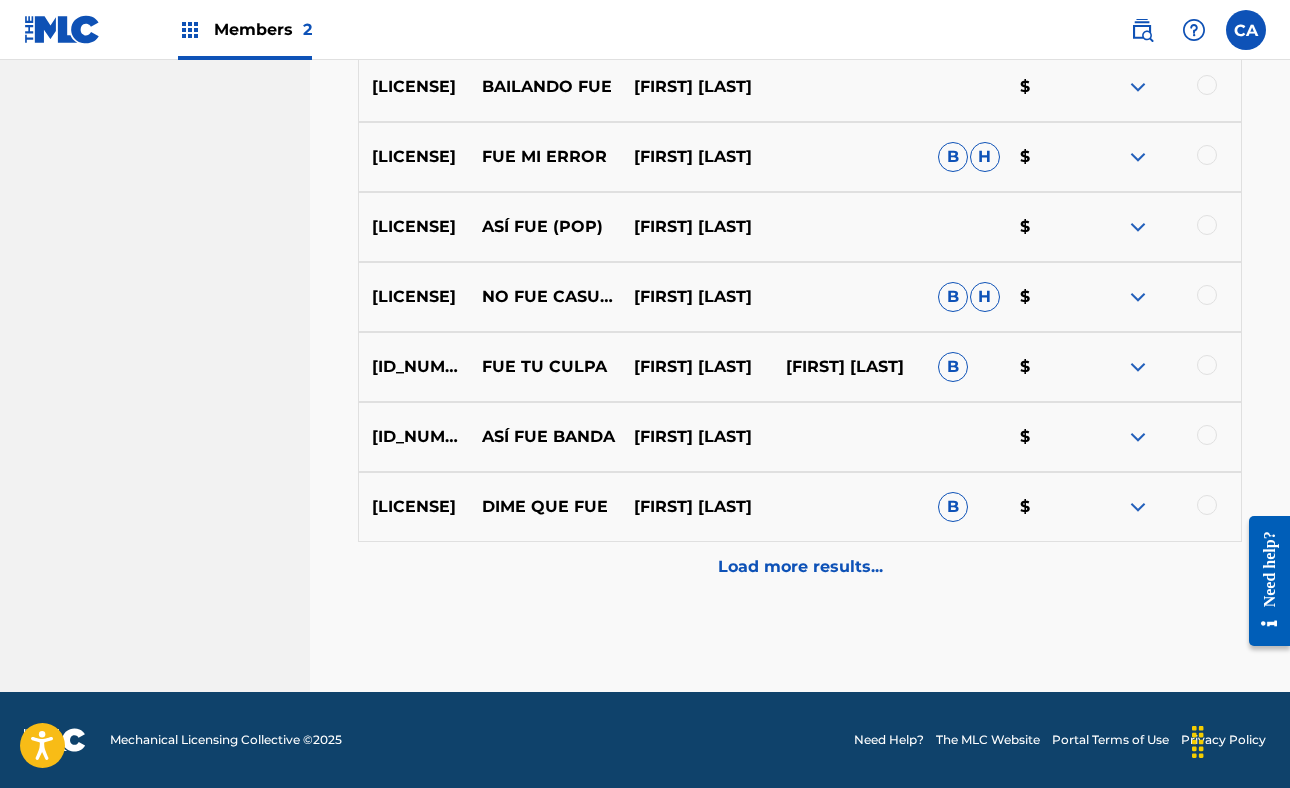 click on "Load more results..." at bounding box center [800, 567] 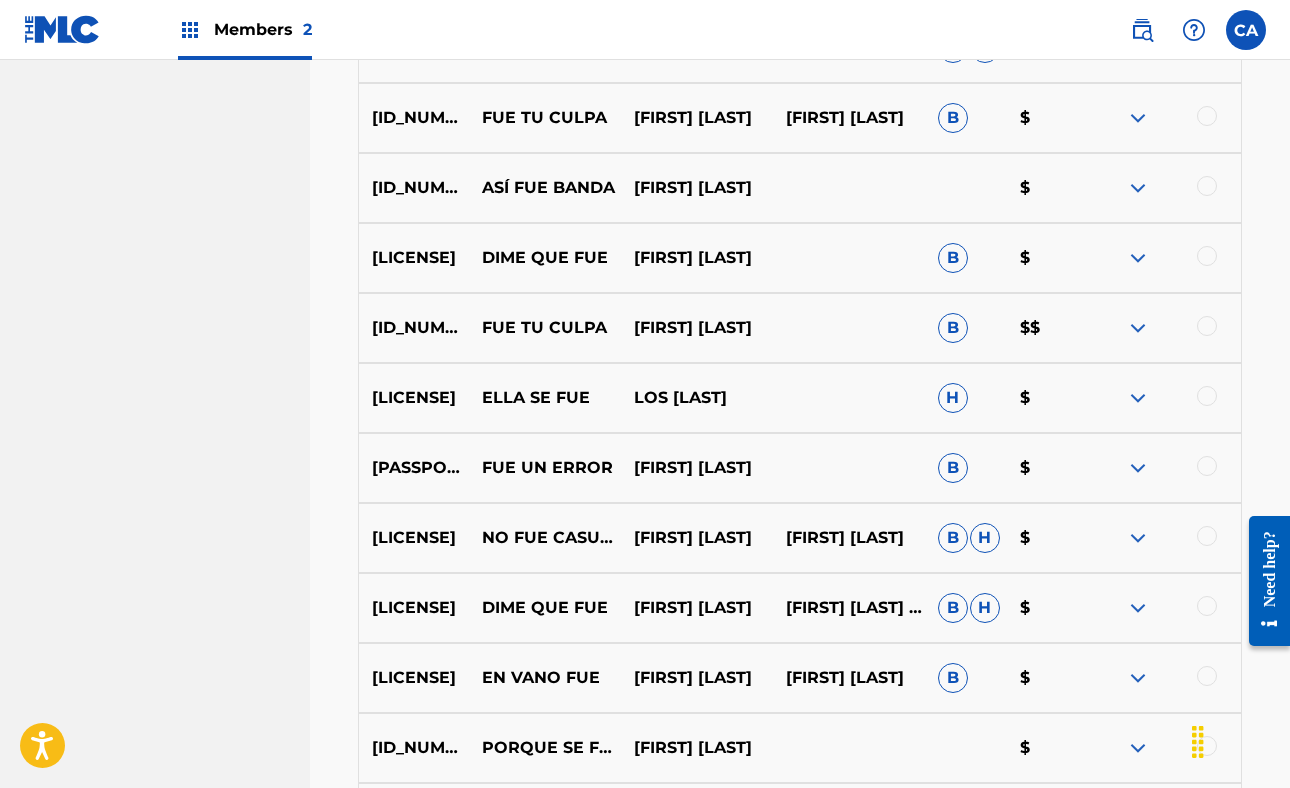 scroll, scrollTop: 2488, scrollLeft: 0, axis: vertical 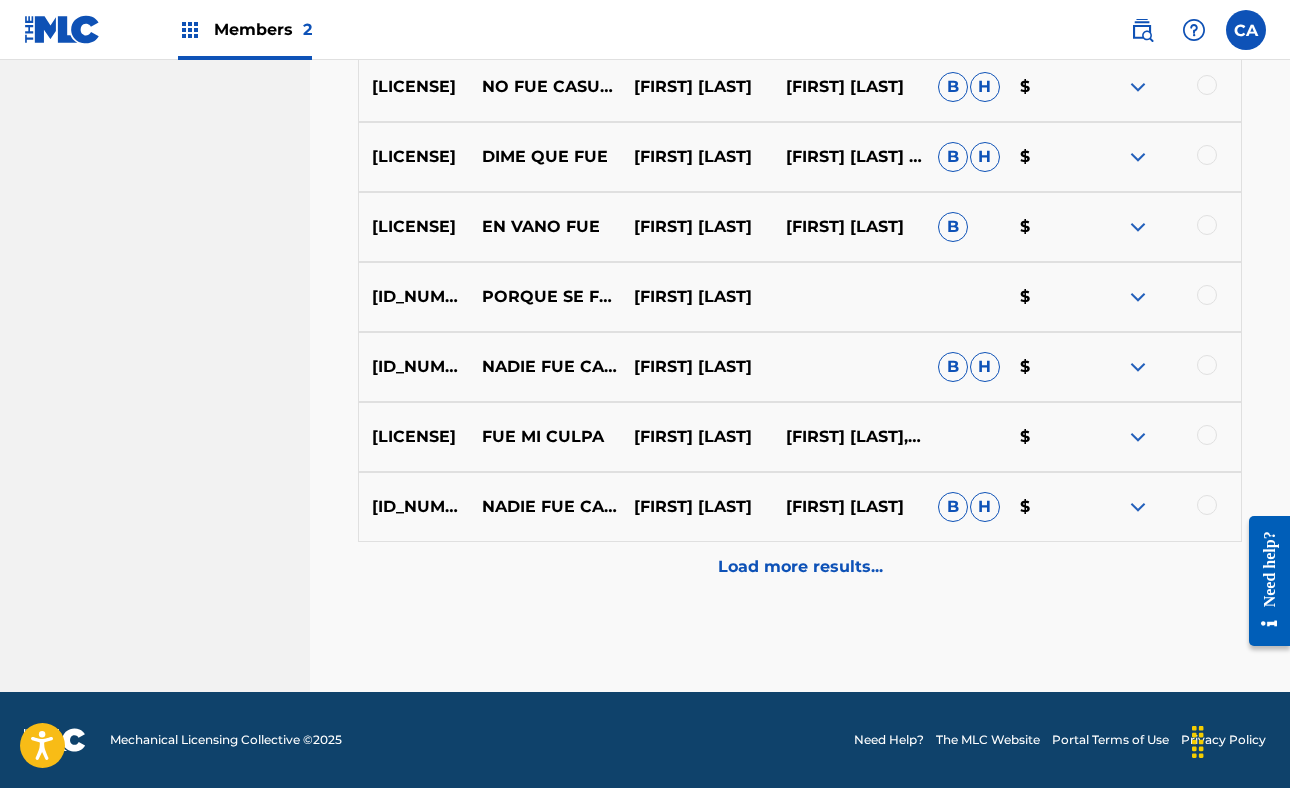 click on "Load more results..." at bounding box center [800, 567] 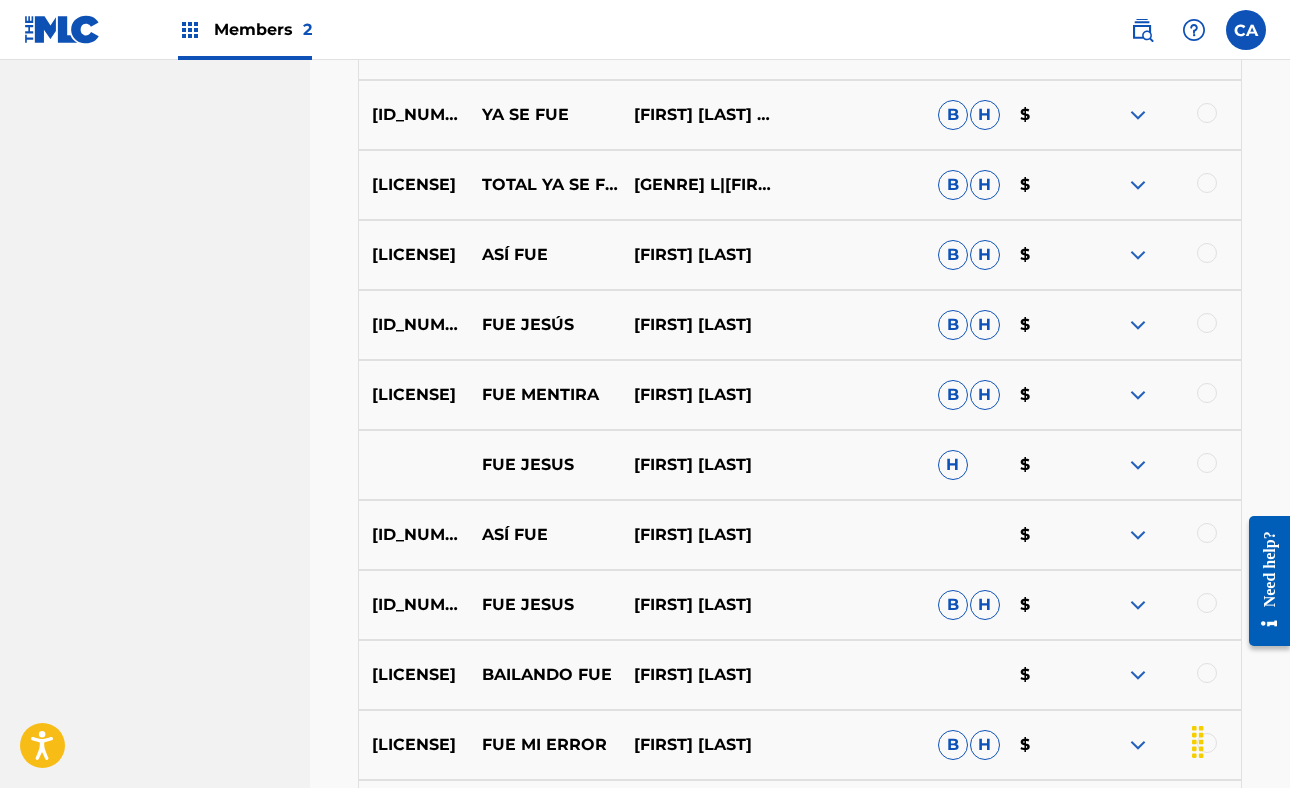 scroll, scrollTop: 0, scrollLeft: 0, axis: both 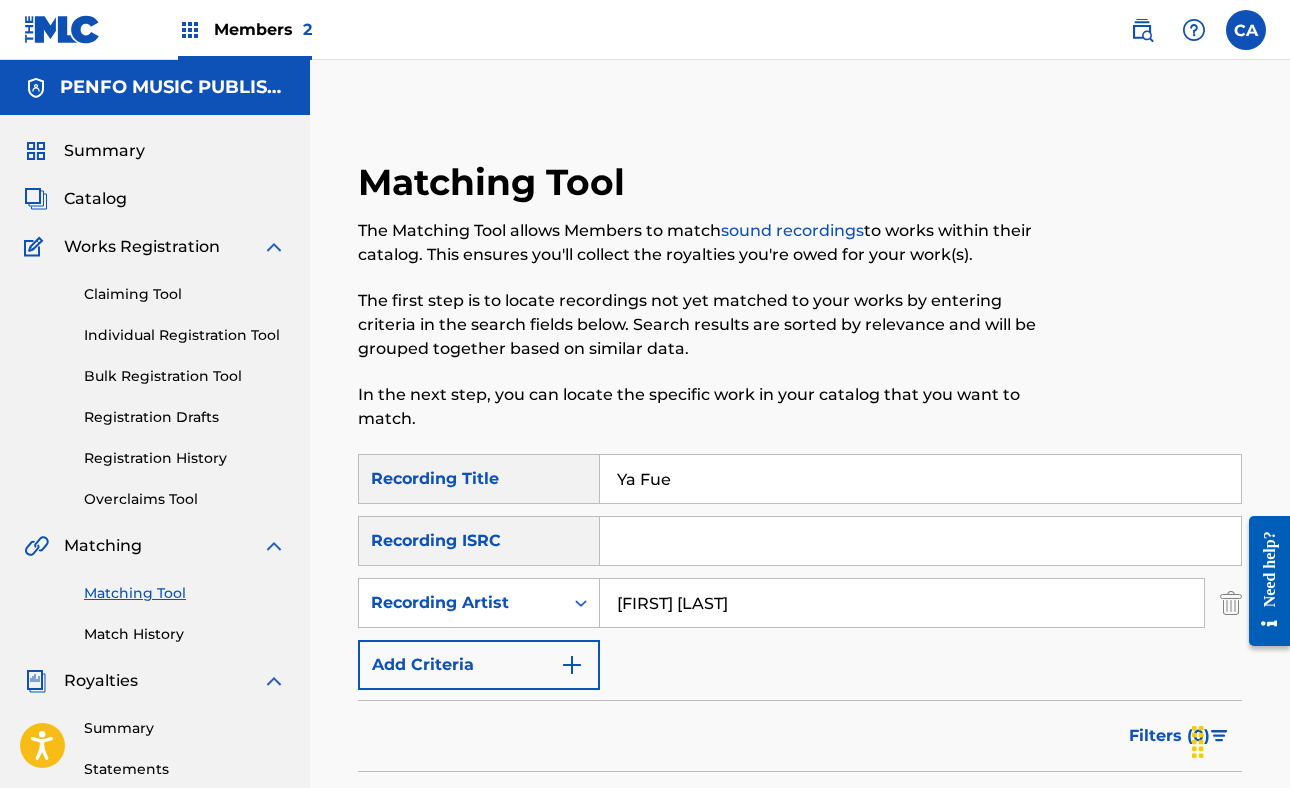 click on "Catalog" at bounding box center [95, 199] 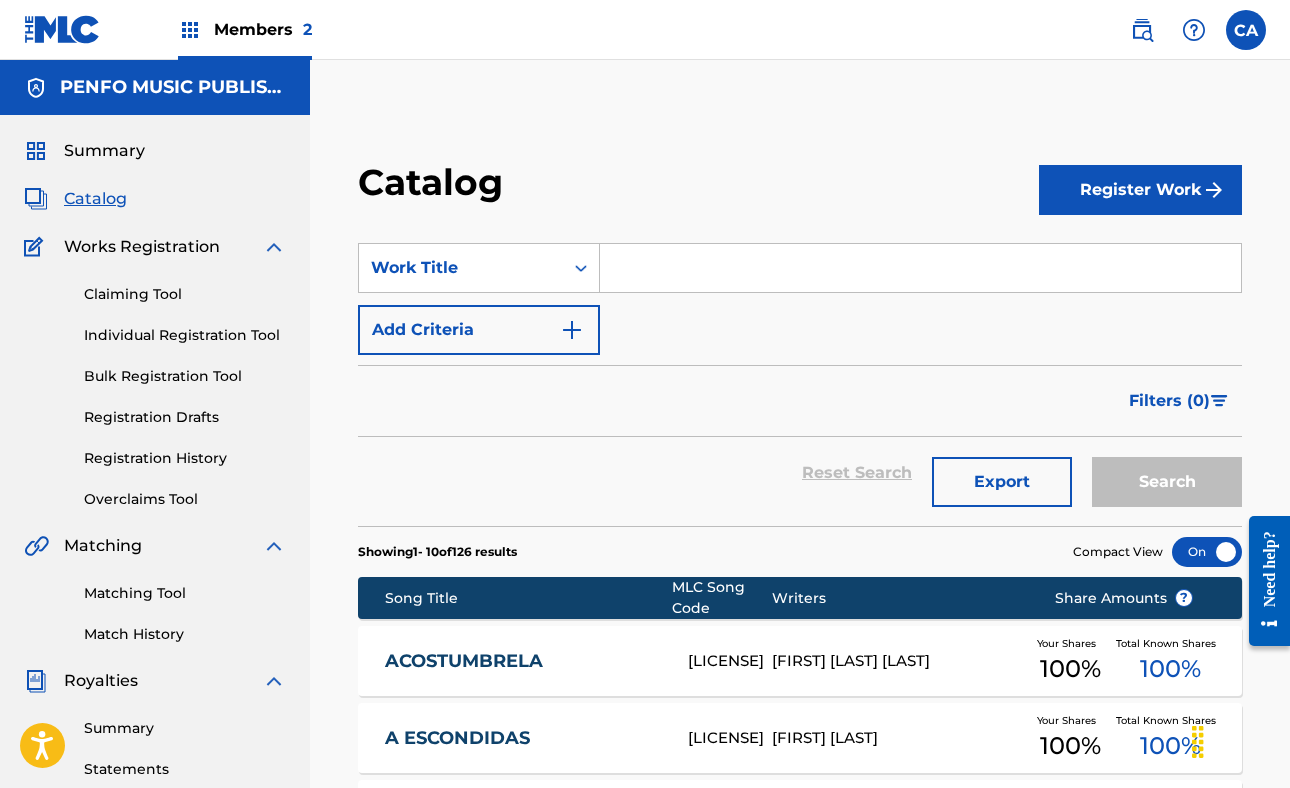click at bounding box center [920, 268] 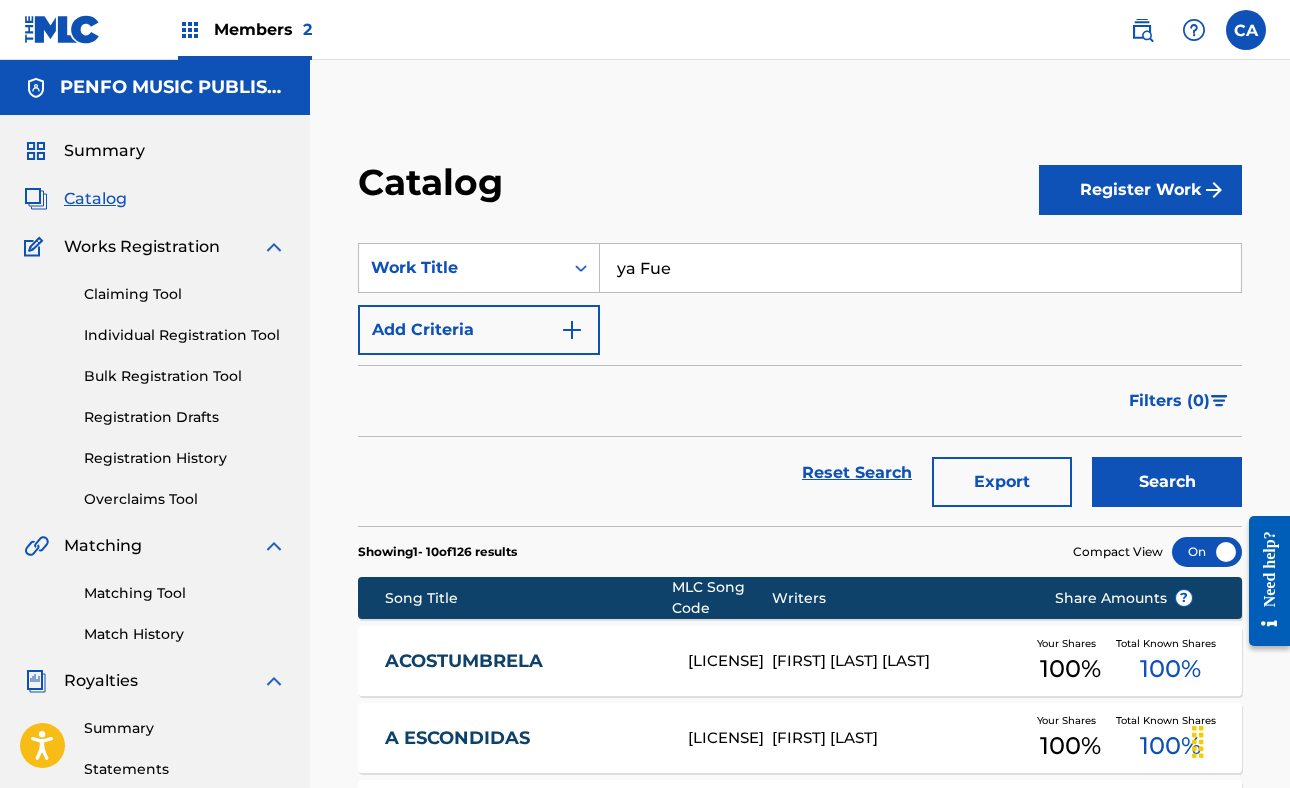type on "ya Fue" 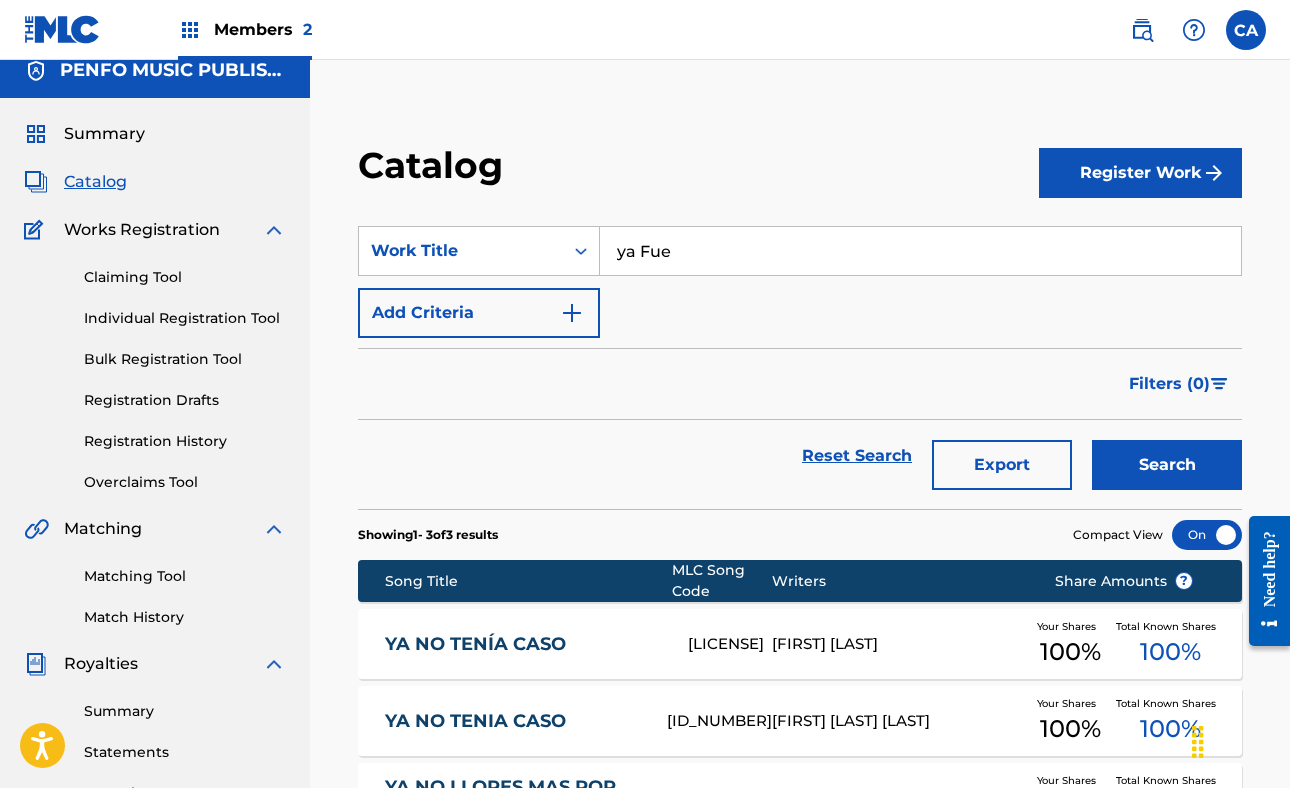 scroll, scrollTop: 0, scrollLeft: 0, axis: both 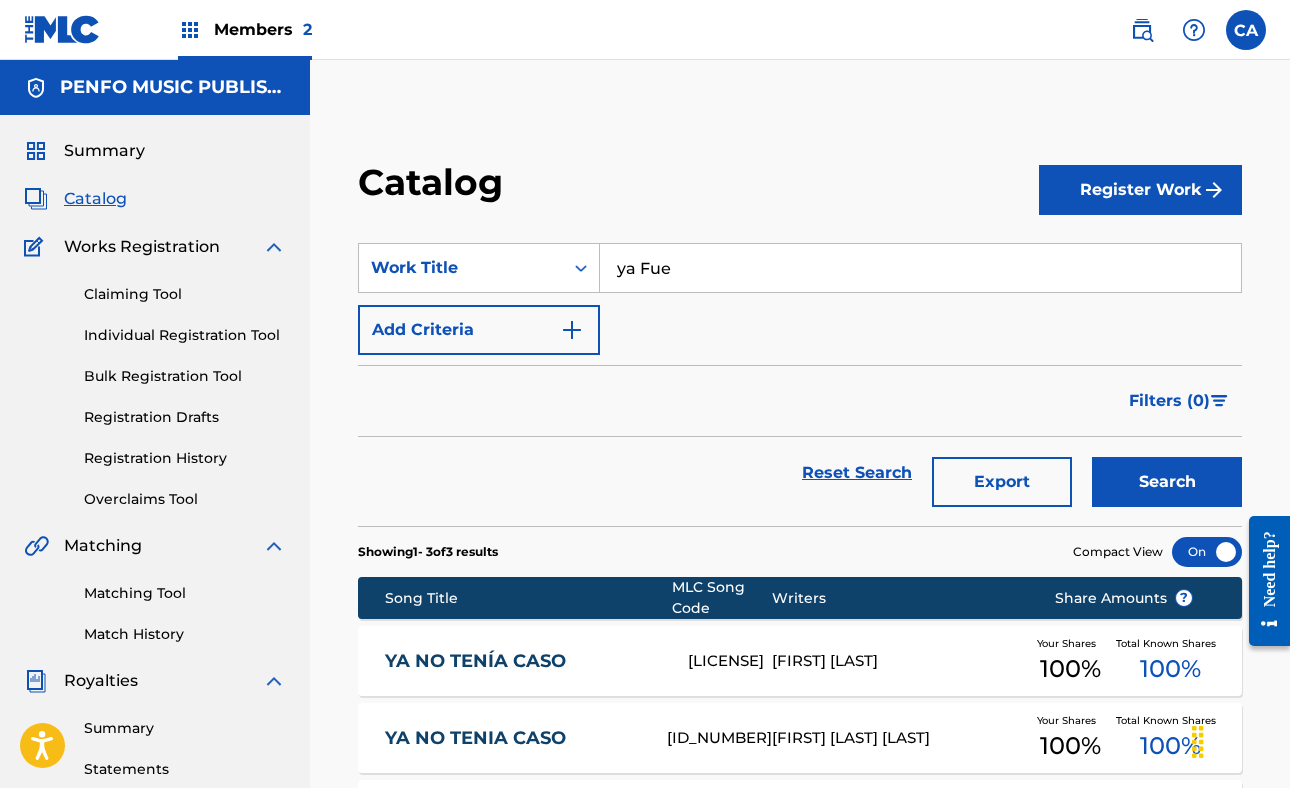 click on "Register Work" at bounding box center (1140, 190) 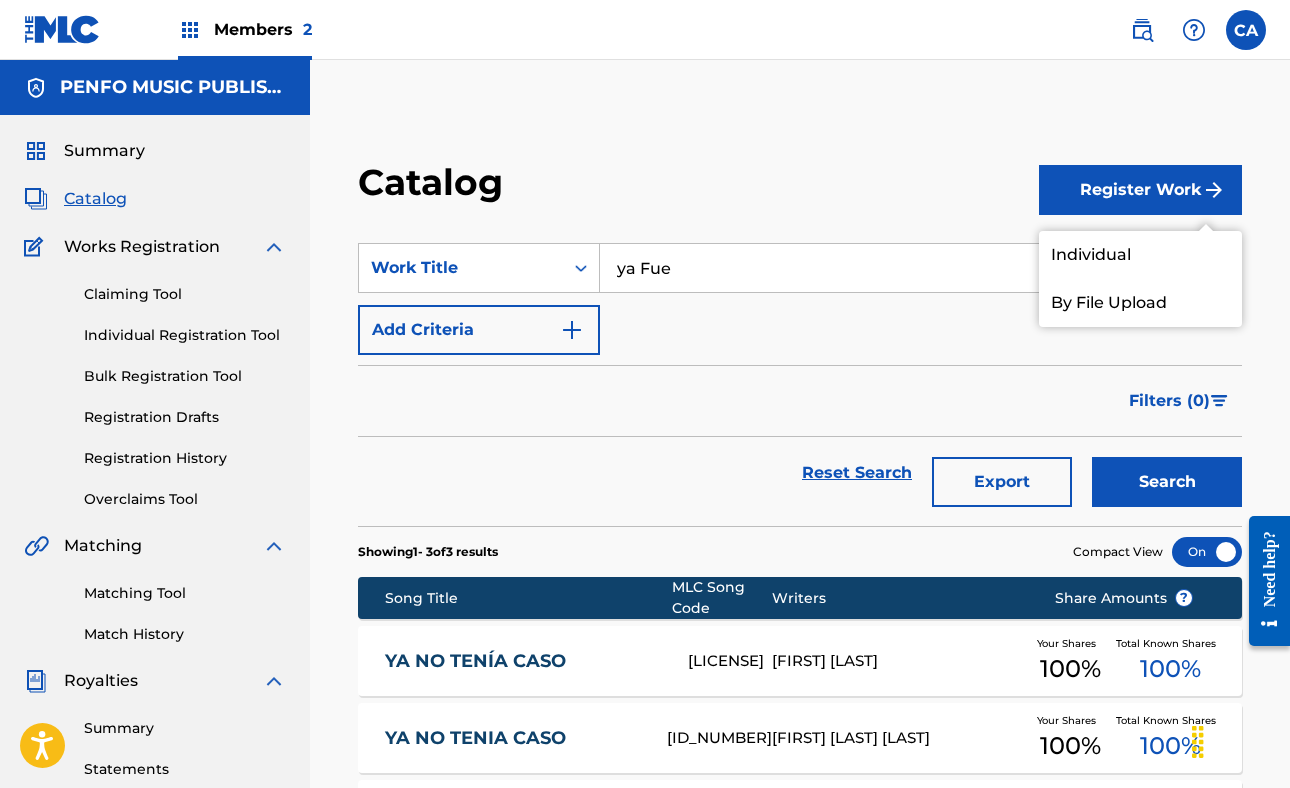 click on "Individual" at bounding box center (1140, 255) 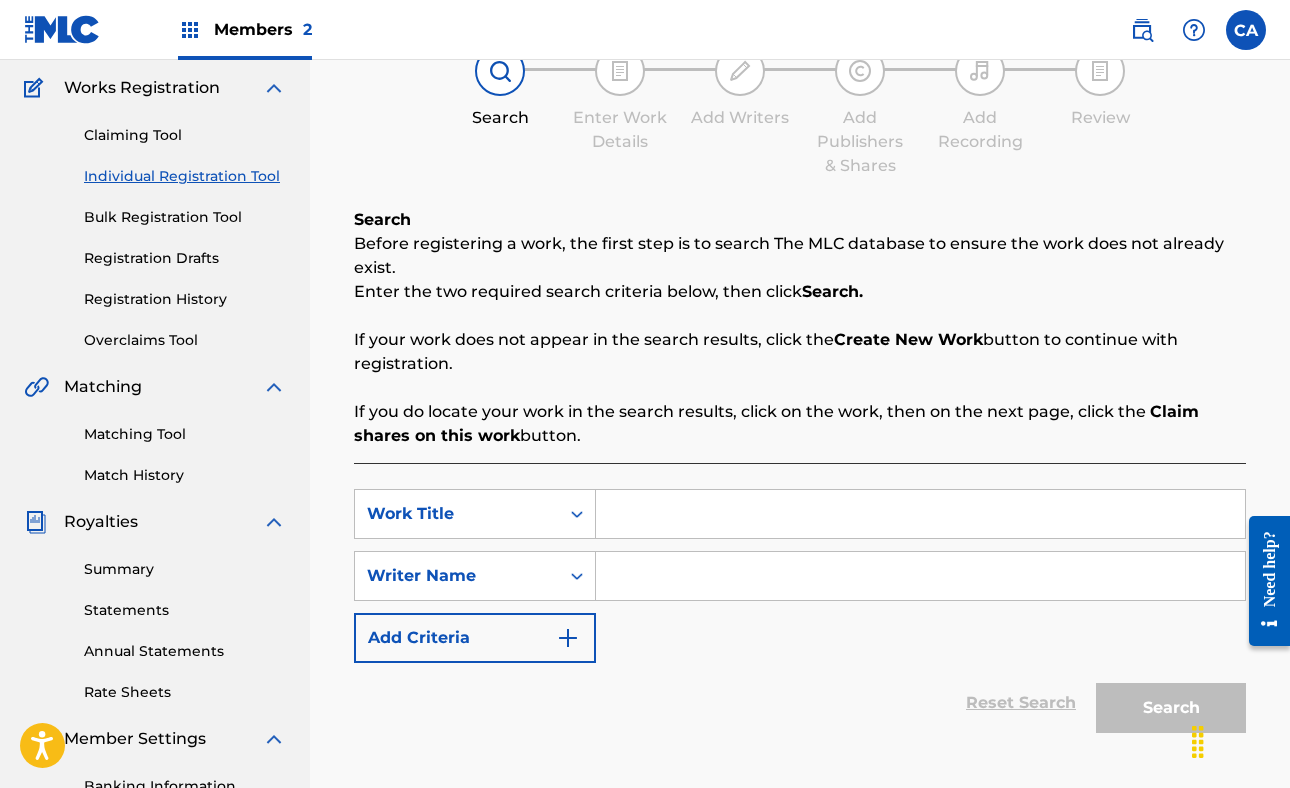 scroll, scrollTop: 209, scrollLeft: 0, axis: vertical 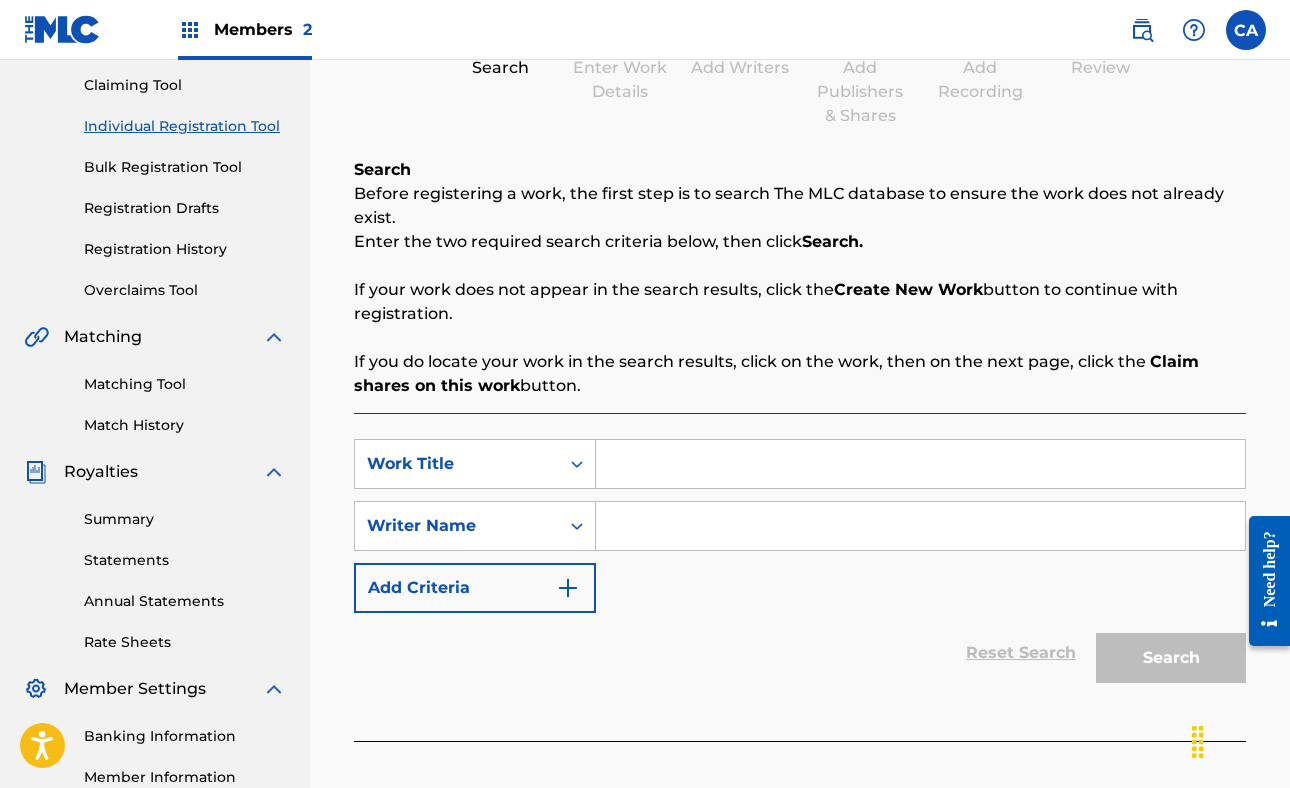 click at bounding box center [920, 464] 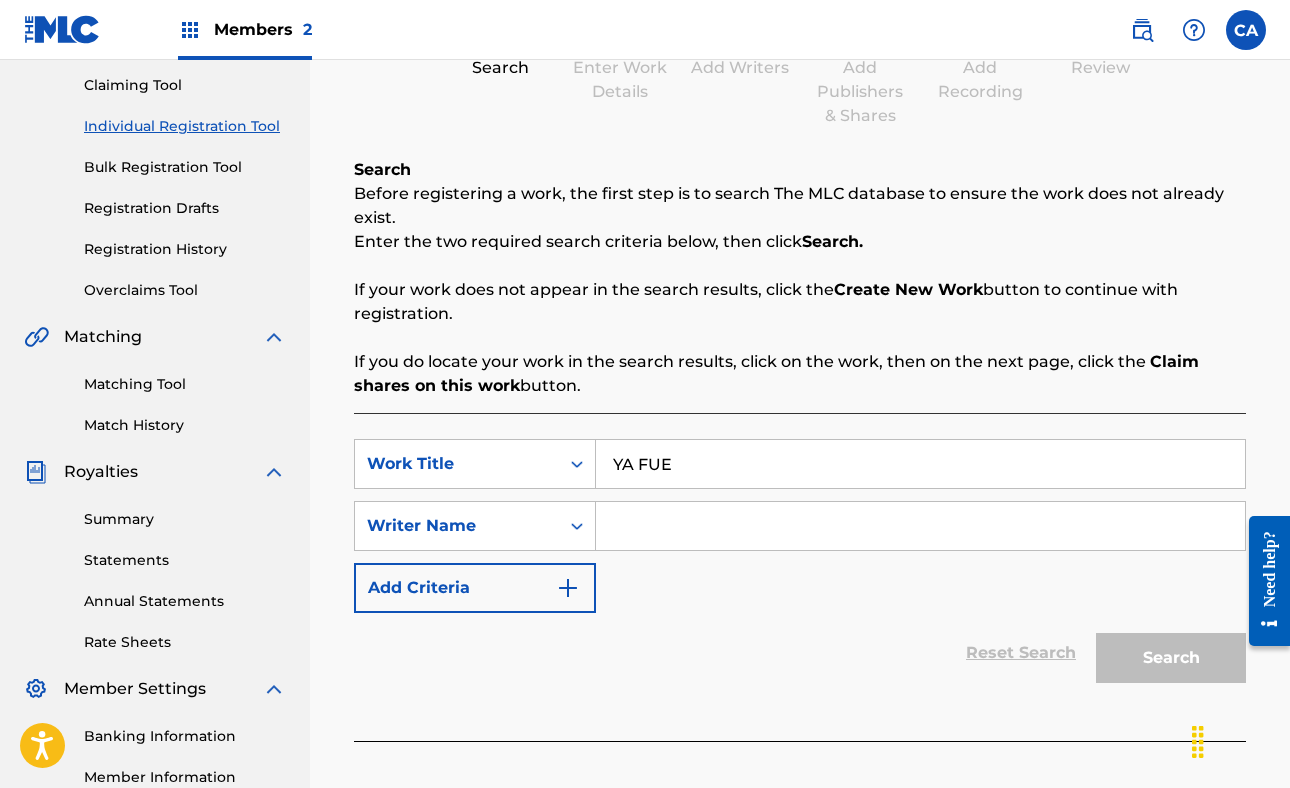 type on "YA FUE" 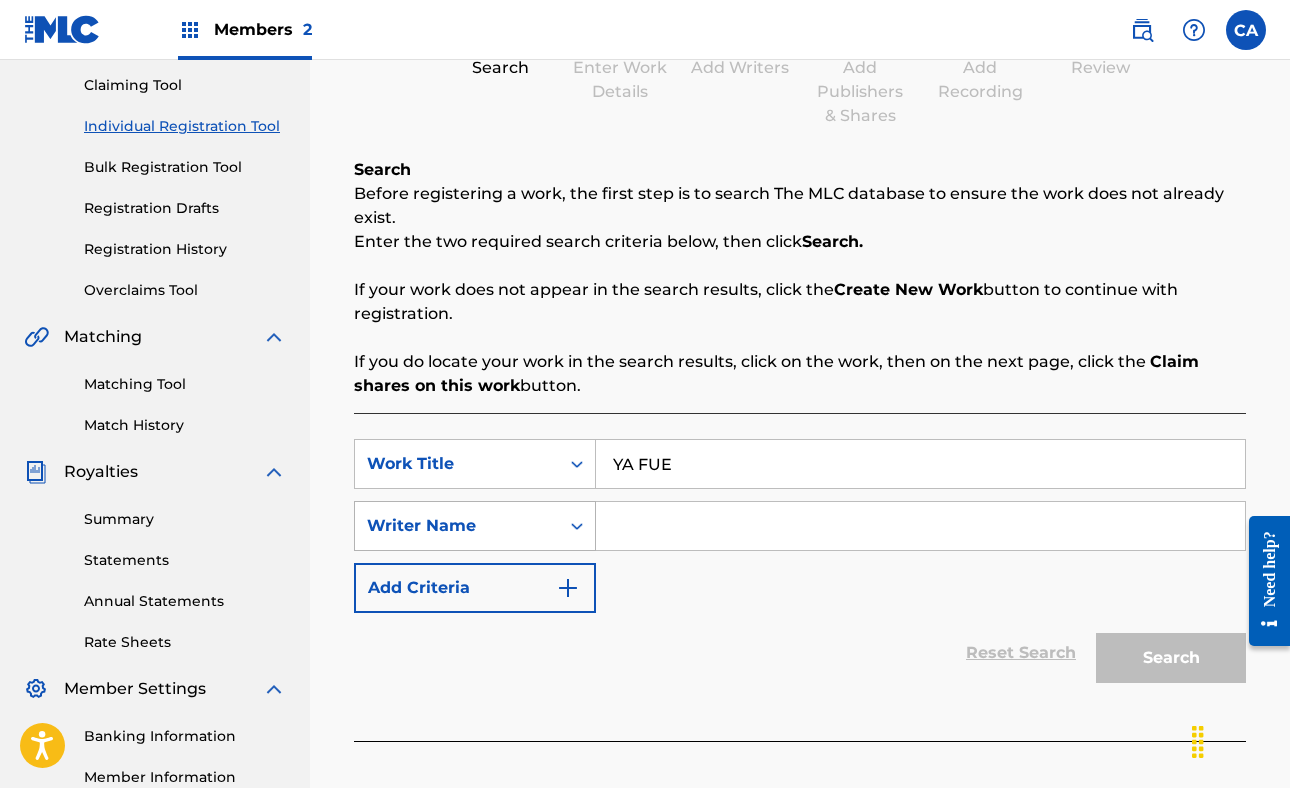 click 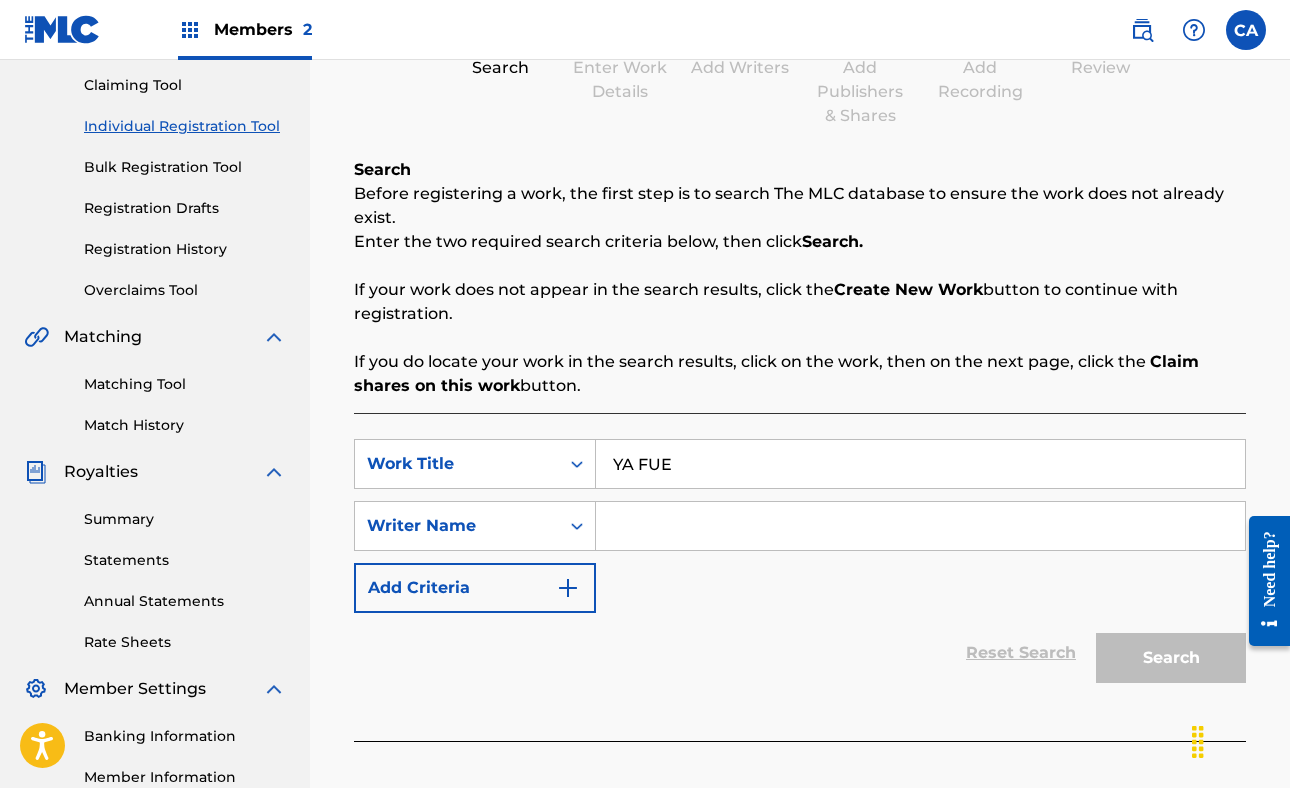 click at bounding box center [920, 526] 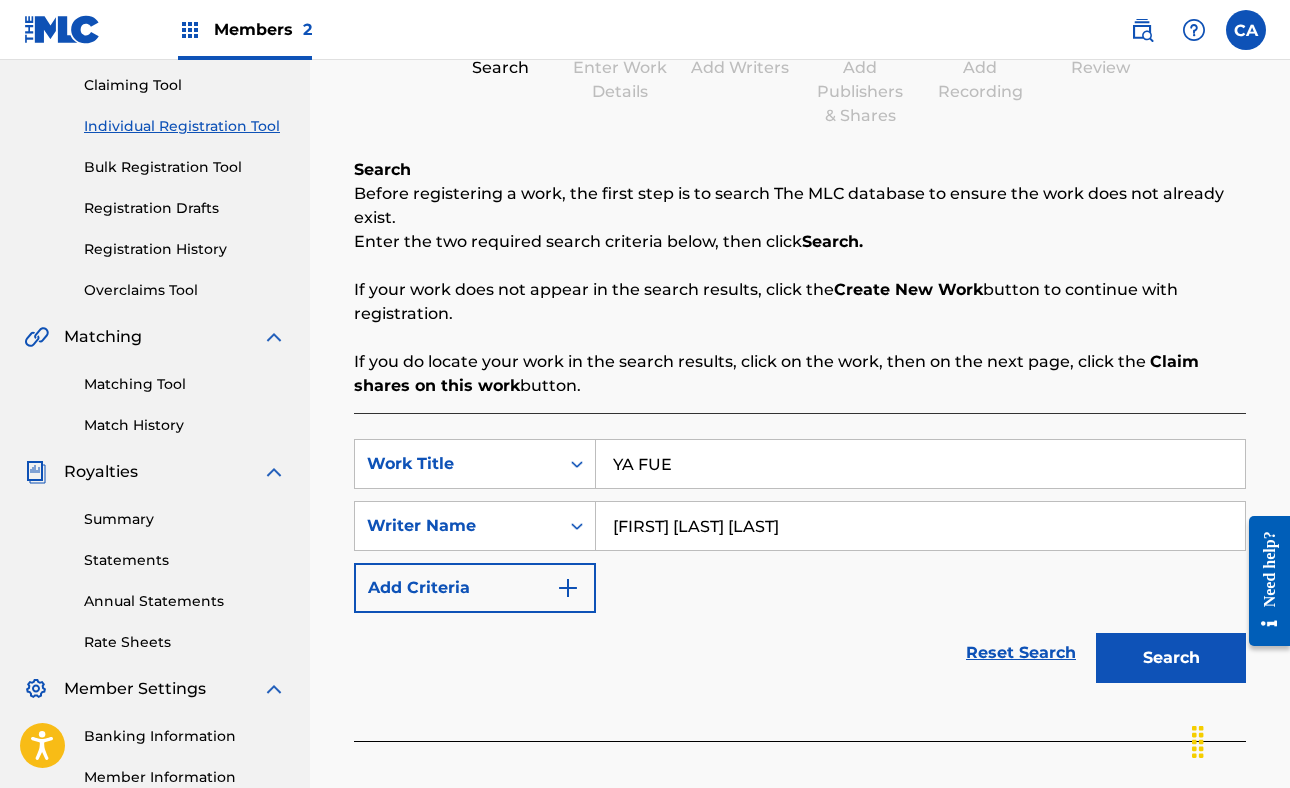 type on "[FIRST] [LAST] [LAST]" 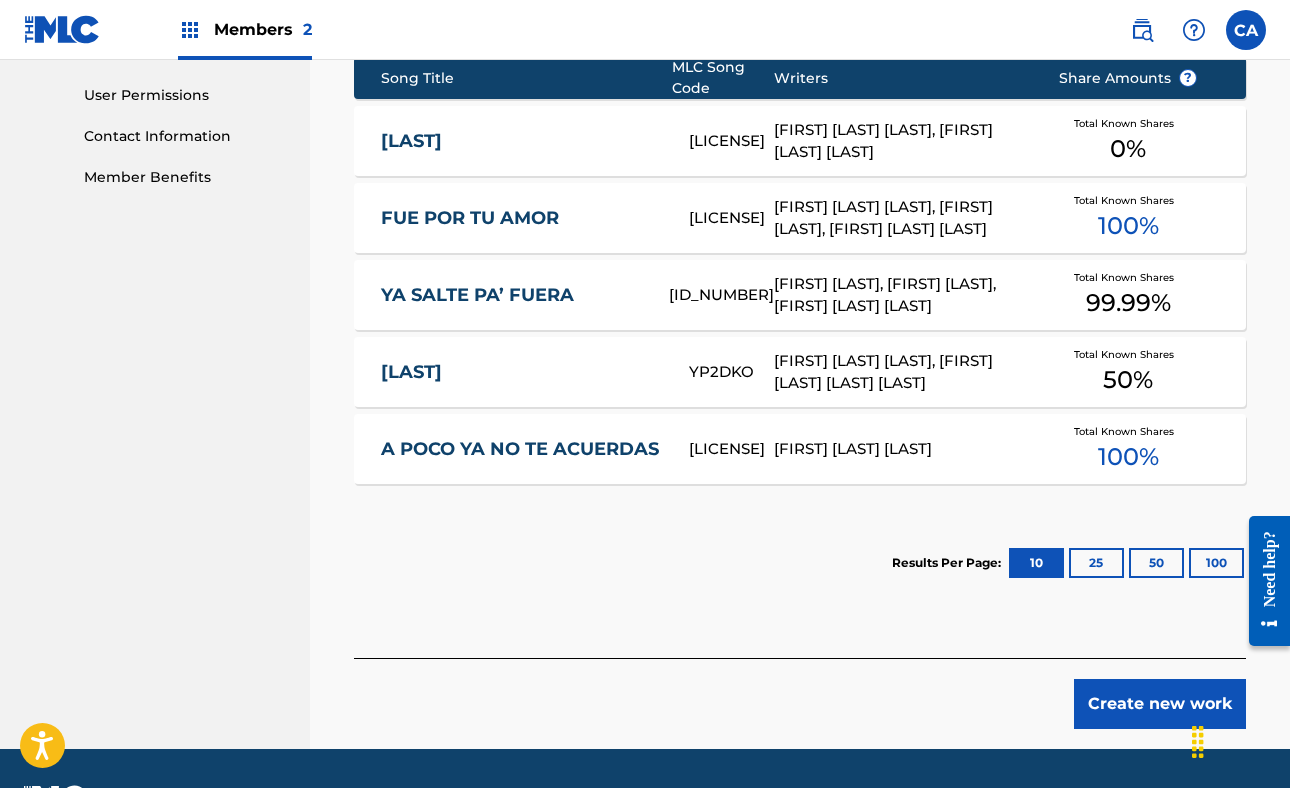 scroll, scrollTop: 989, scrollLeft: 0, axis: vertical 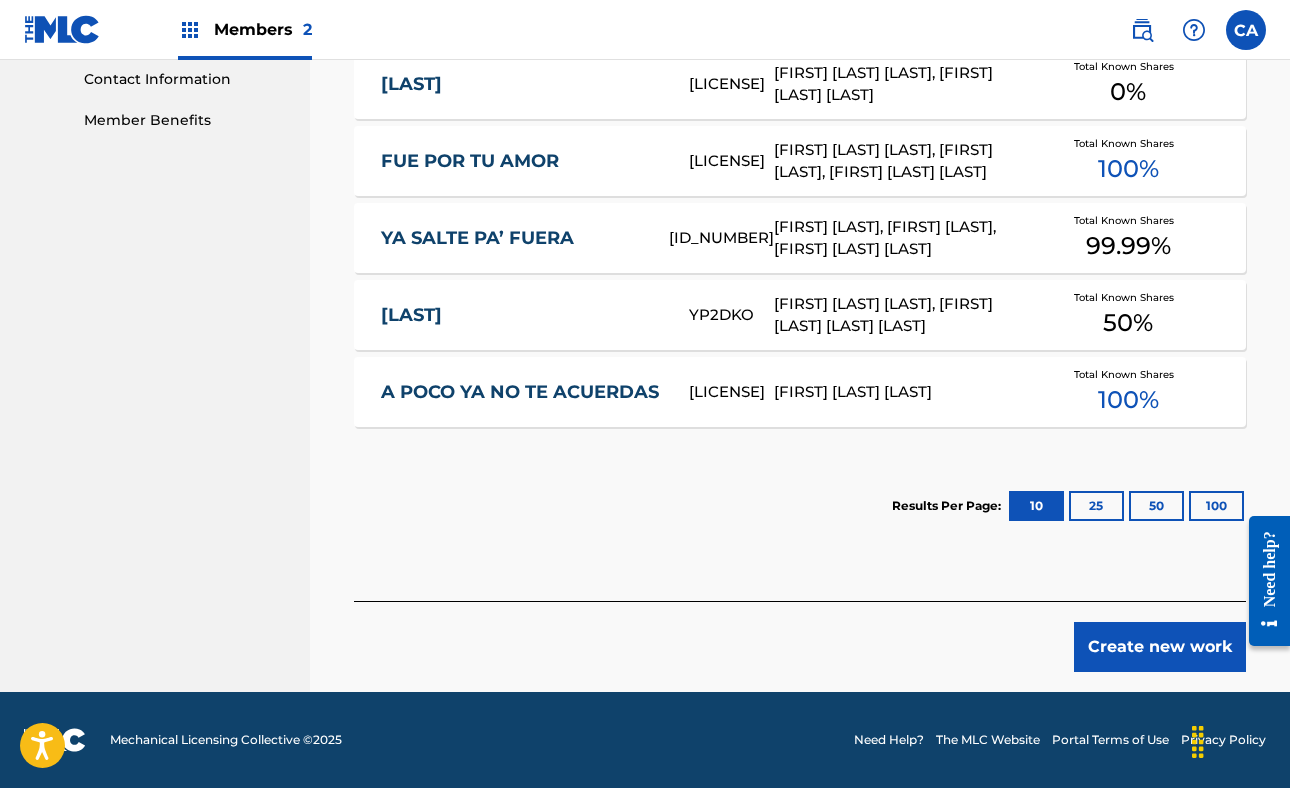 click on "Create new work" at bounding box center [1160, 647] 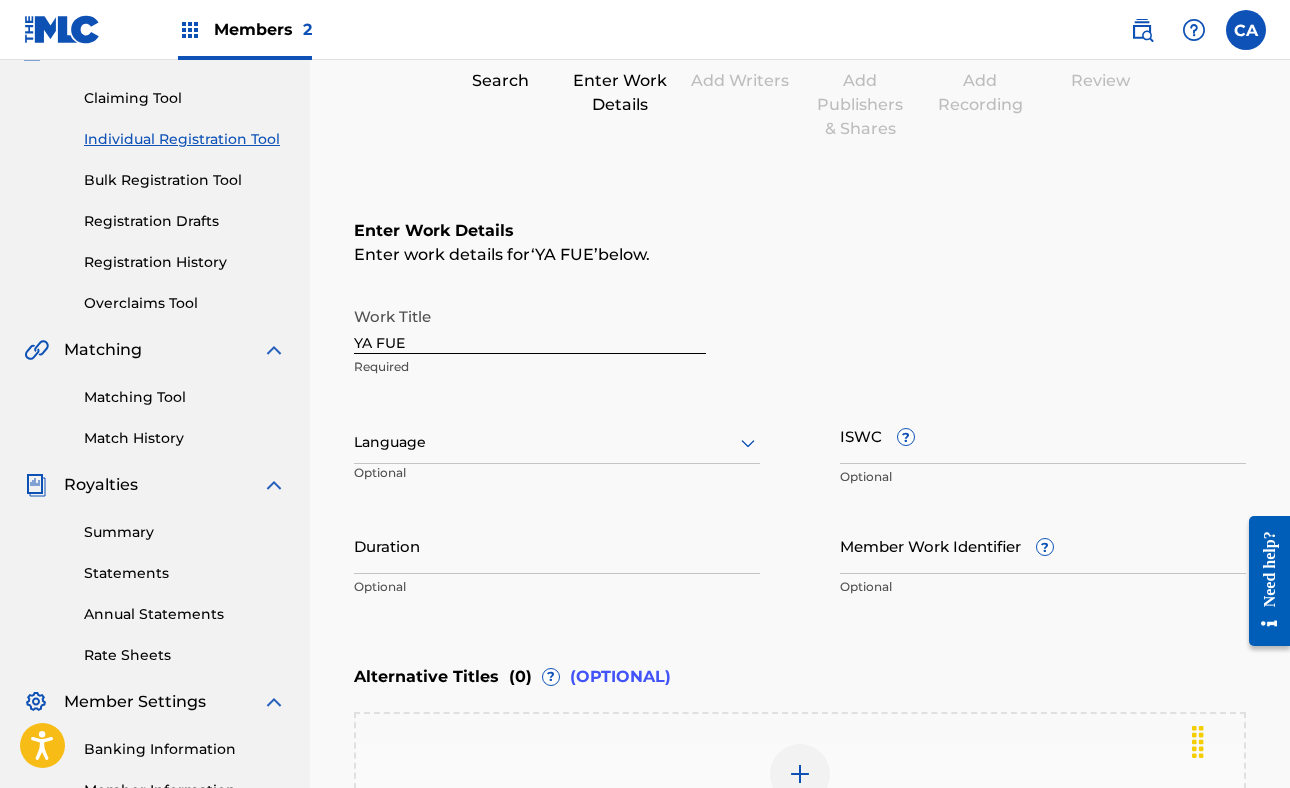 scroll, scrollTop: 211, scrollLeft: 0, axis: vertical 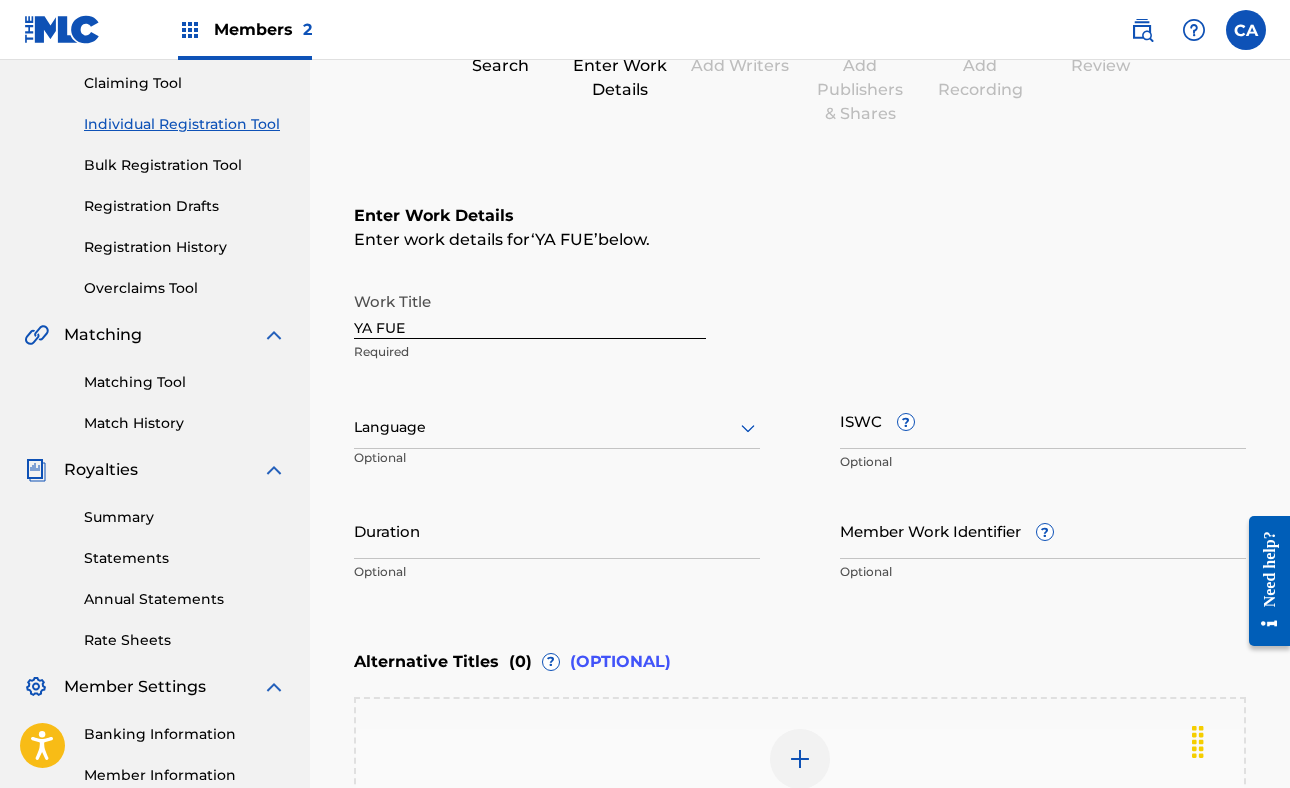 click 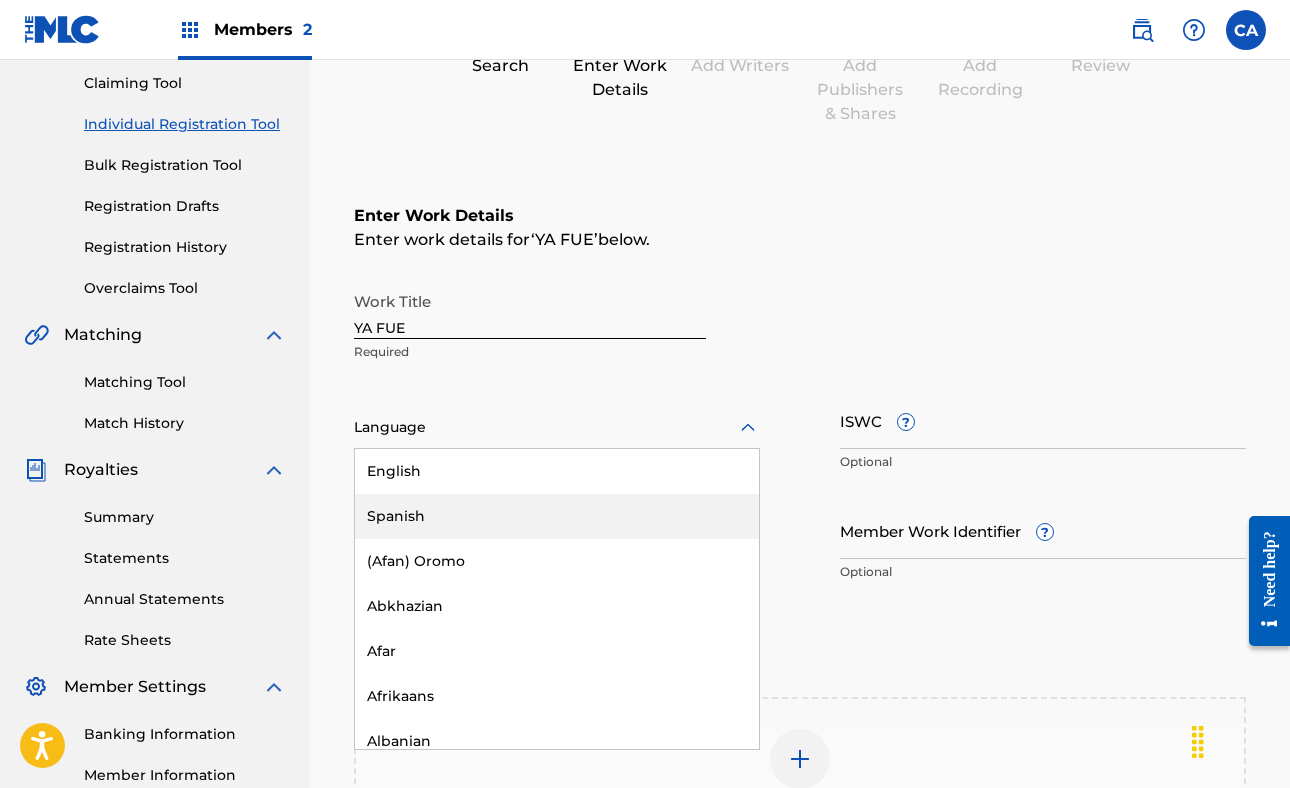 click on "Spanish" at bounding box center (557, 516) 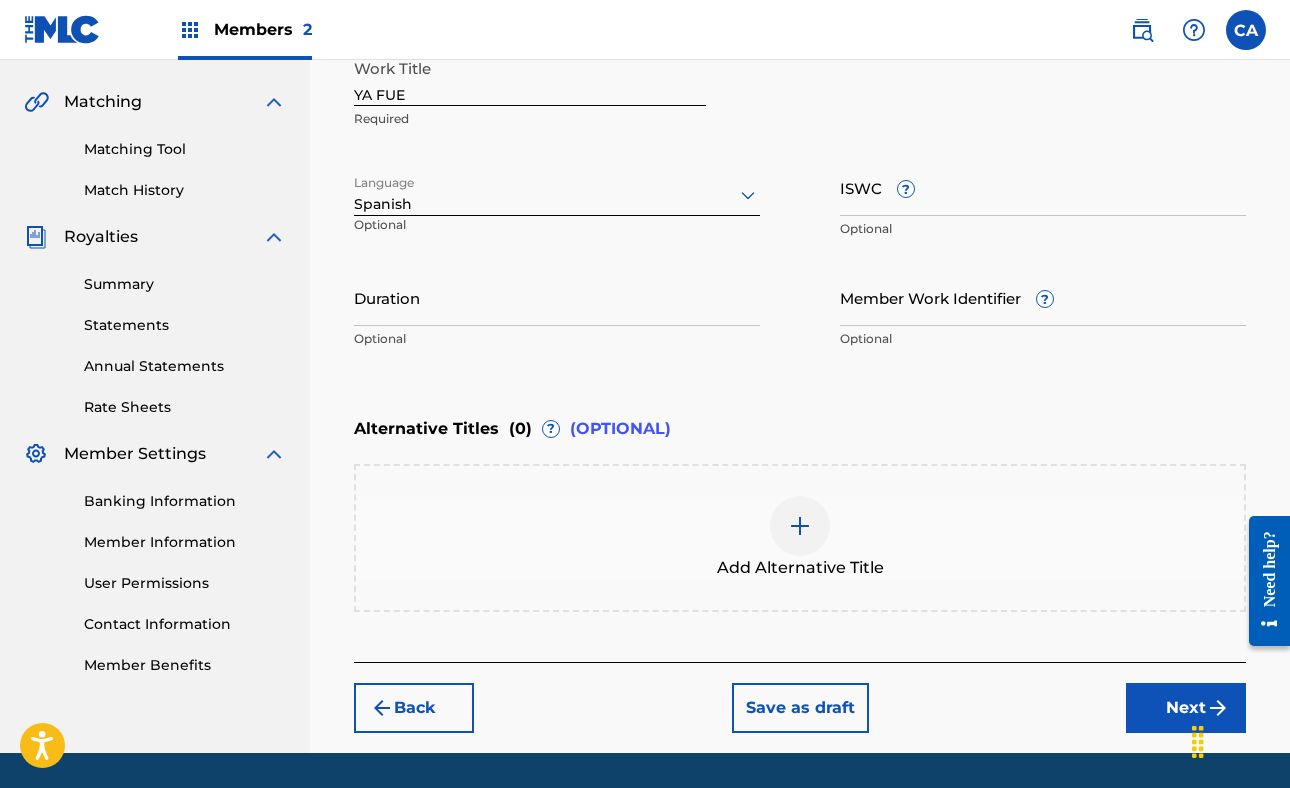 scroll, scrollTop: 504, scrollLeft: 0, axis: vertical 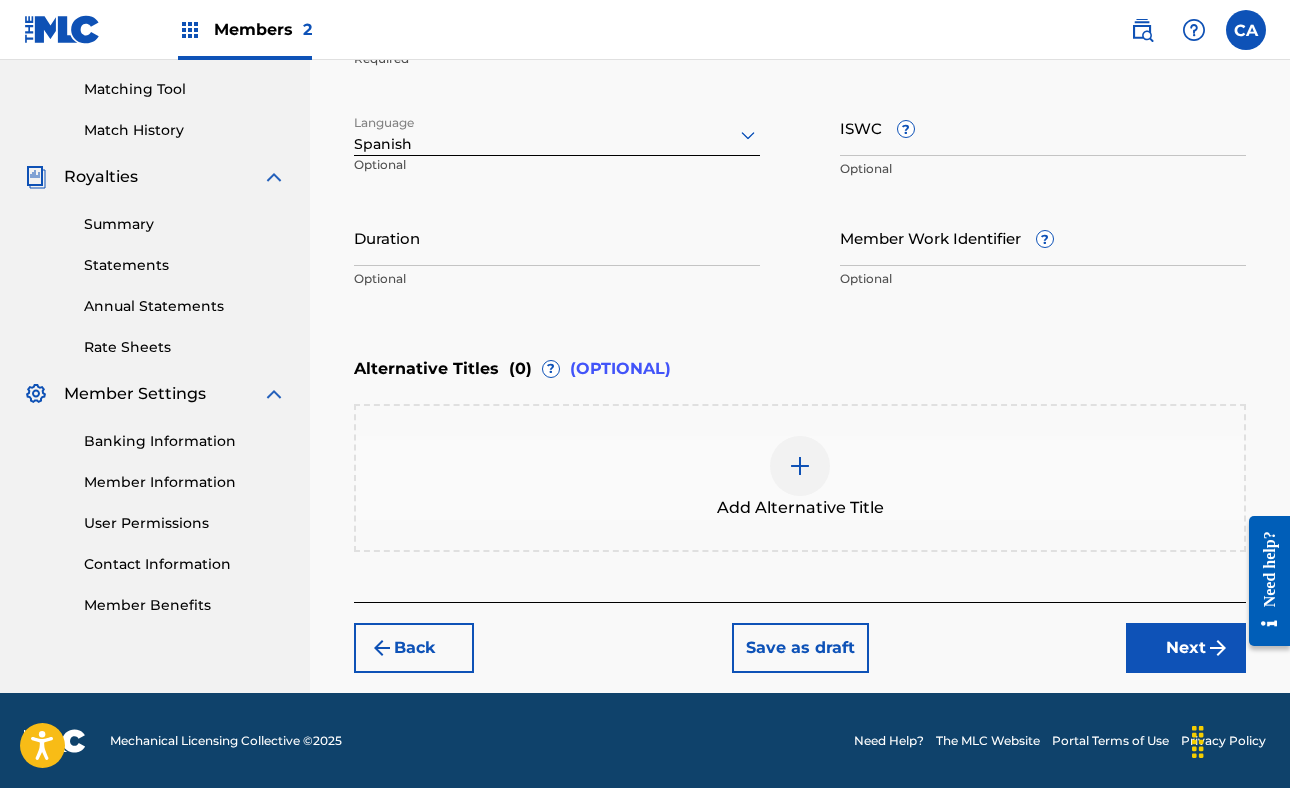 click on "Next" at bounding box center (1186, 648) 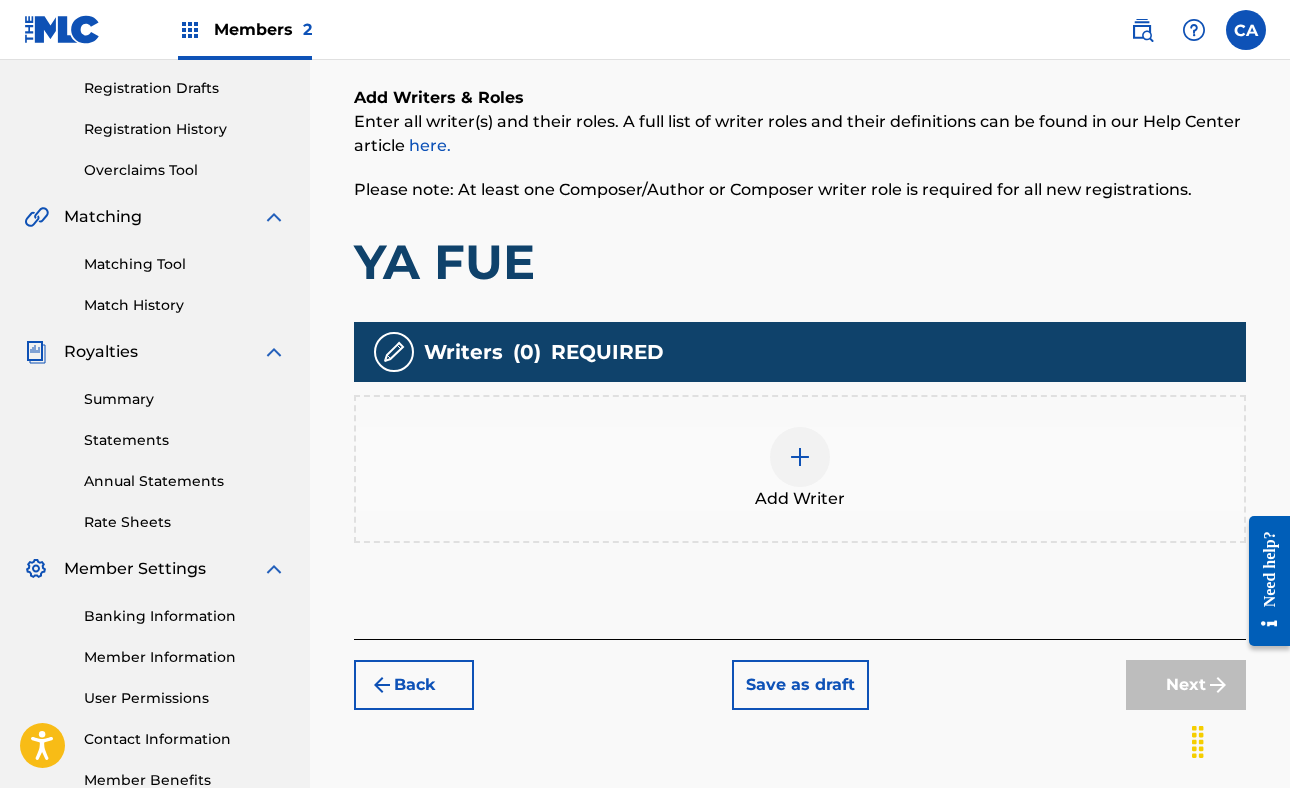scroll, scrollTop: 438, scrollLeft: 0, axis: vertical 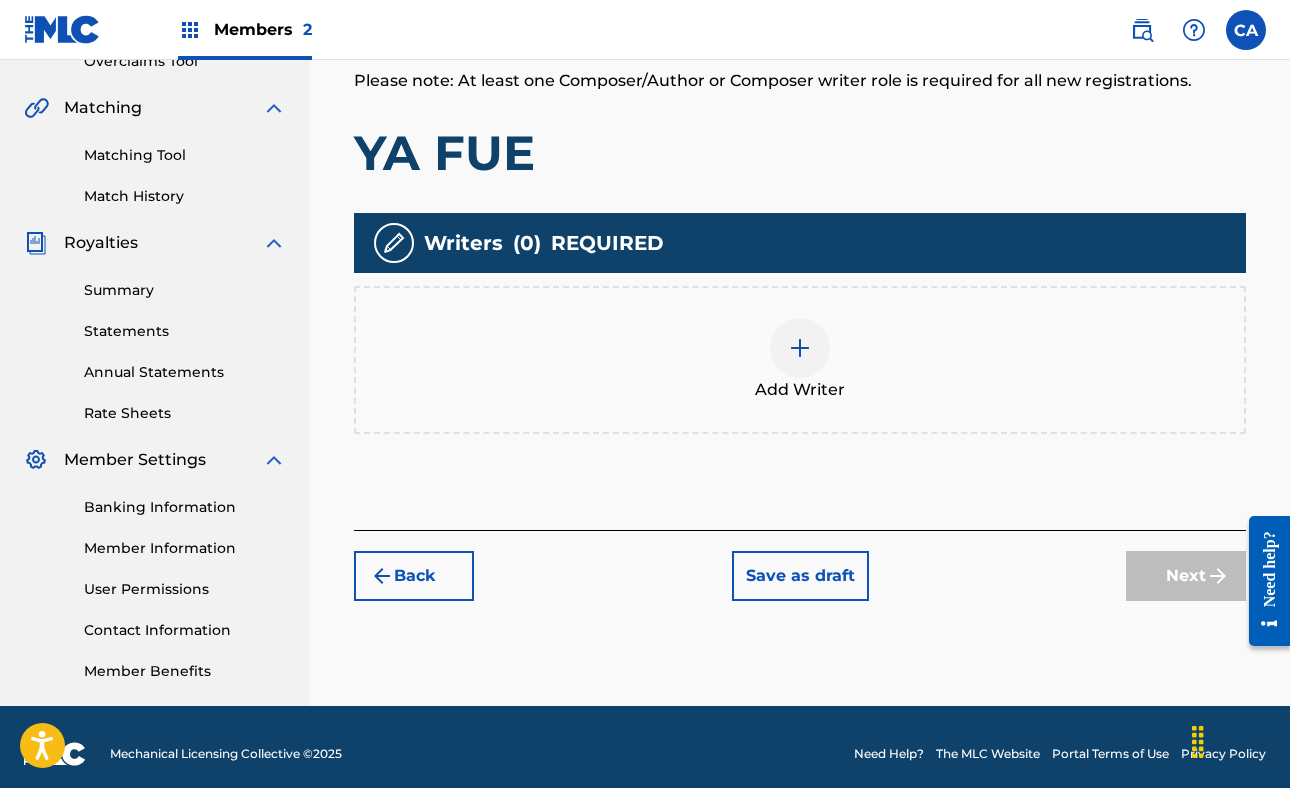 click at bounding box center (800, 348) 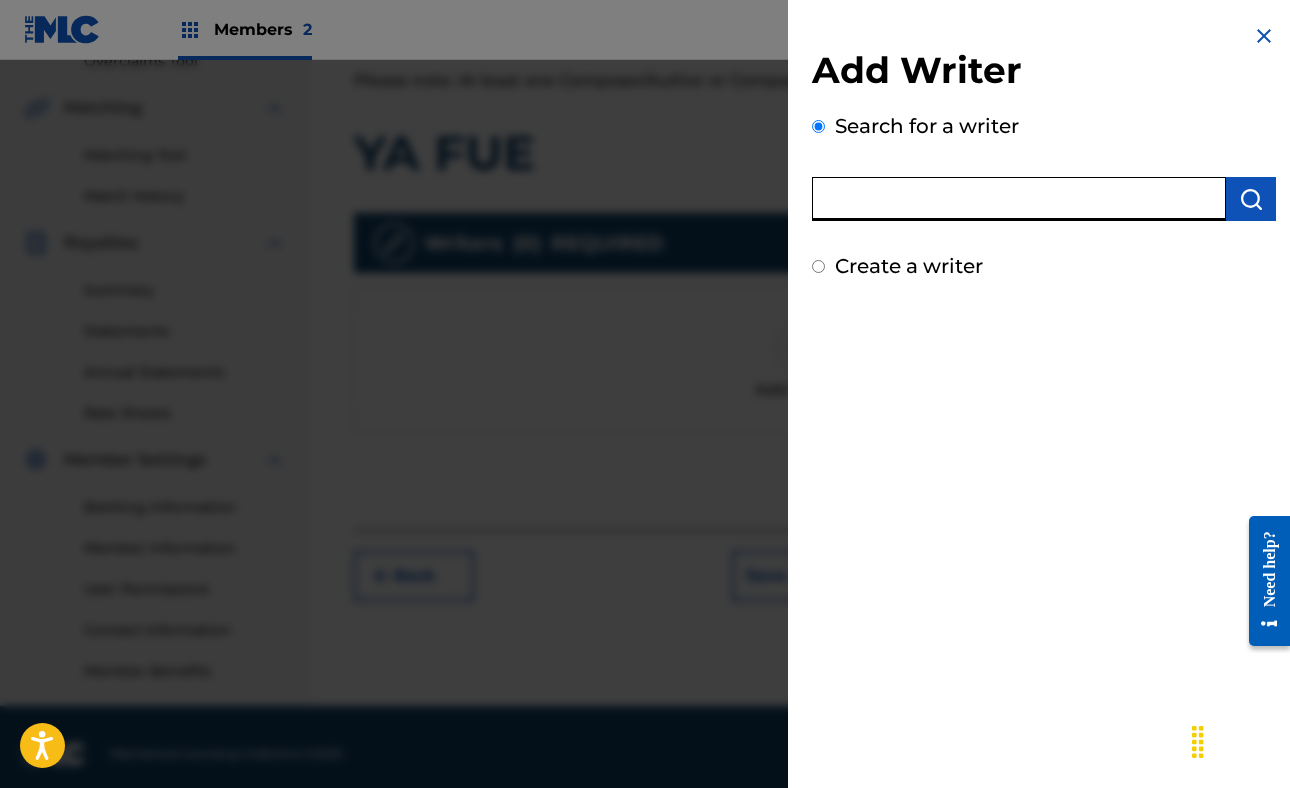 click at bounding box center [1019, 199] 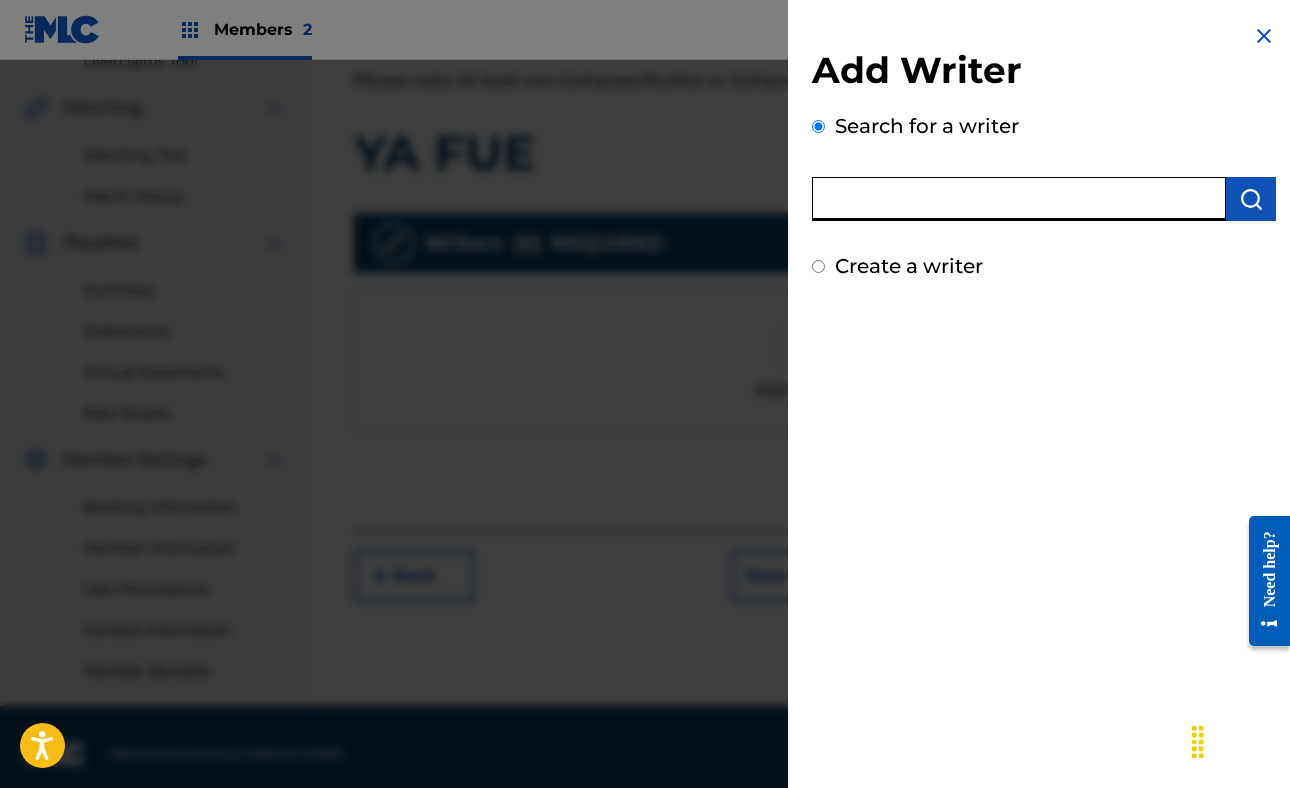 click on "Add Writer" at bounding box center [1044, 73] 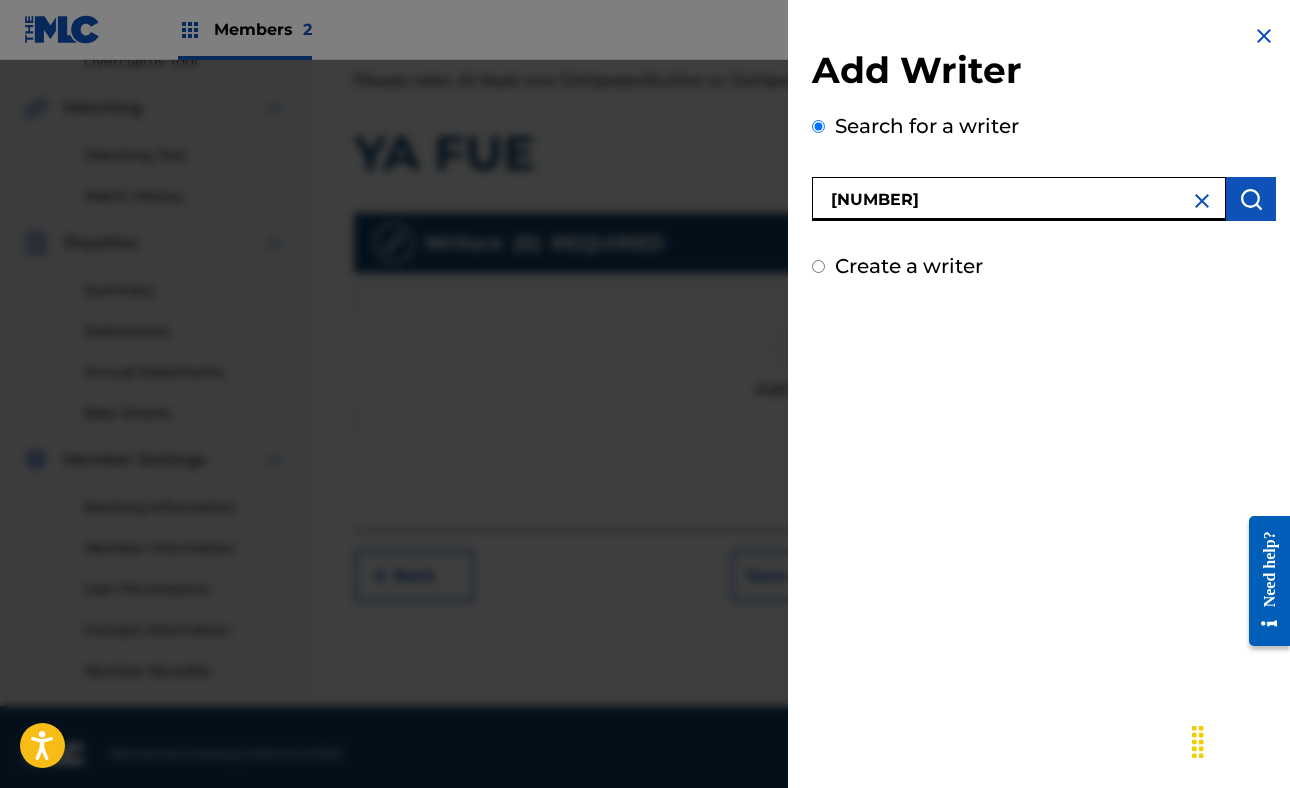 type on "[NUMBER]" 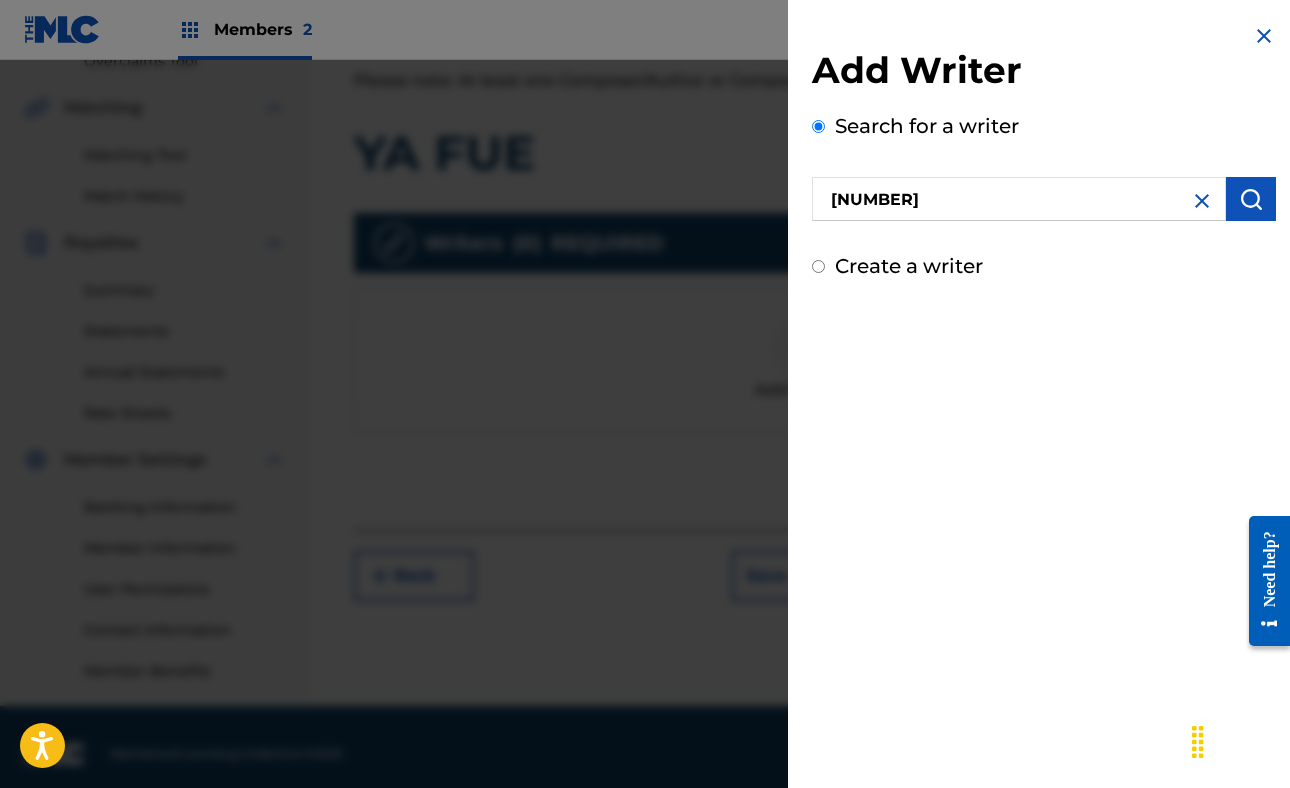 click at bounding box center [1251, 199] 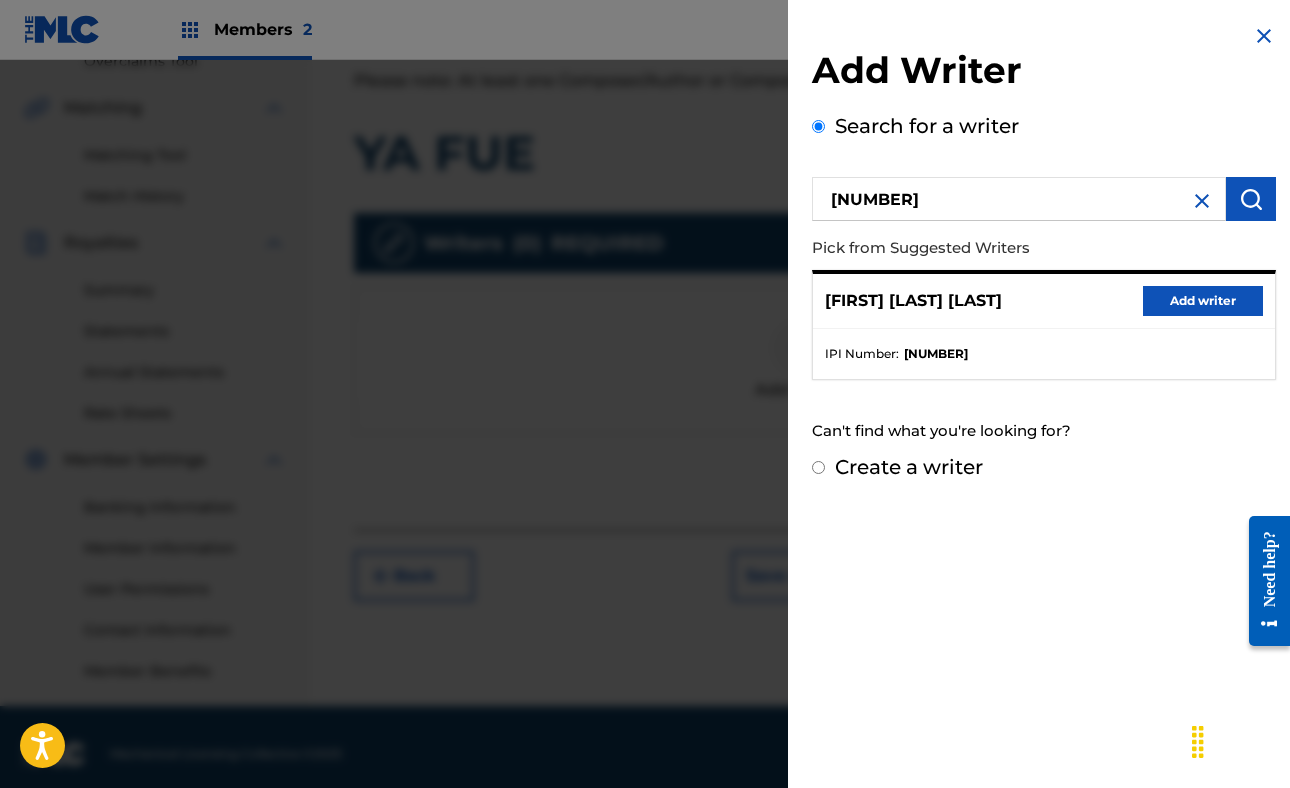 click on "Add writer" at bounding box center [1203, 301] 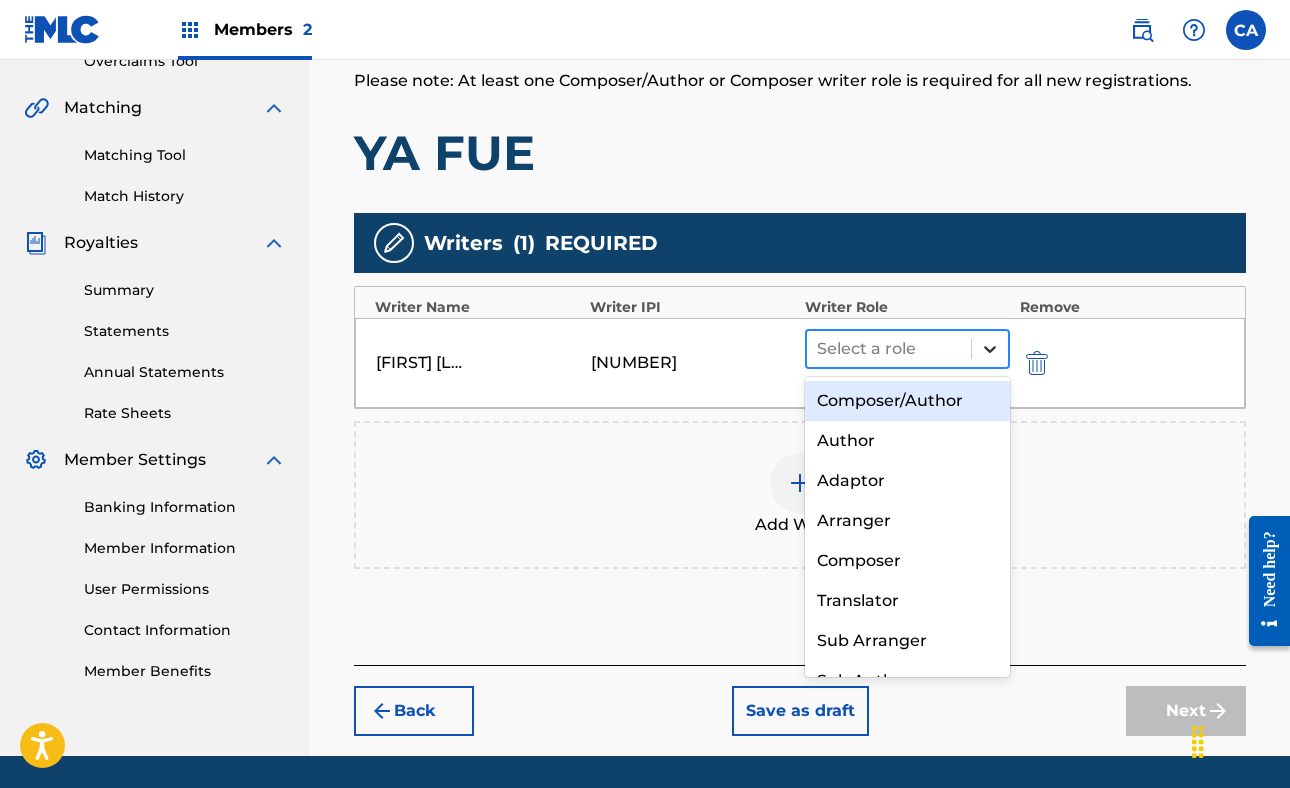 click 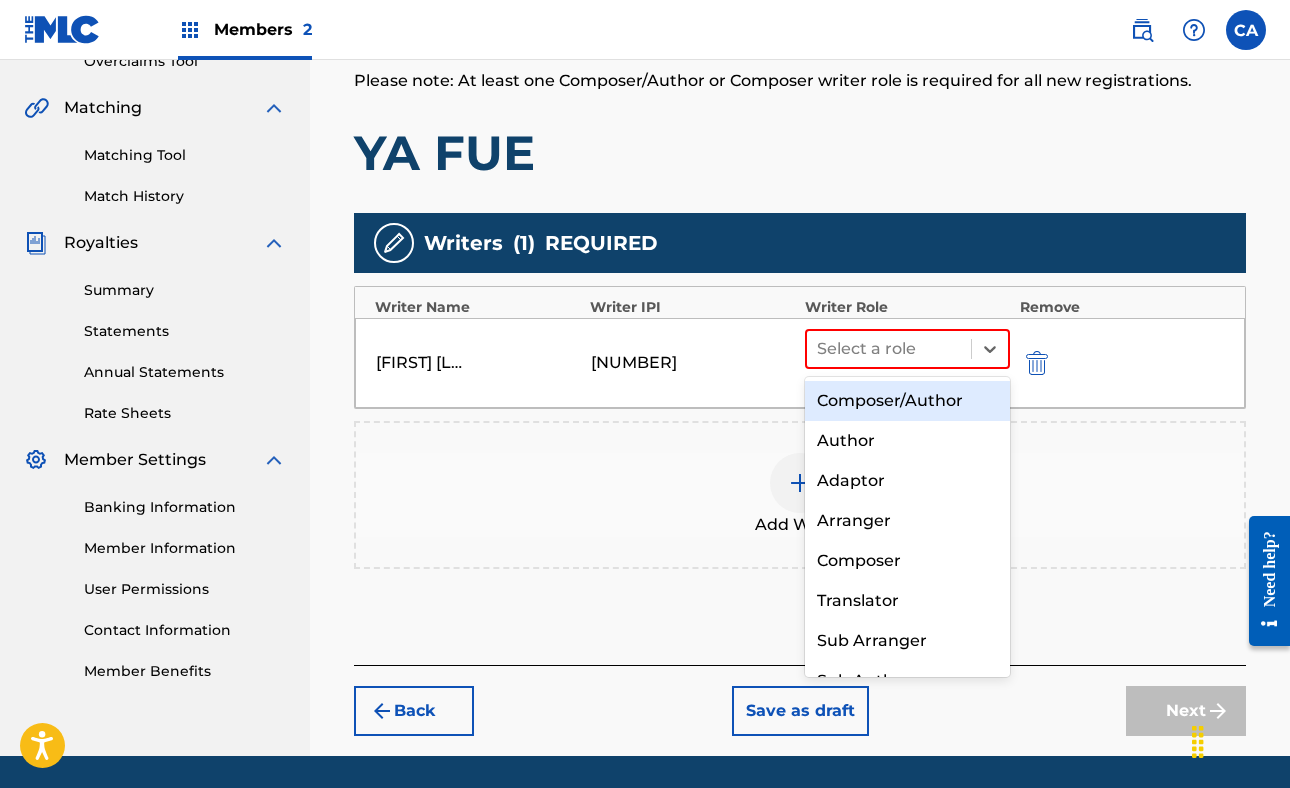 click on "Composer/Author" at bounding box center [907, 401] 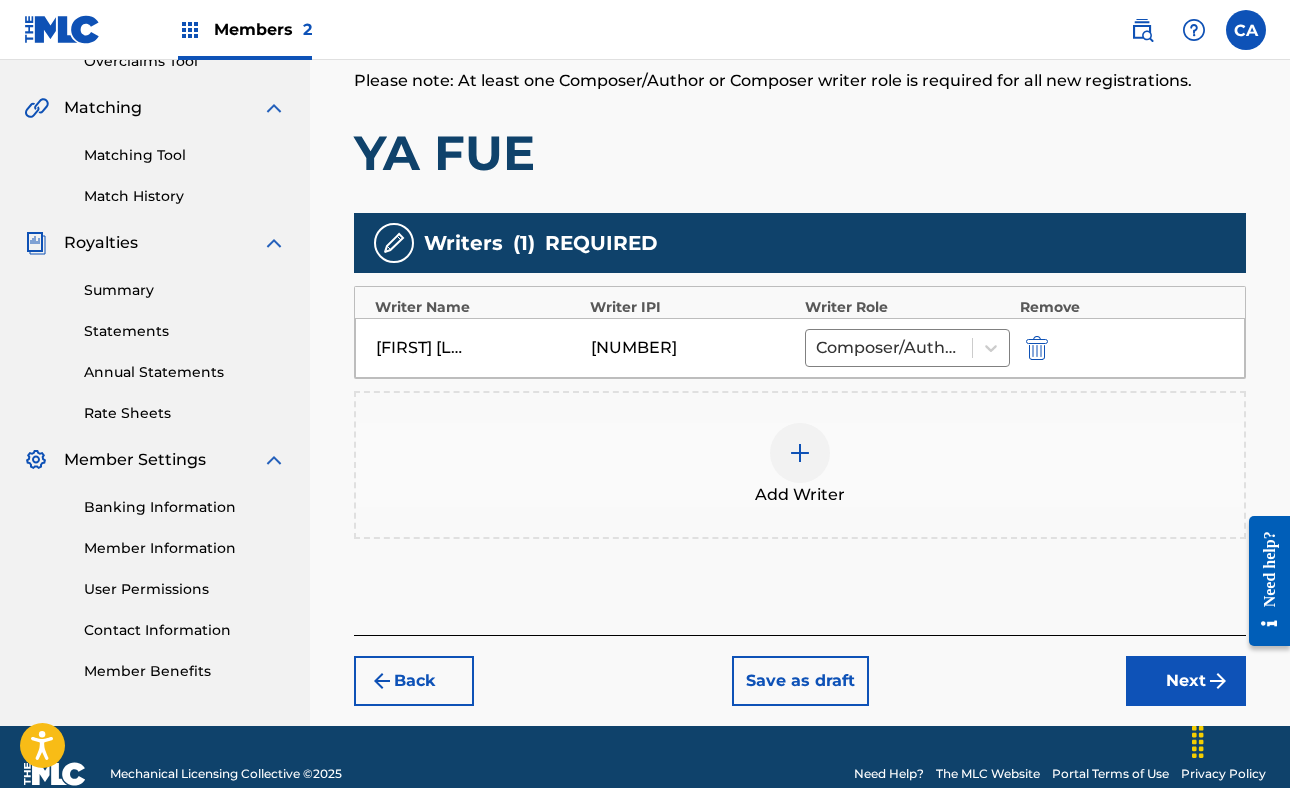 click at bounding box center (800, 453) 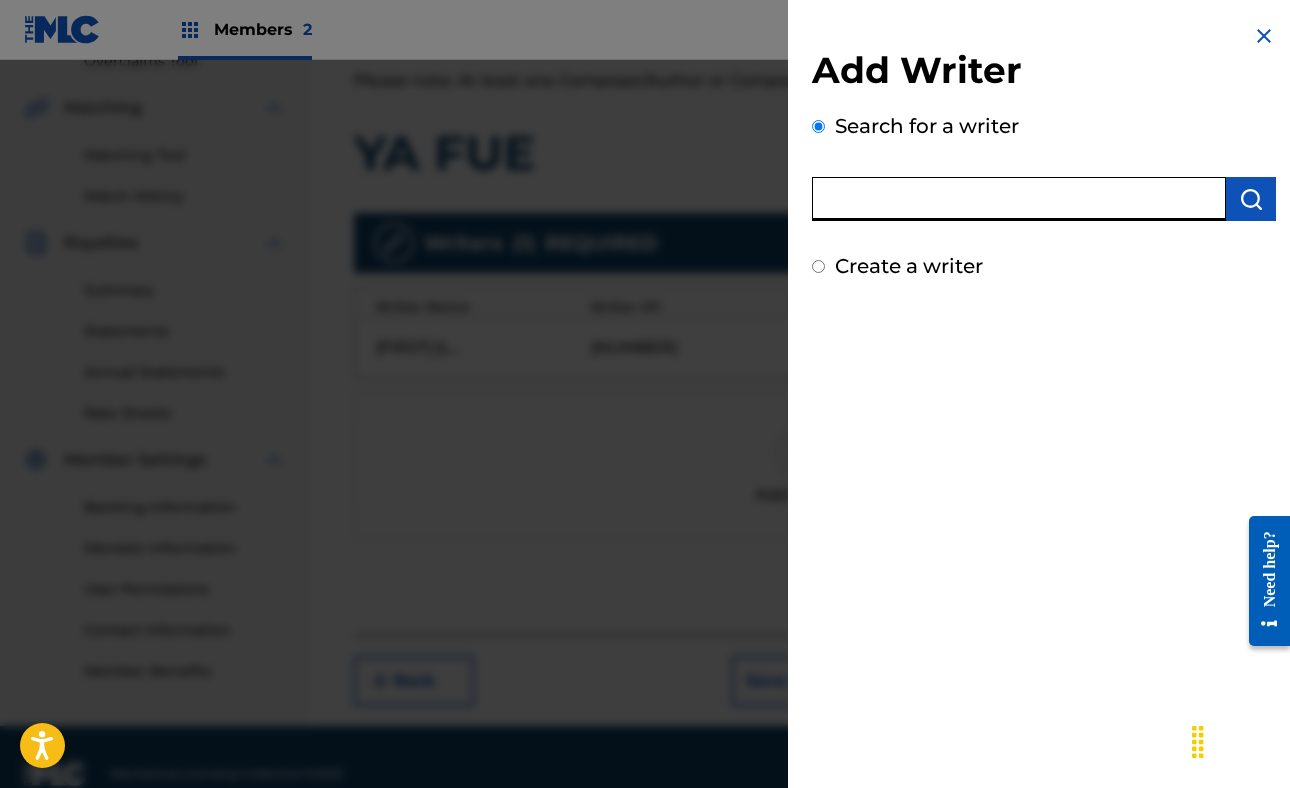 click at bounding box center (1019, 199) 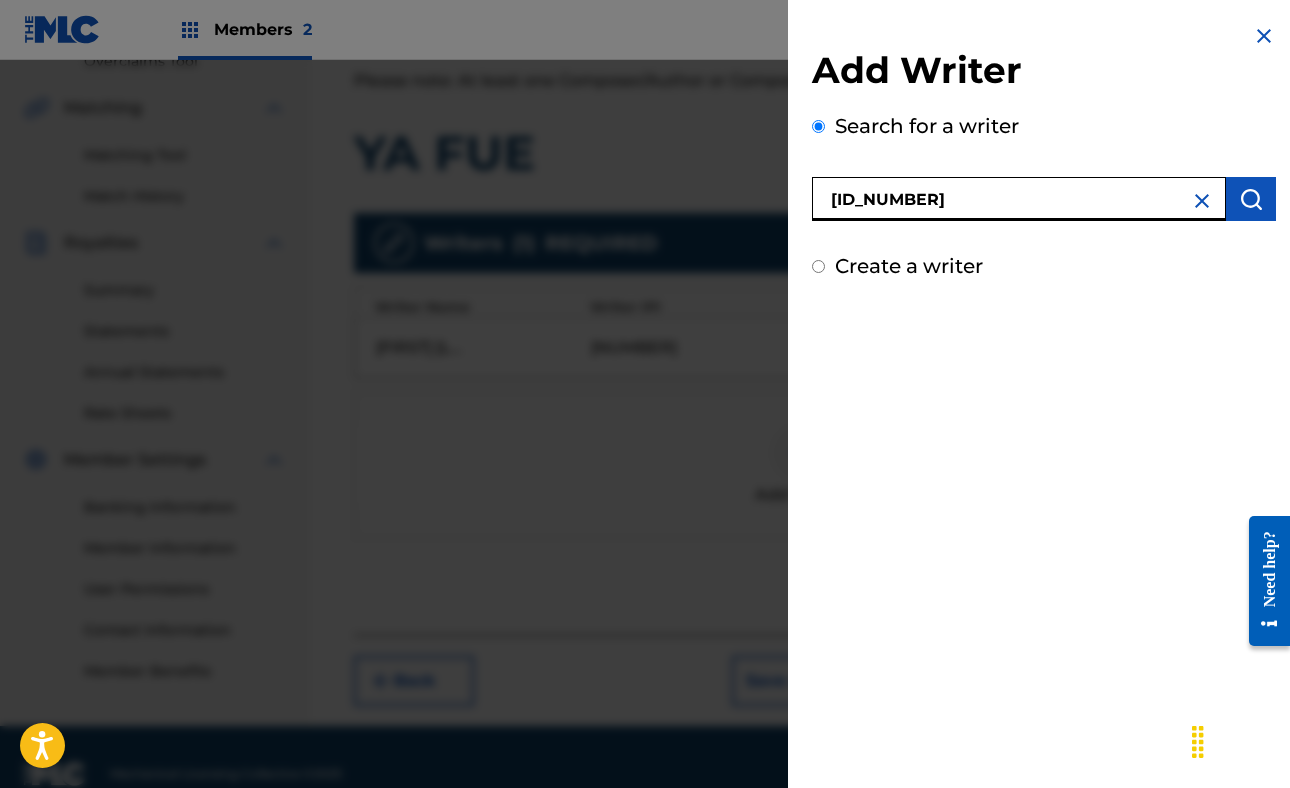 type on "[ID_NUMBER]" 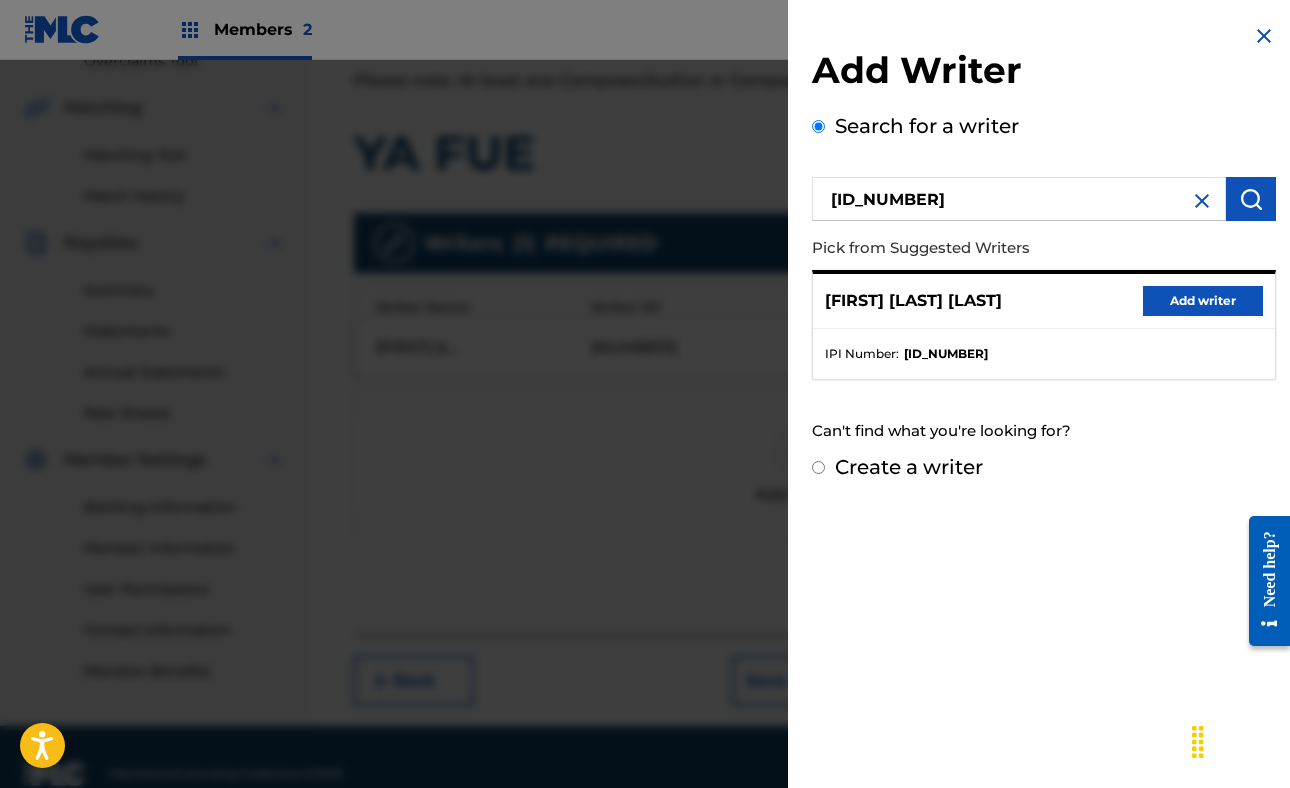 click on "Add writer" at bounding box center [1203, 301] 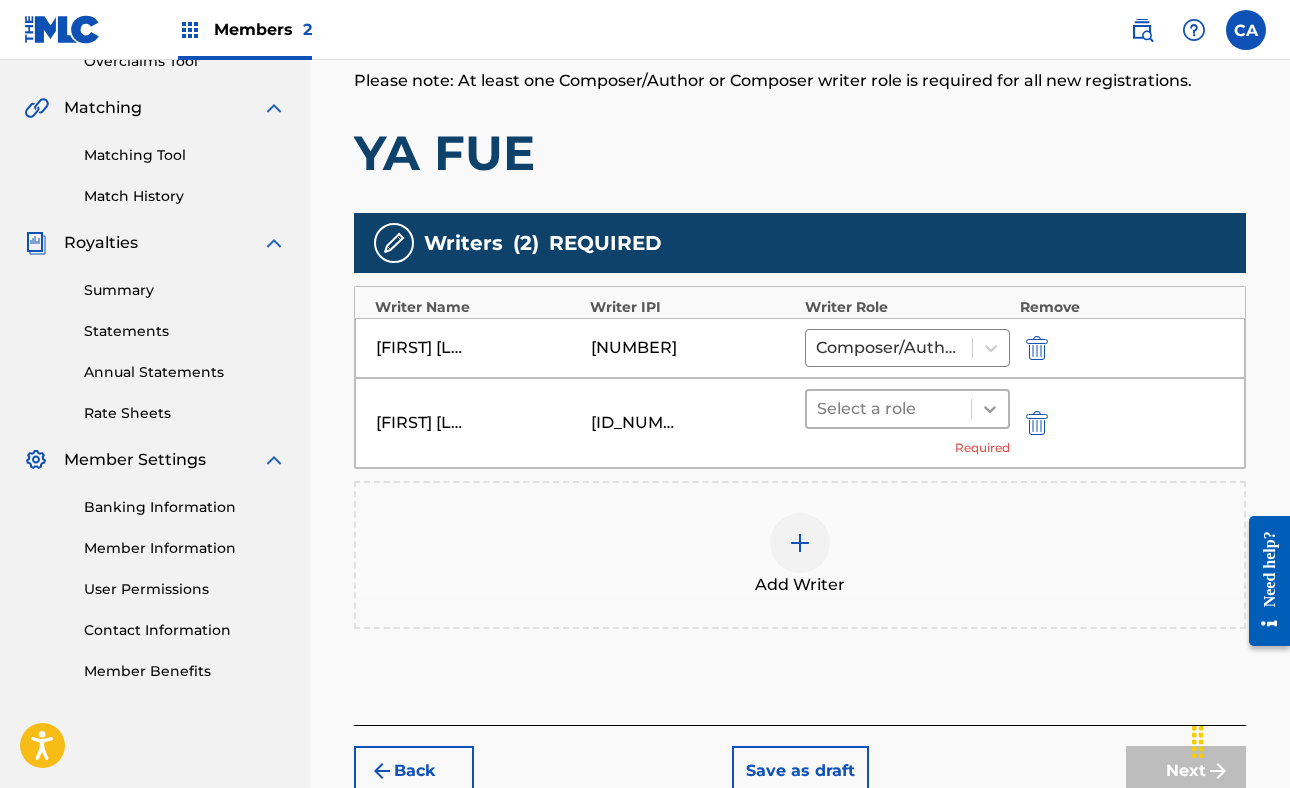 click 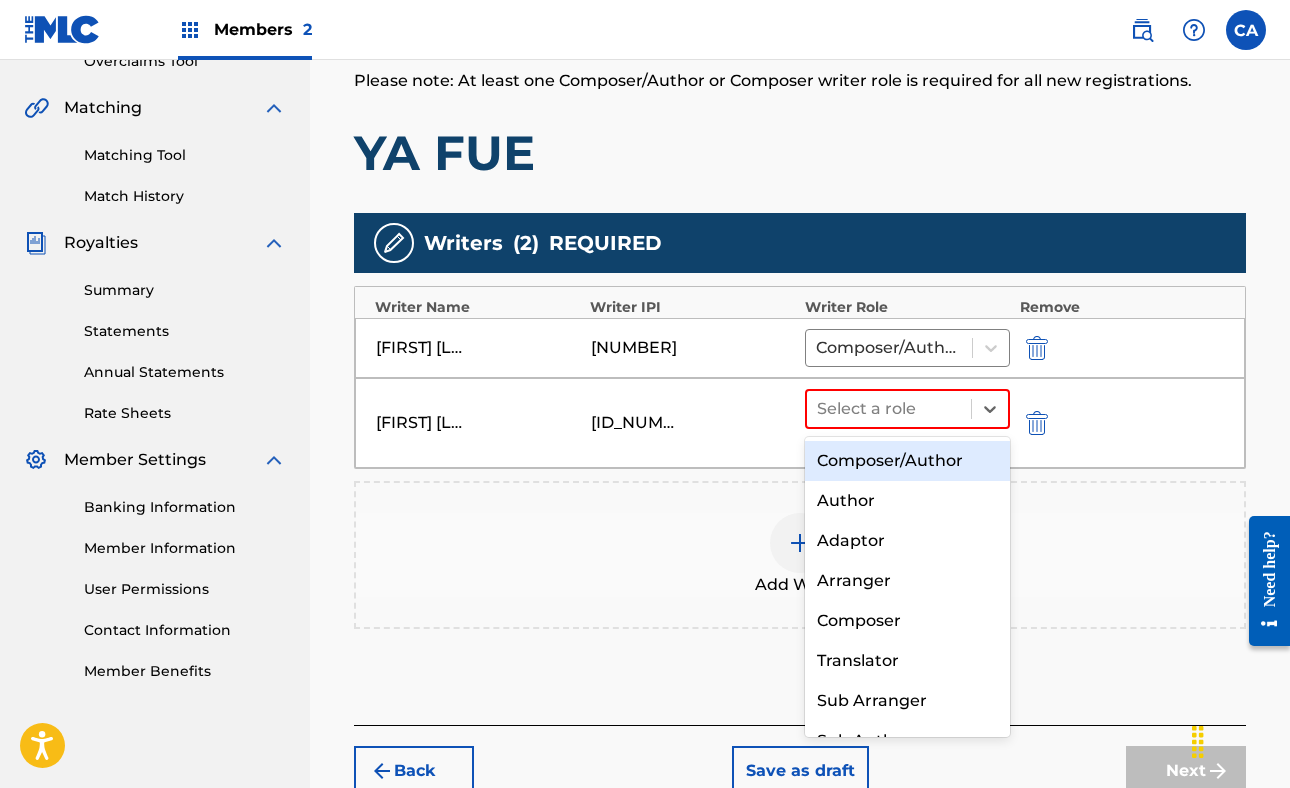 click on "Composer/Author" at bounding box center [907, 461] 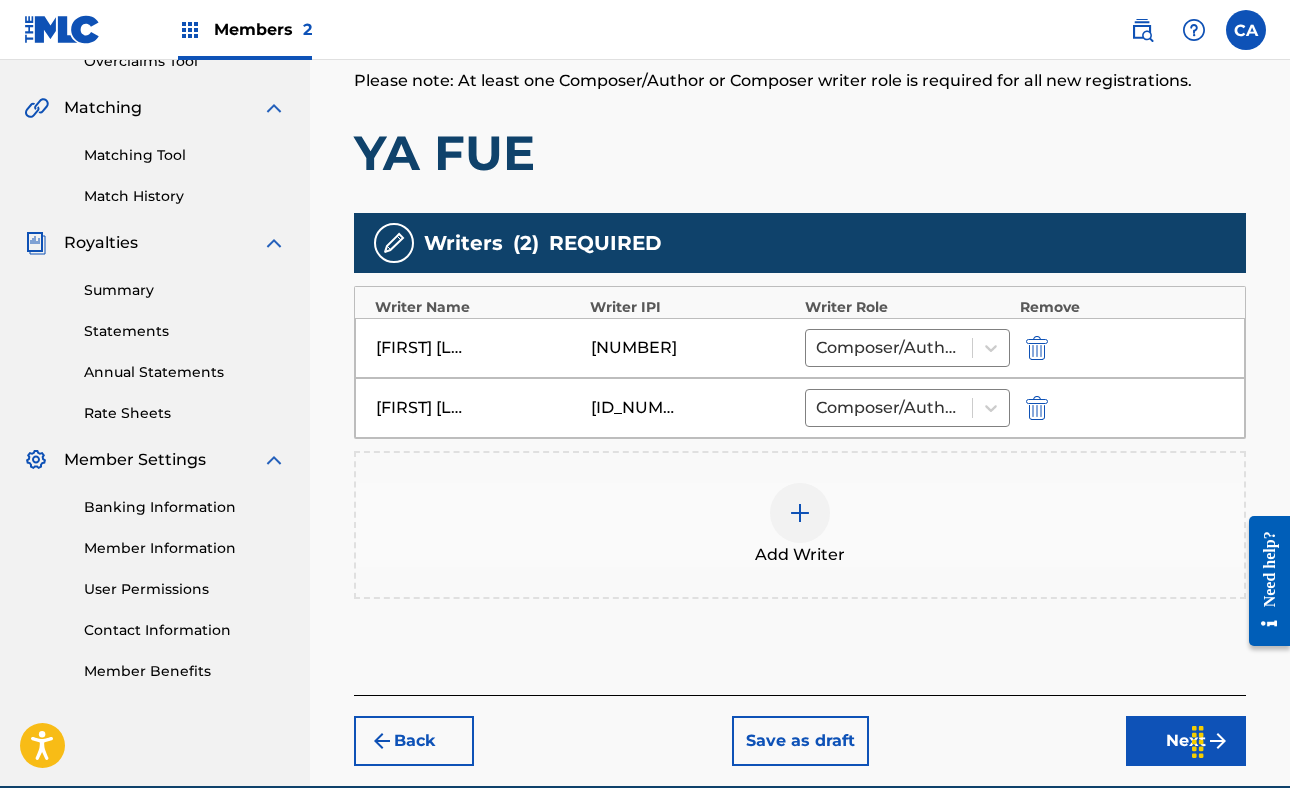 scroll, scrollTop: 532, scrollLeft: 0, axis: vertical 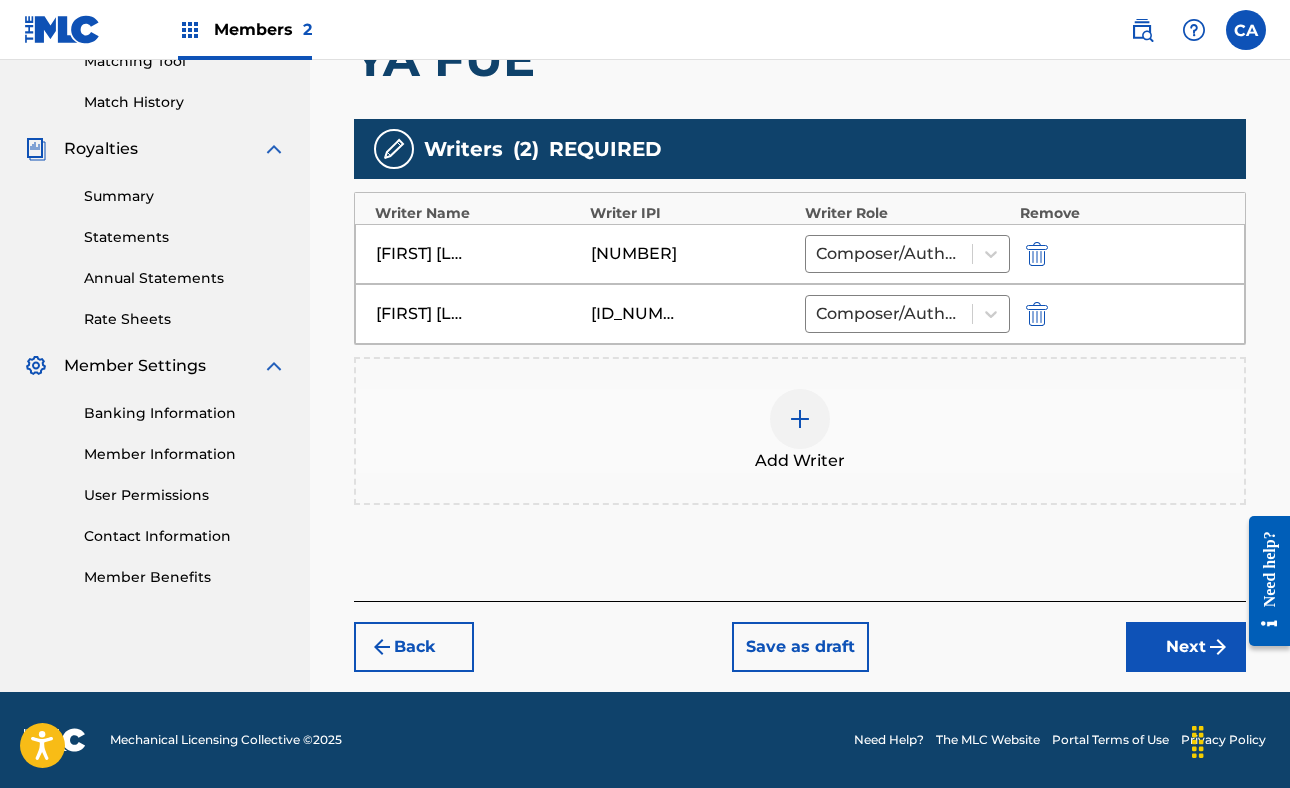click on "Next" at bounding box center [1186, 647] 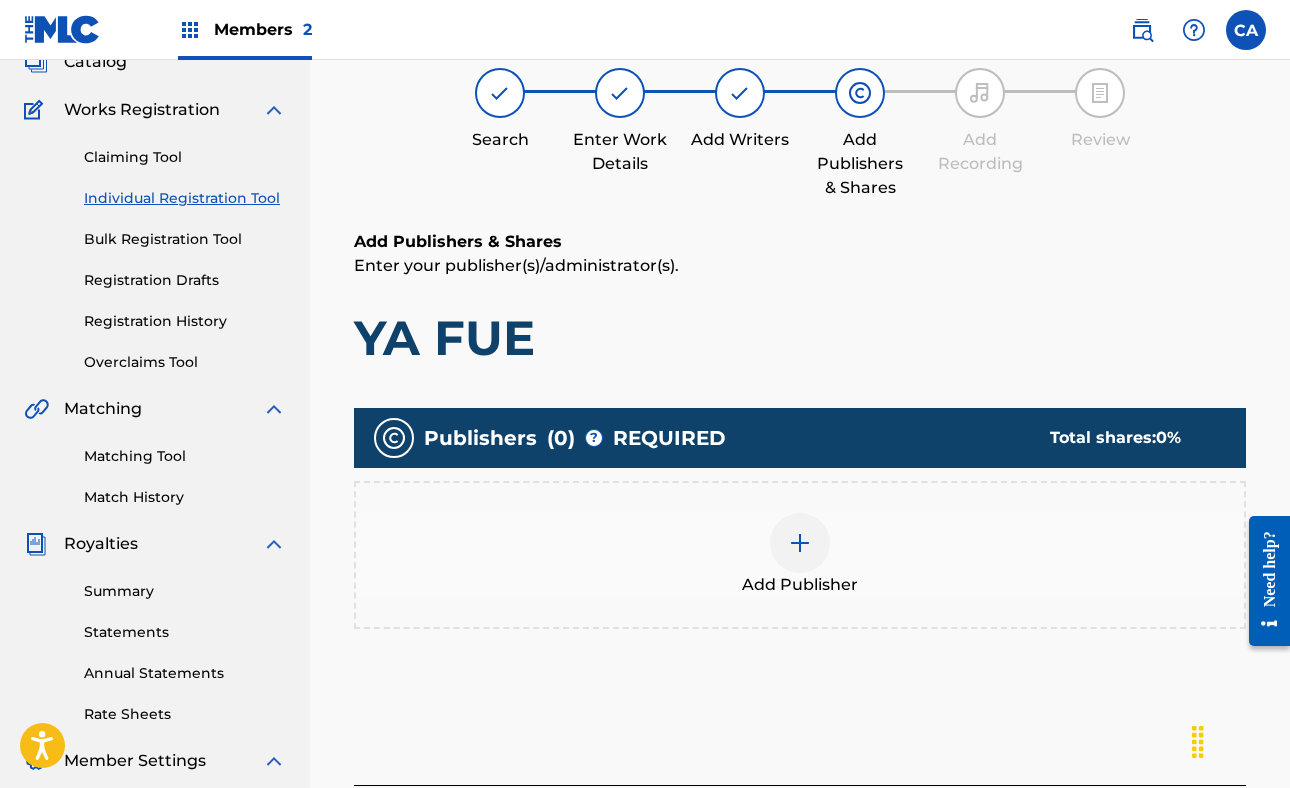 scroll, scrollTop: 90, scrollLeft: 0, axis: vertical 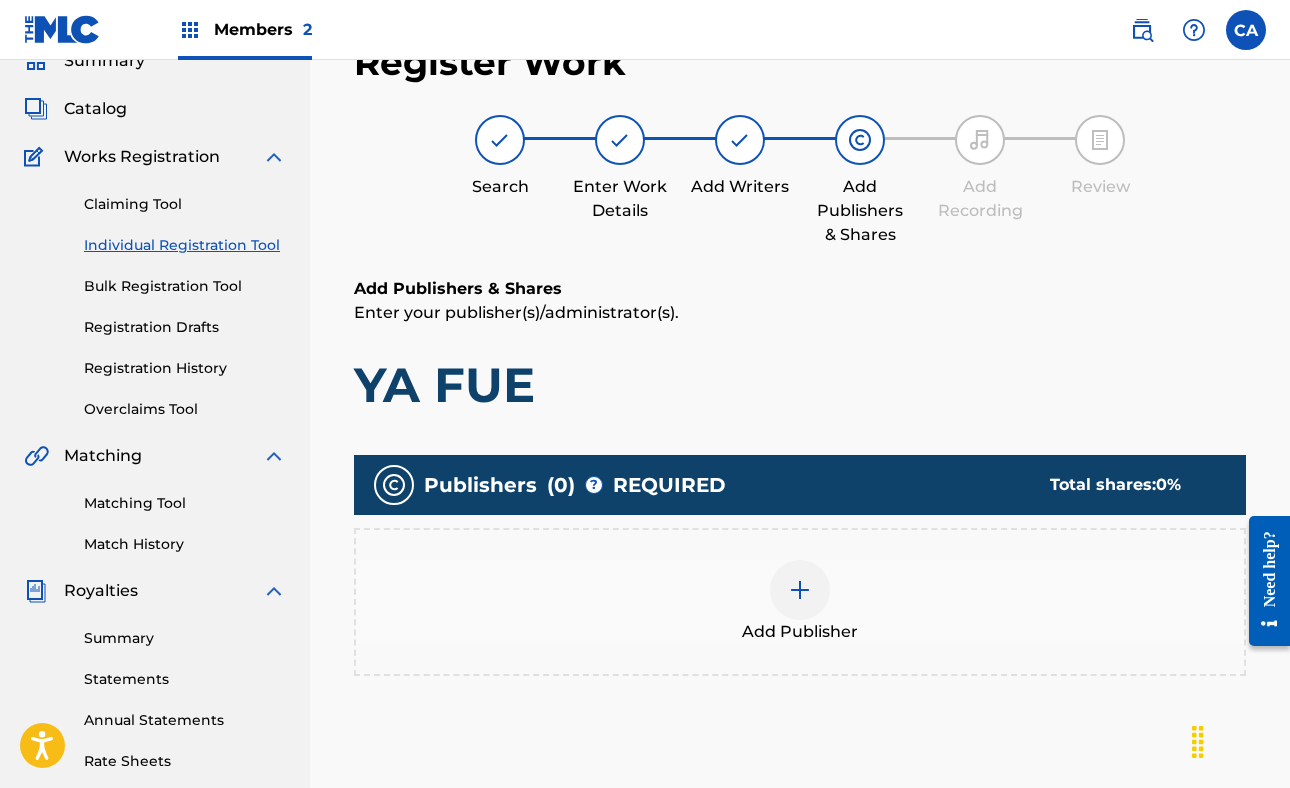 click at bounding box center (800, 590) 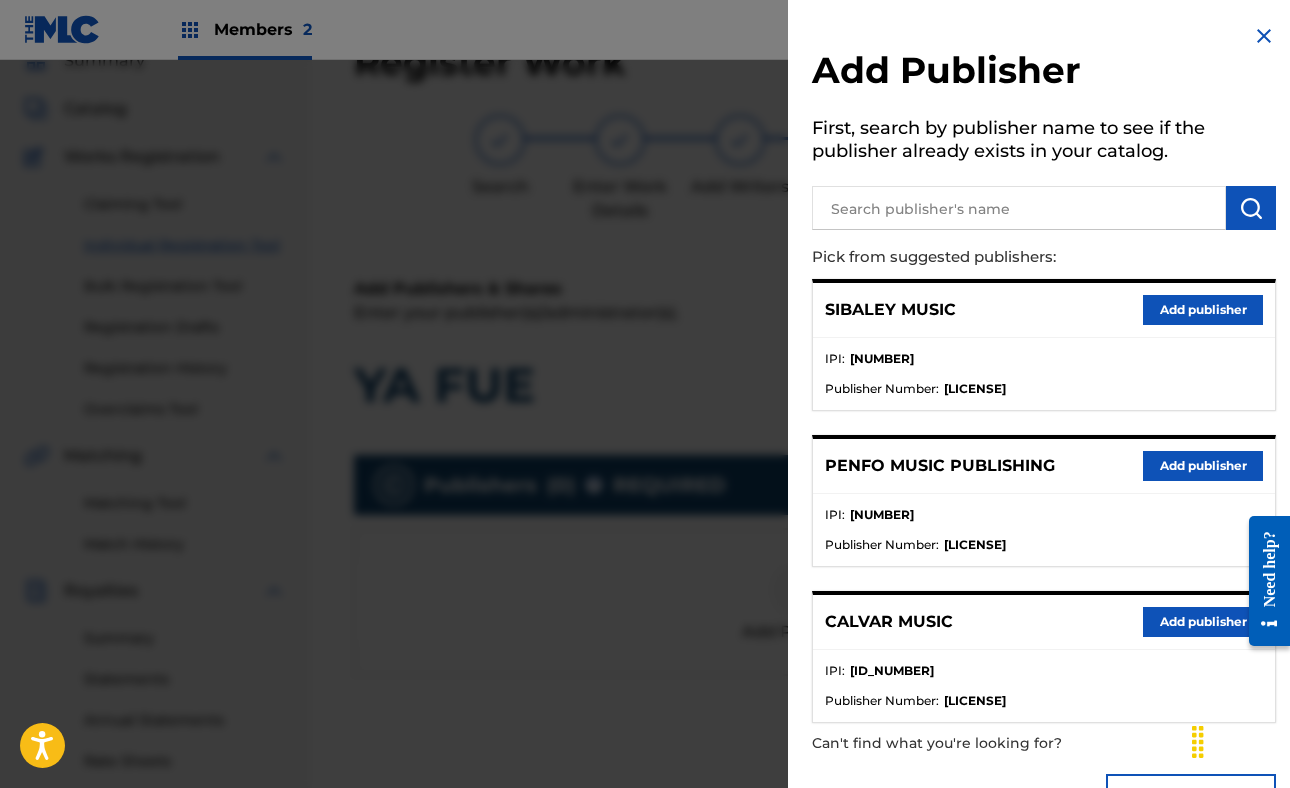 scroll, scrollTop: 4, scrollLeft: 0, axis: vertical 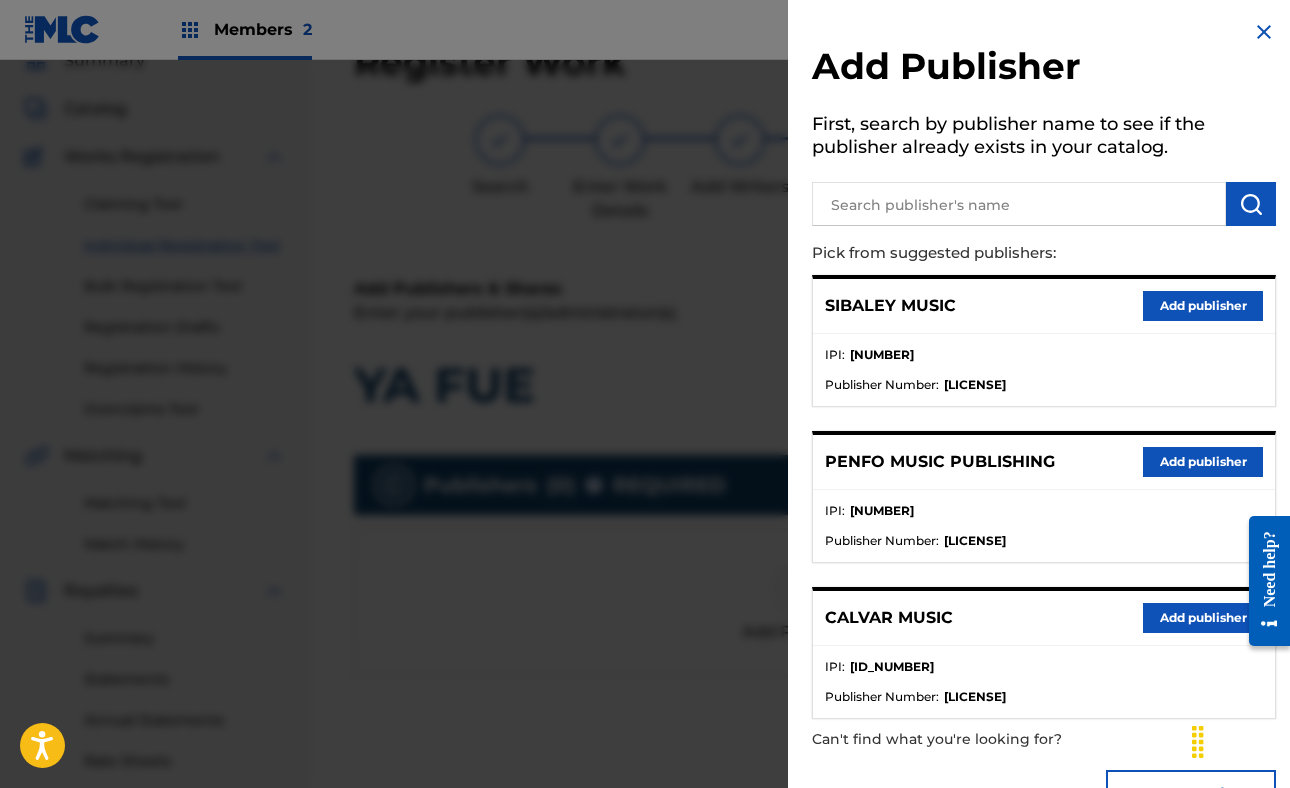click on "Add publisher" at bounding box center [1203, 462] 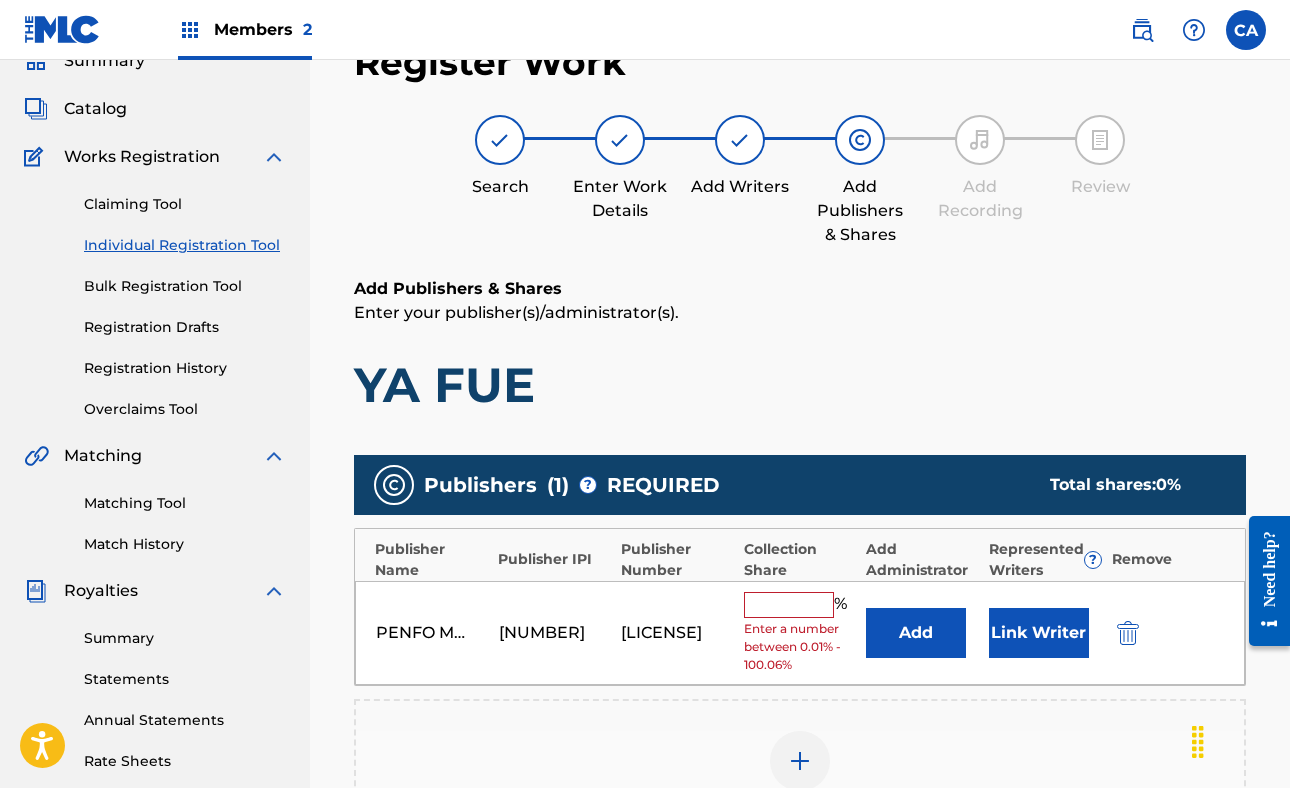 click at bounding box center (789, 605) 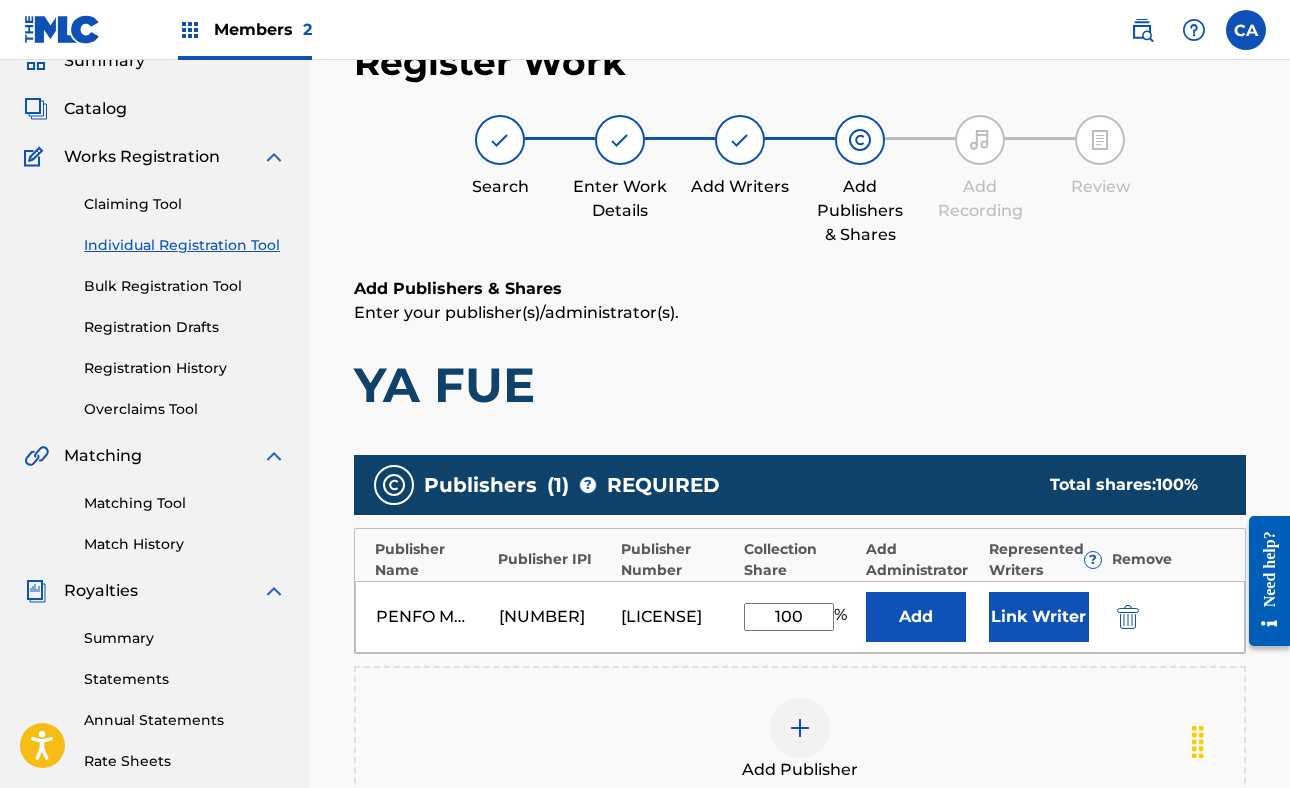 type on "100" 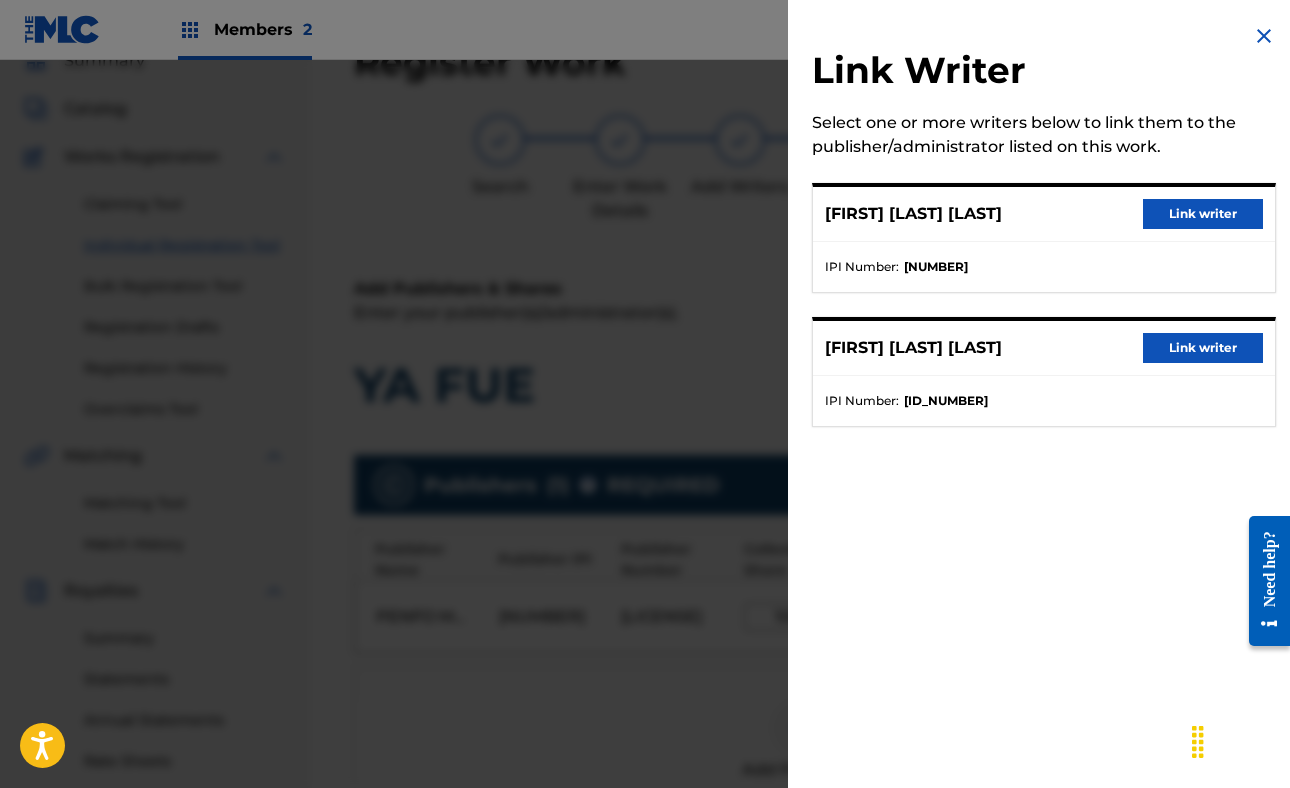 click on "Link writer" at bounding box center [1203, 214] 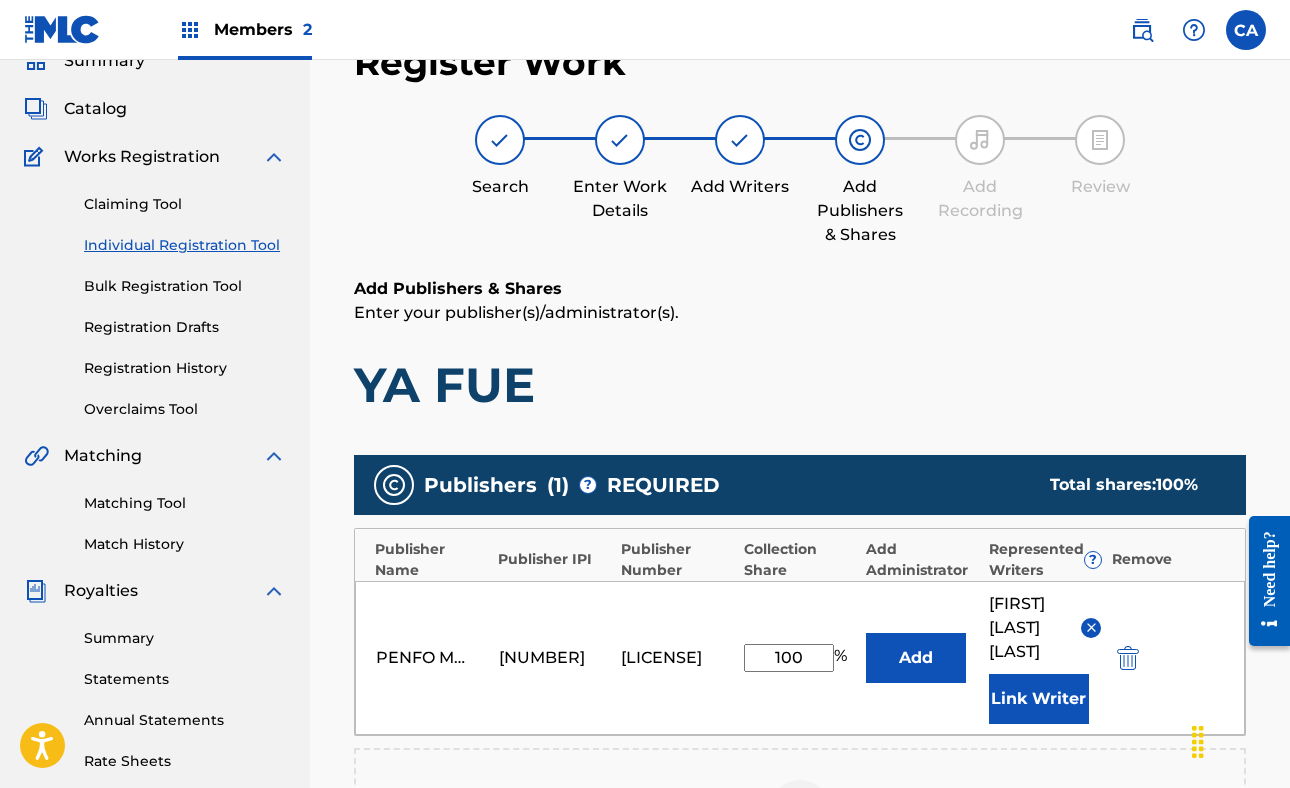 click on "Link Writer" at bounding box center (1039, 699) 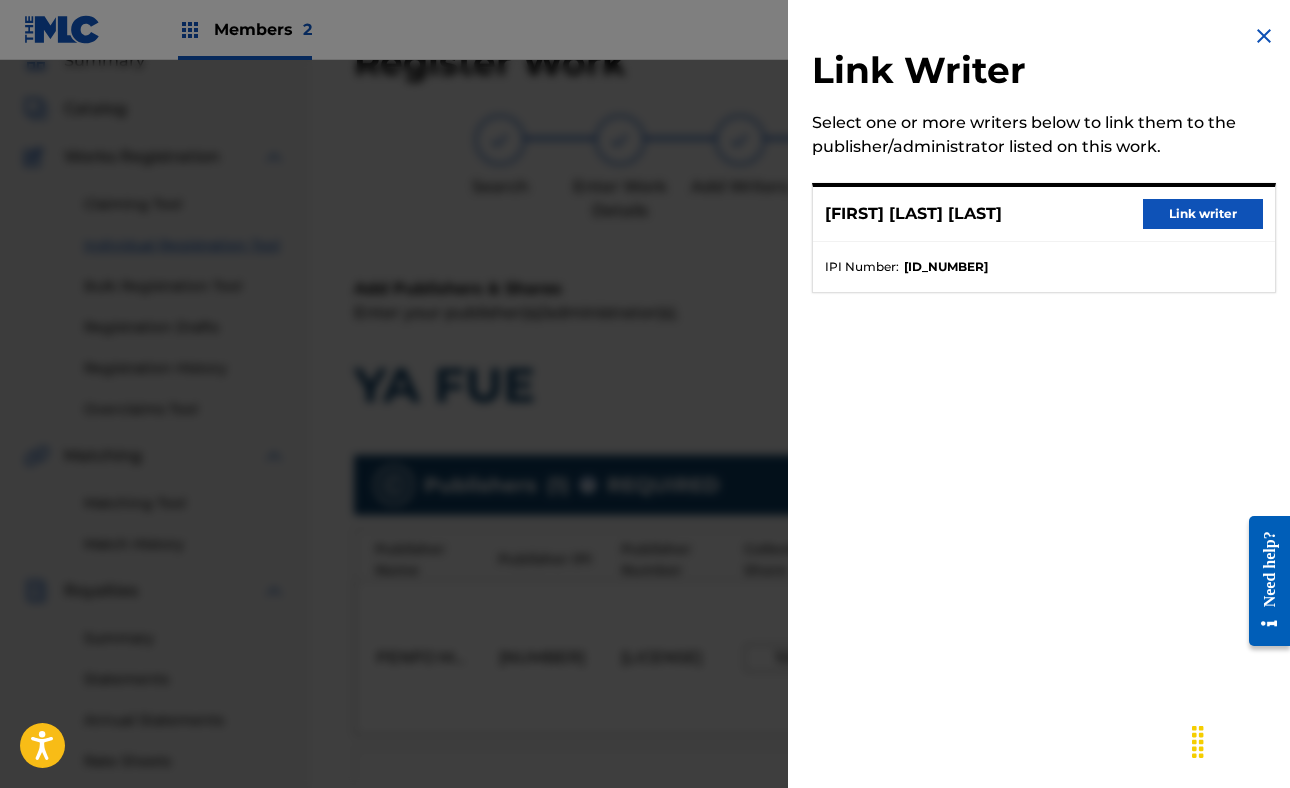 click on "Link writer" at bounding box center (1203, 214) 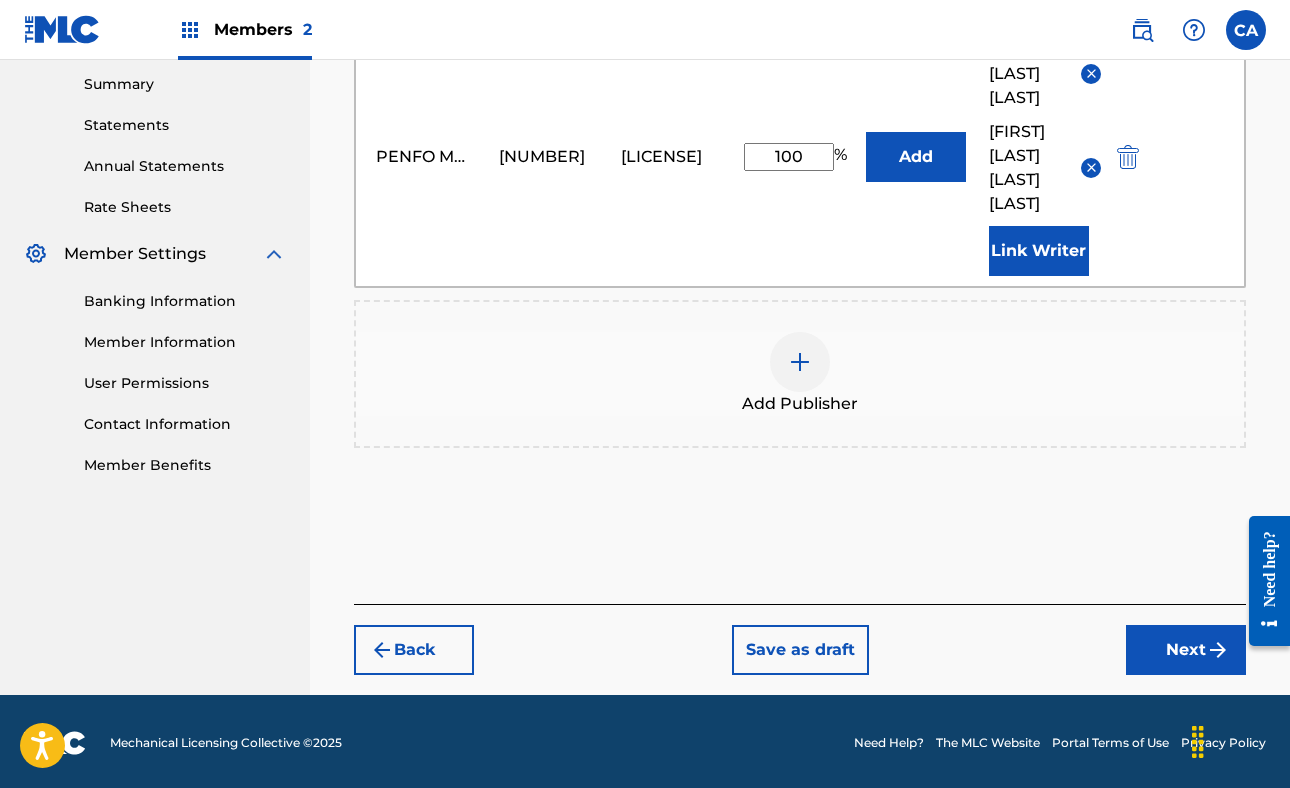 scroll, scrollTop: 709, scrollLeft: 0, axis: vertical 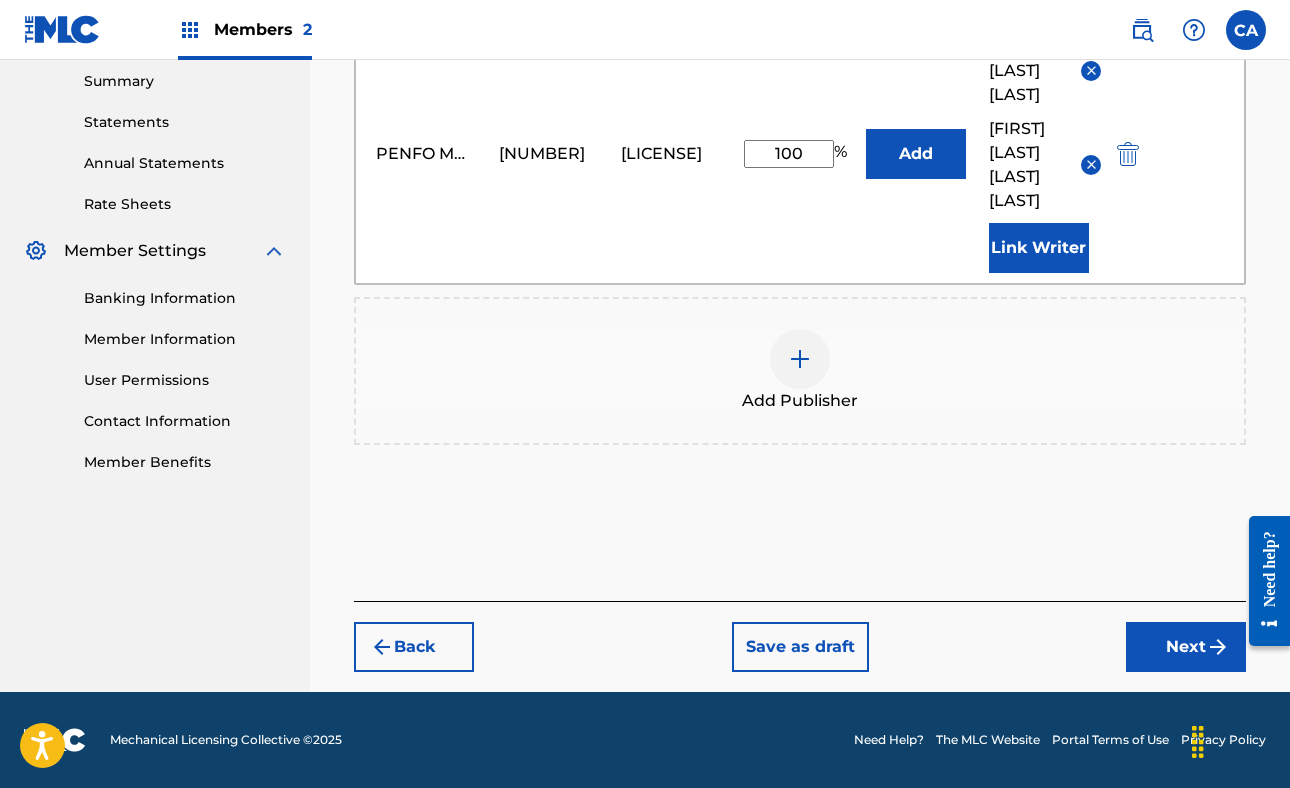 click on "Next" at bounding box center (1186, 647) 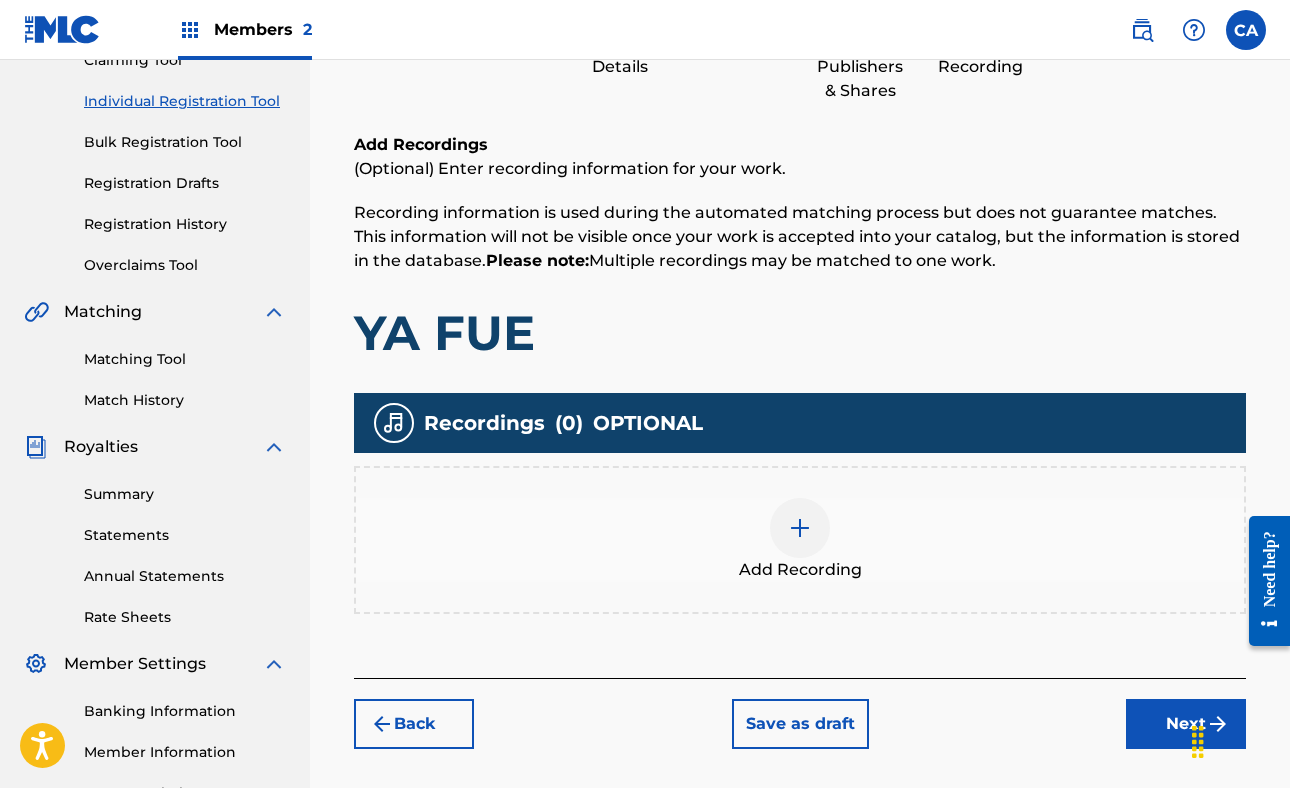 scroll, scrollTop: 370, scrollLeft: 0, axis: vertical 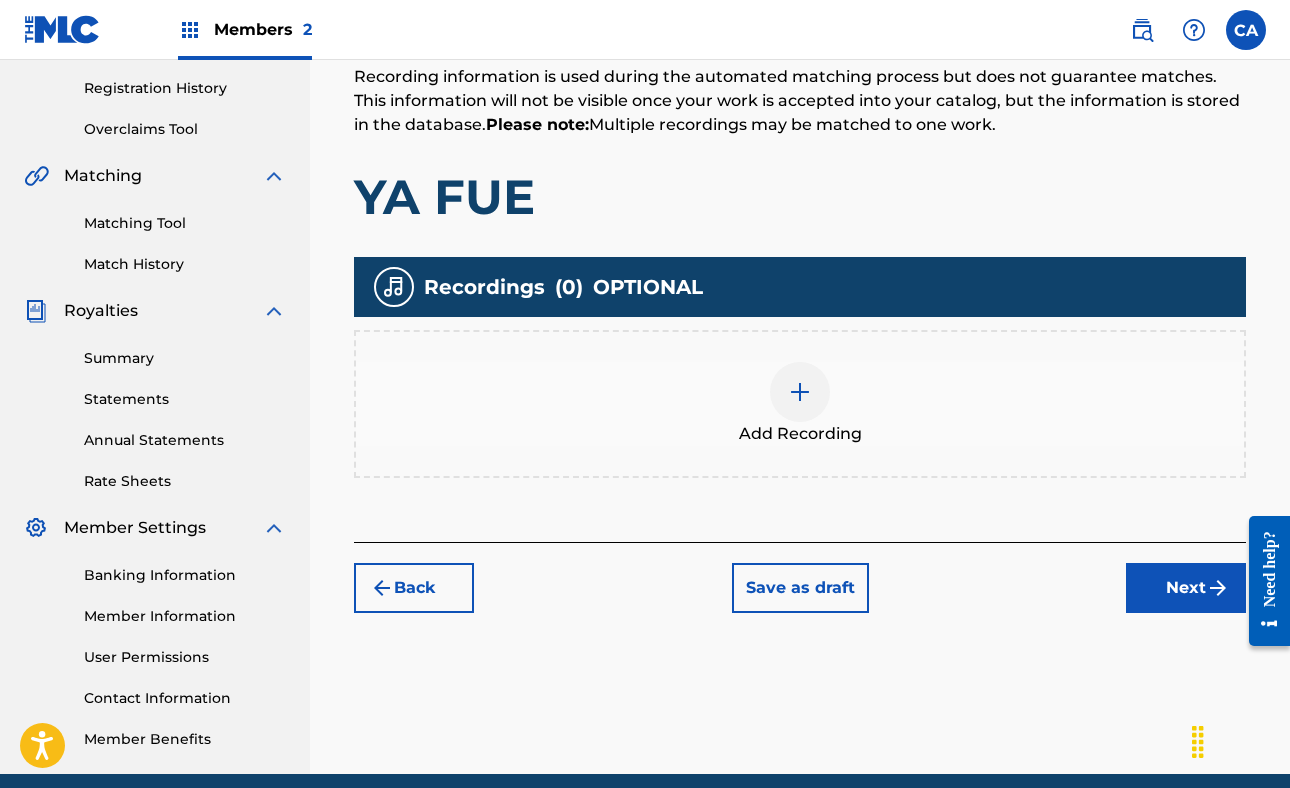 click at bounding box center (800, 392) 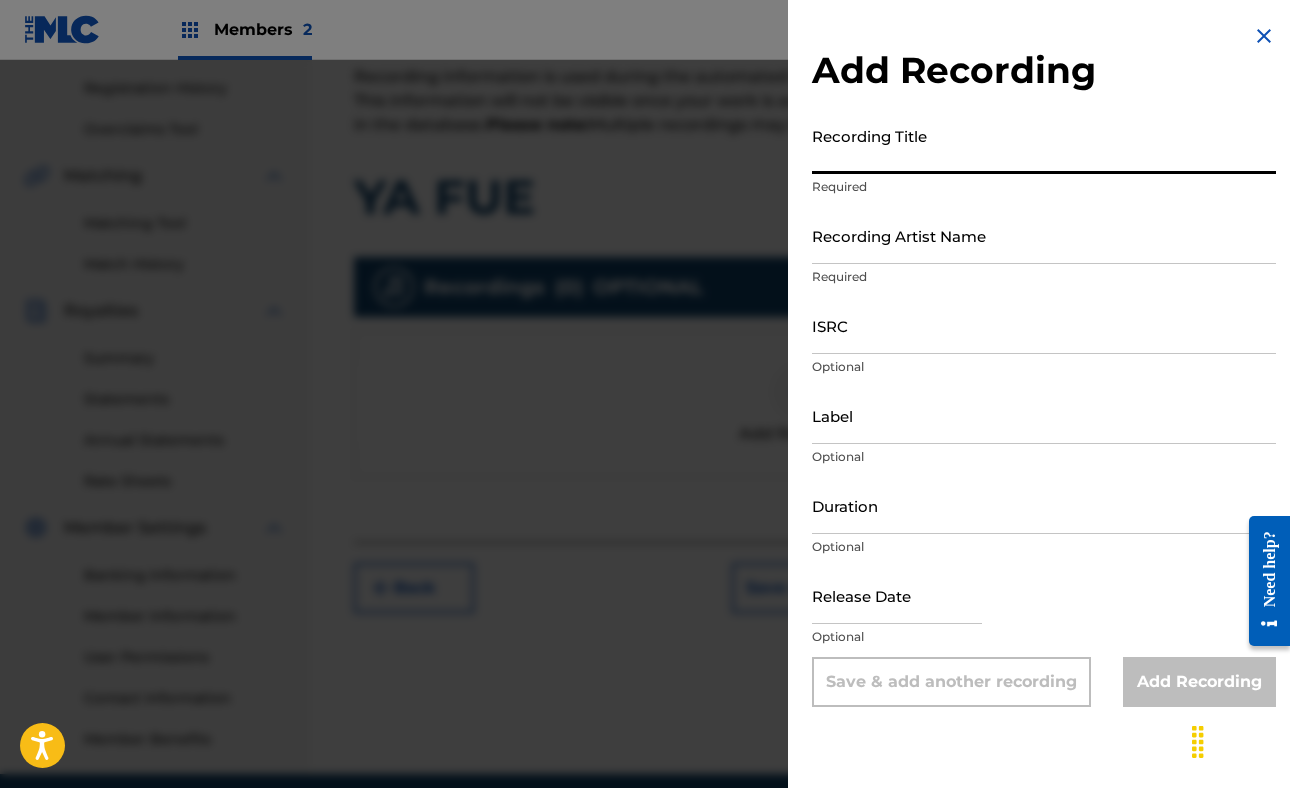 click on "Recording Title" at bounding box center (1044, 145) 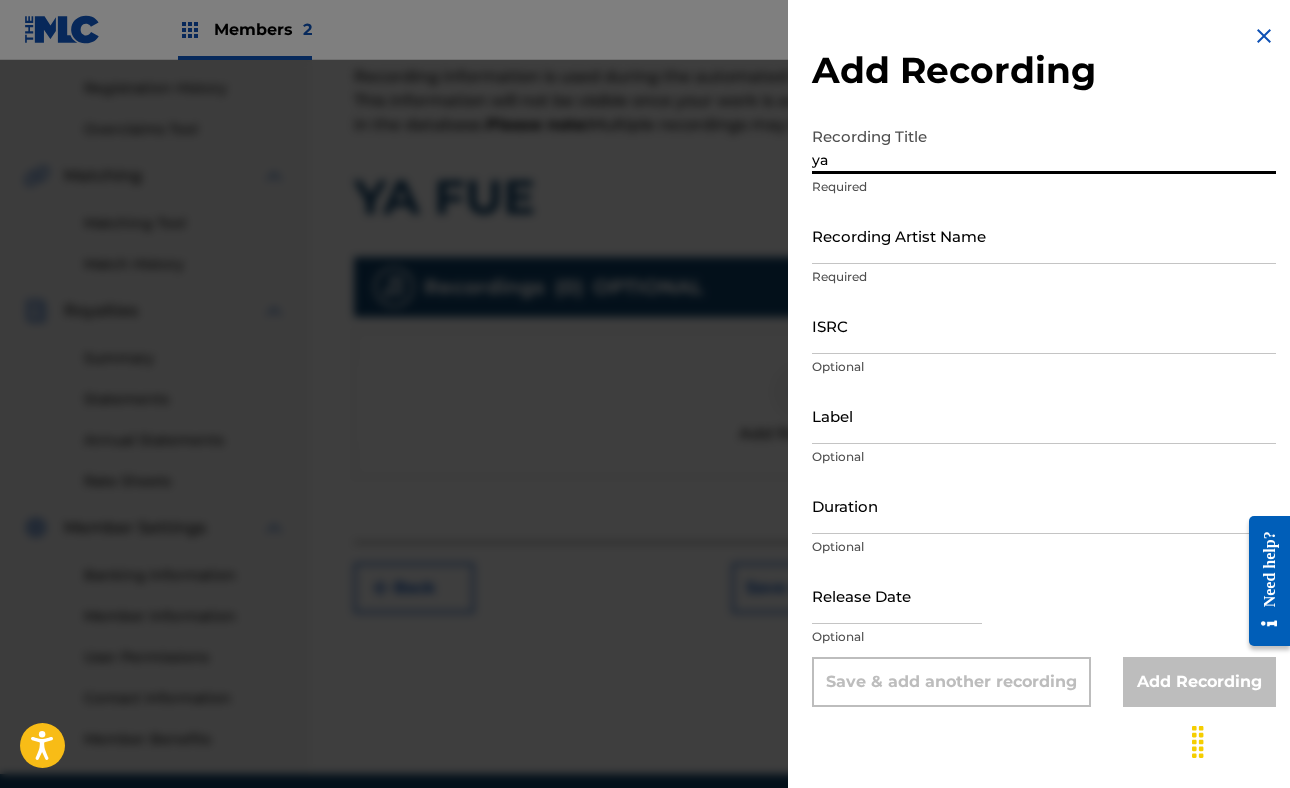 type on "y" 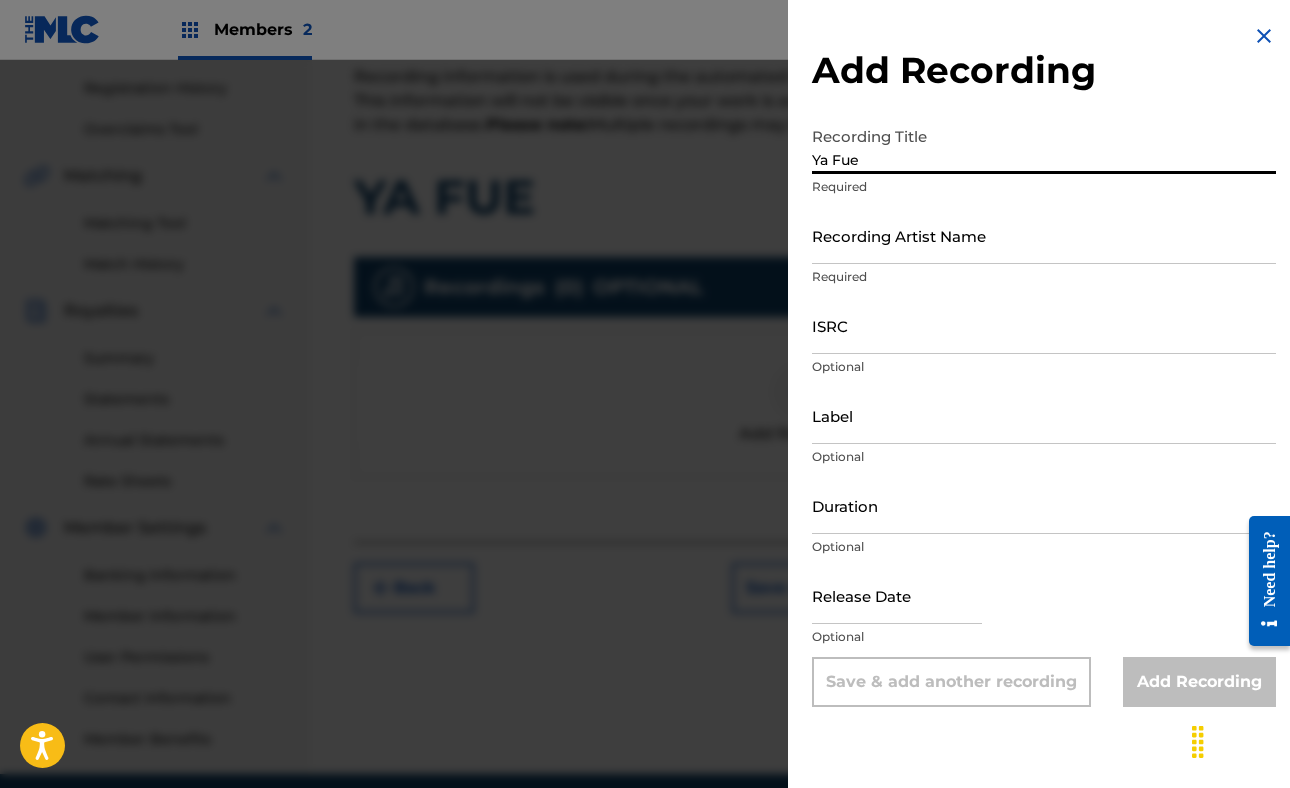 type on "Ya Fue" 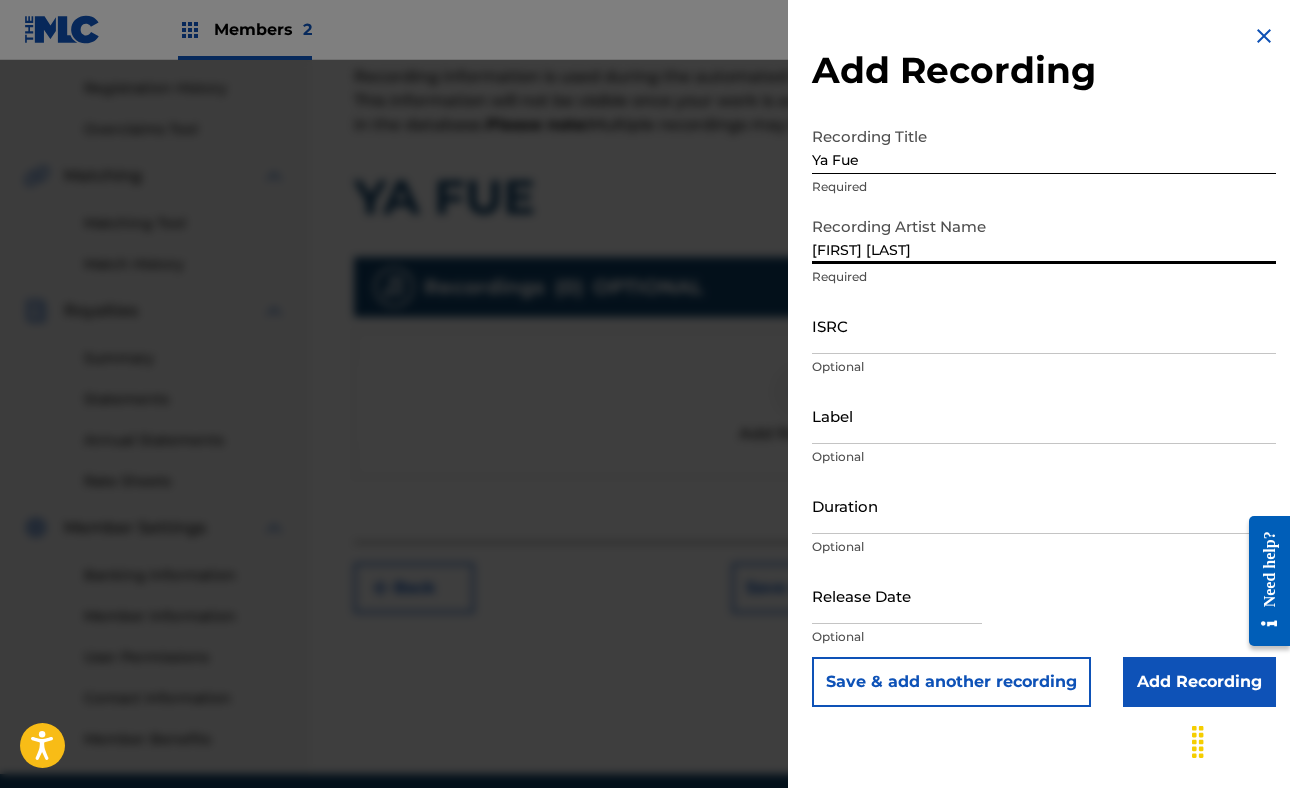 type on "[FIRST] [LAST]" 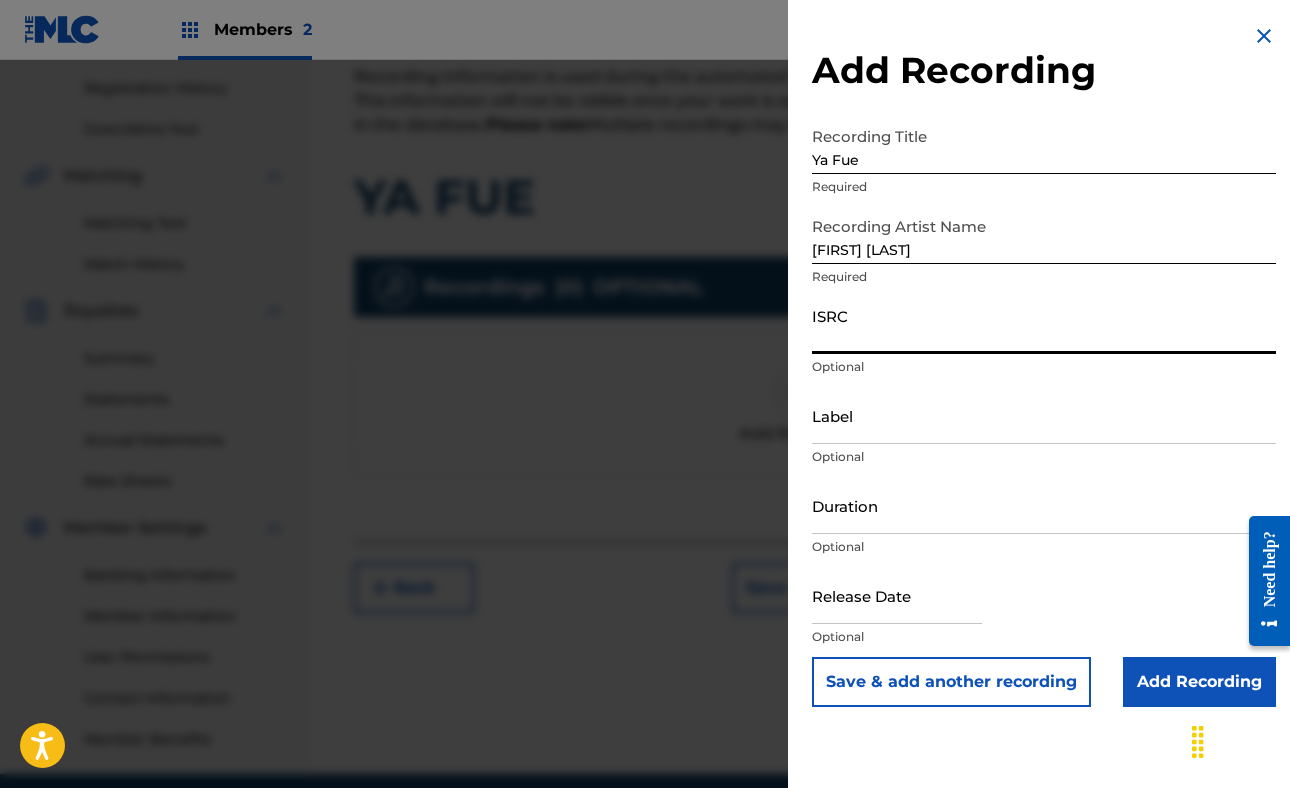 paste on "[ID_NUMBER]" 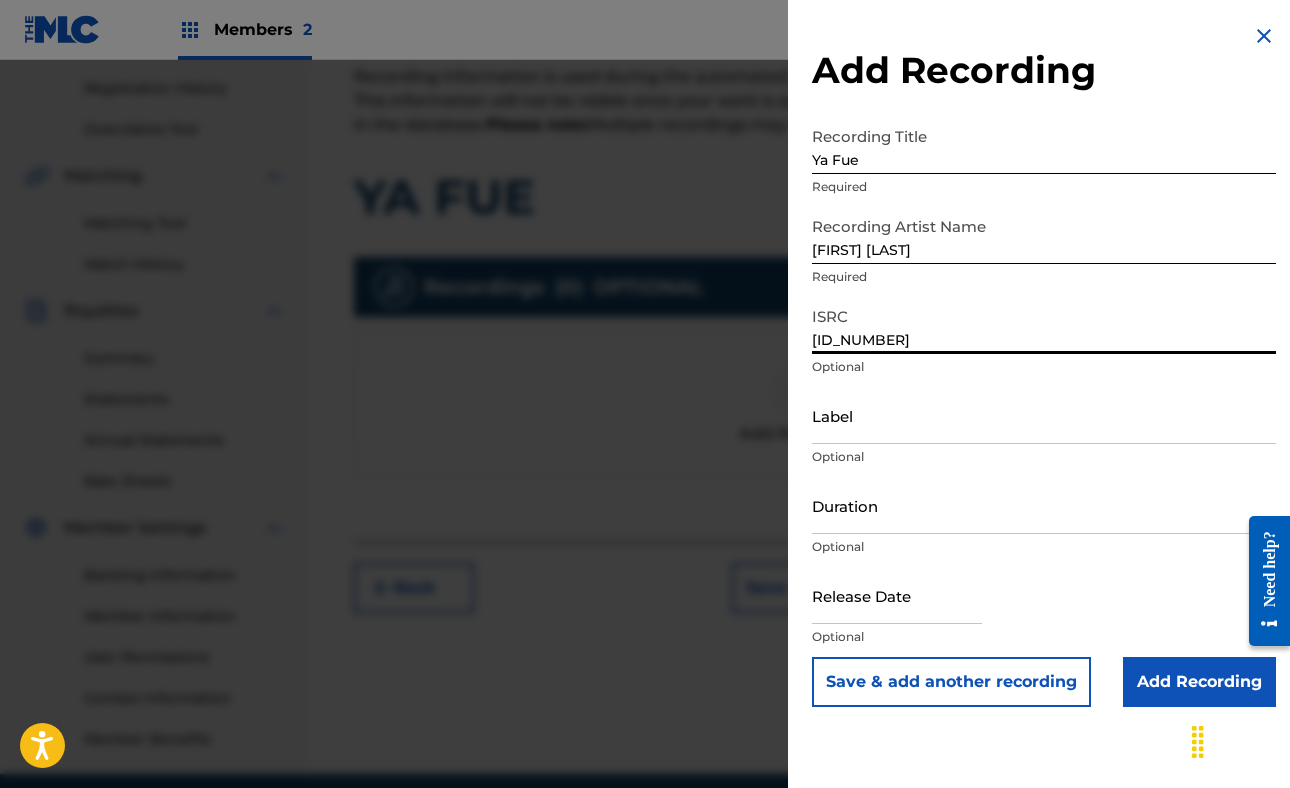 type on "[ID_NUMBER]" 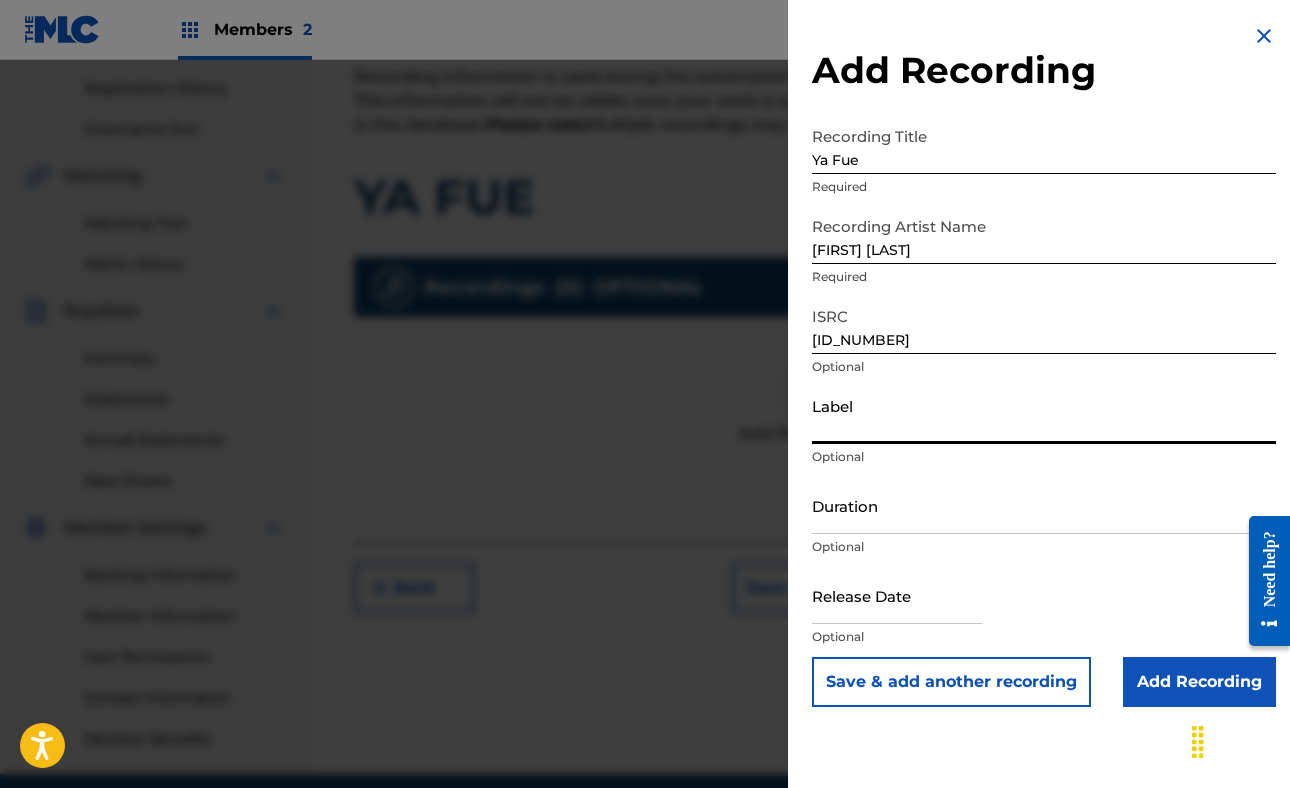 click on "Label" at bounding box center (1044, 415) 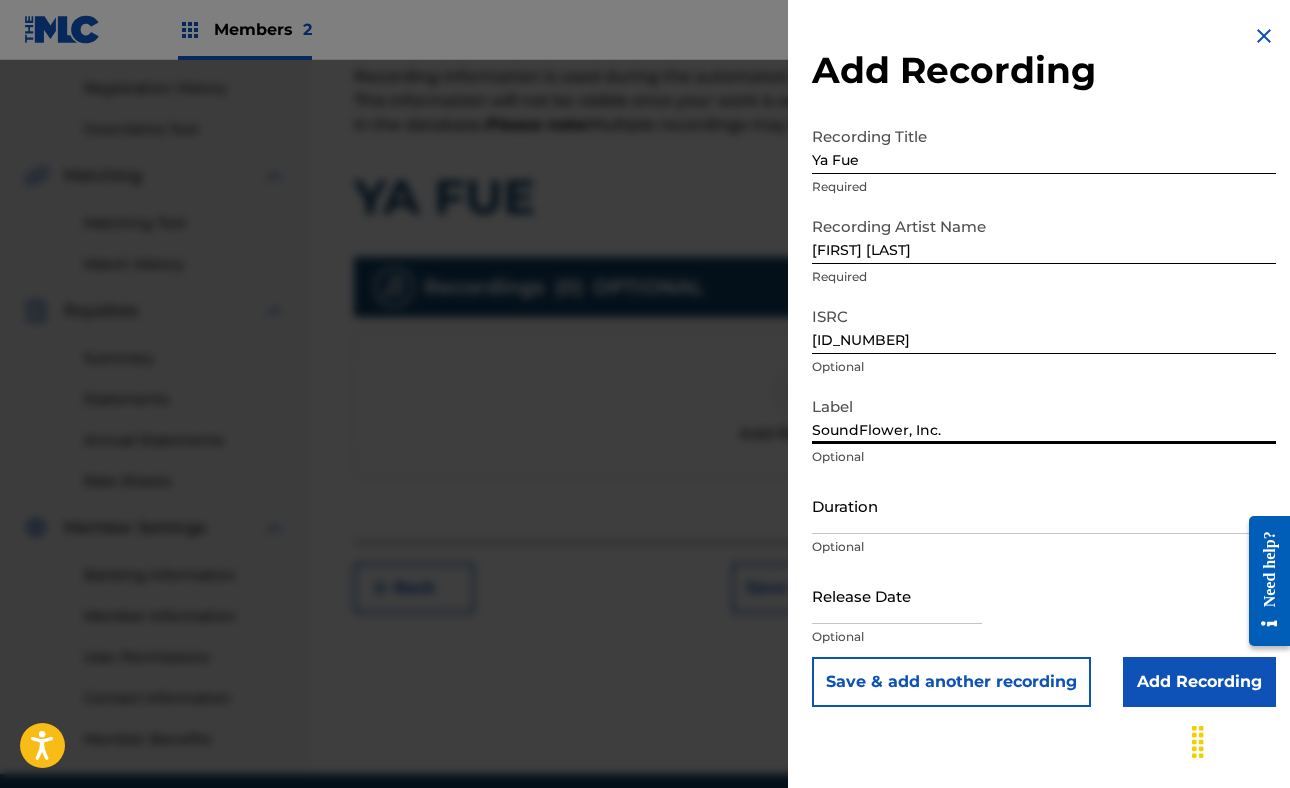 type on "SoundFlower, Inc." 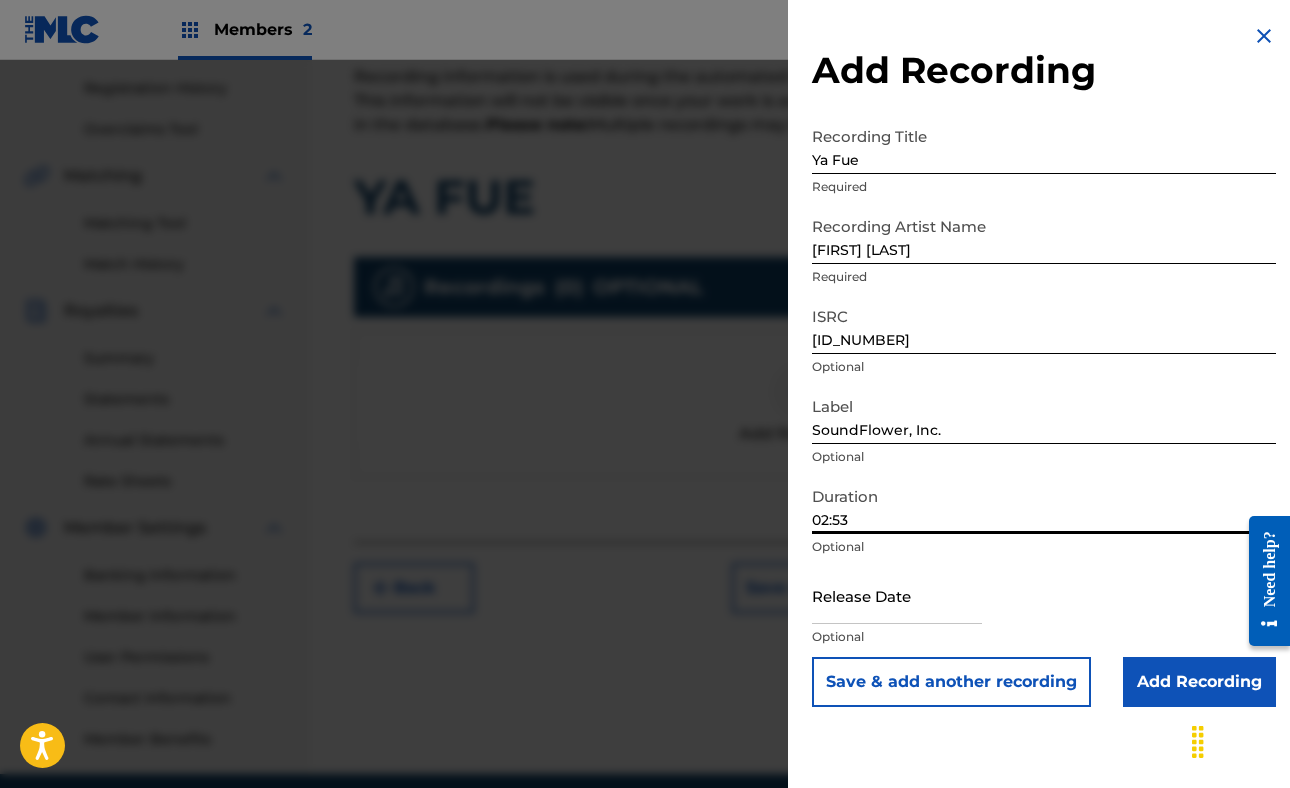 type on "02:53" 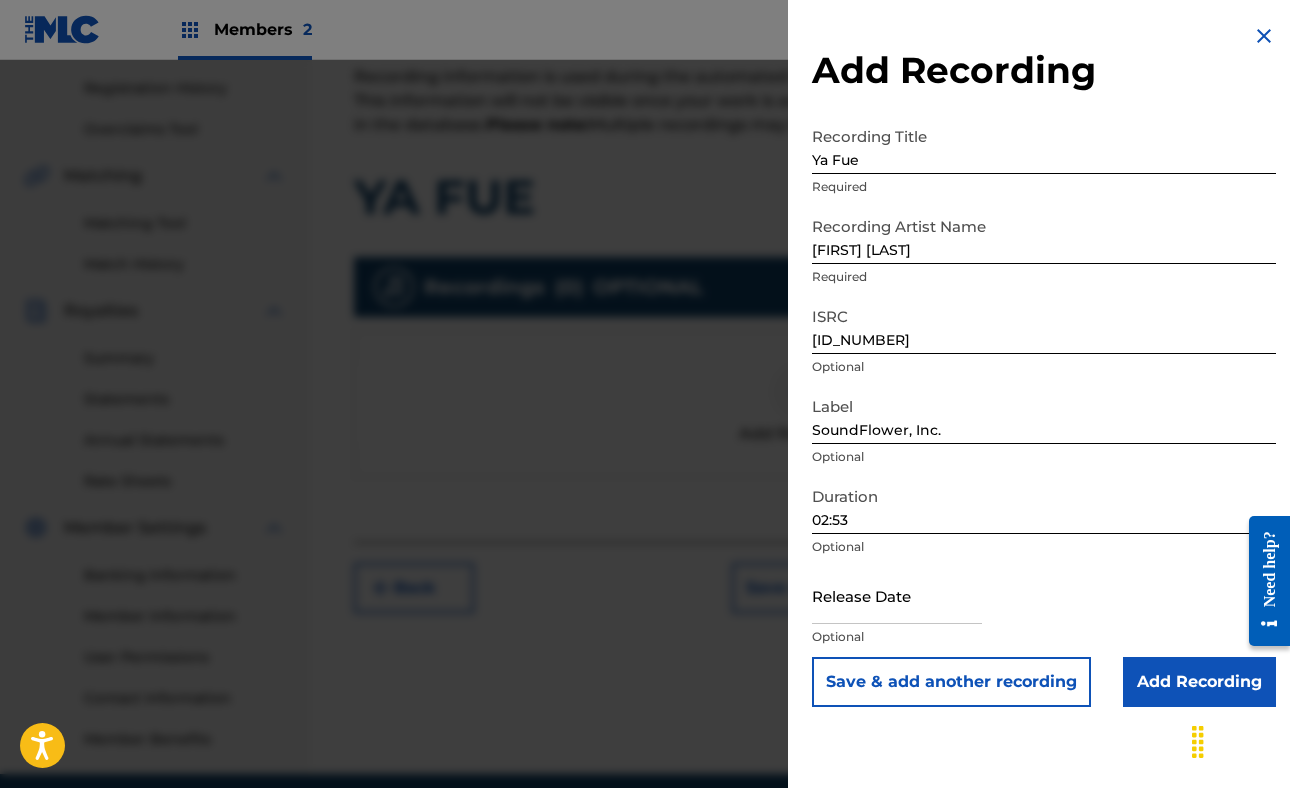 click at bounding box center [897, 595] 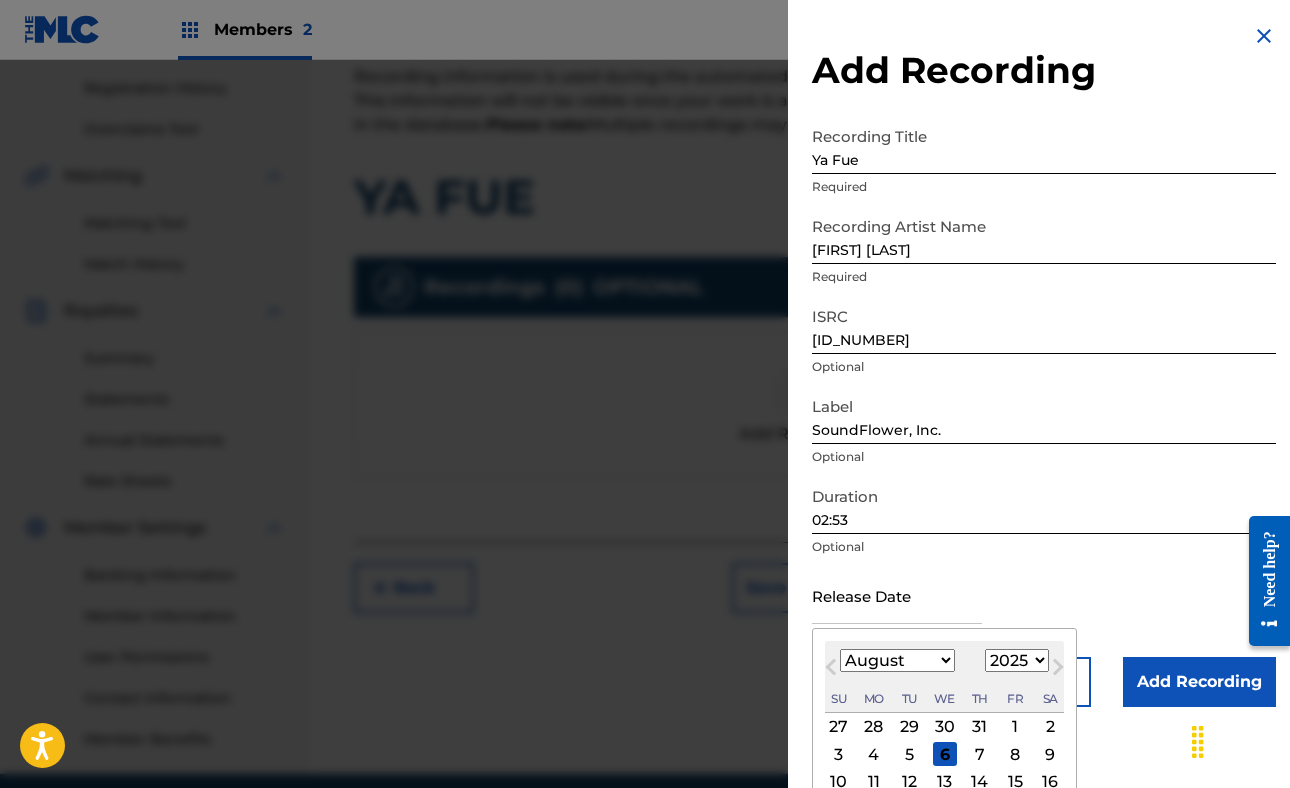 click on "January February March April May June July August September October November December" at bounding box center (897, 660) 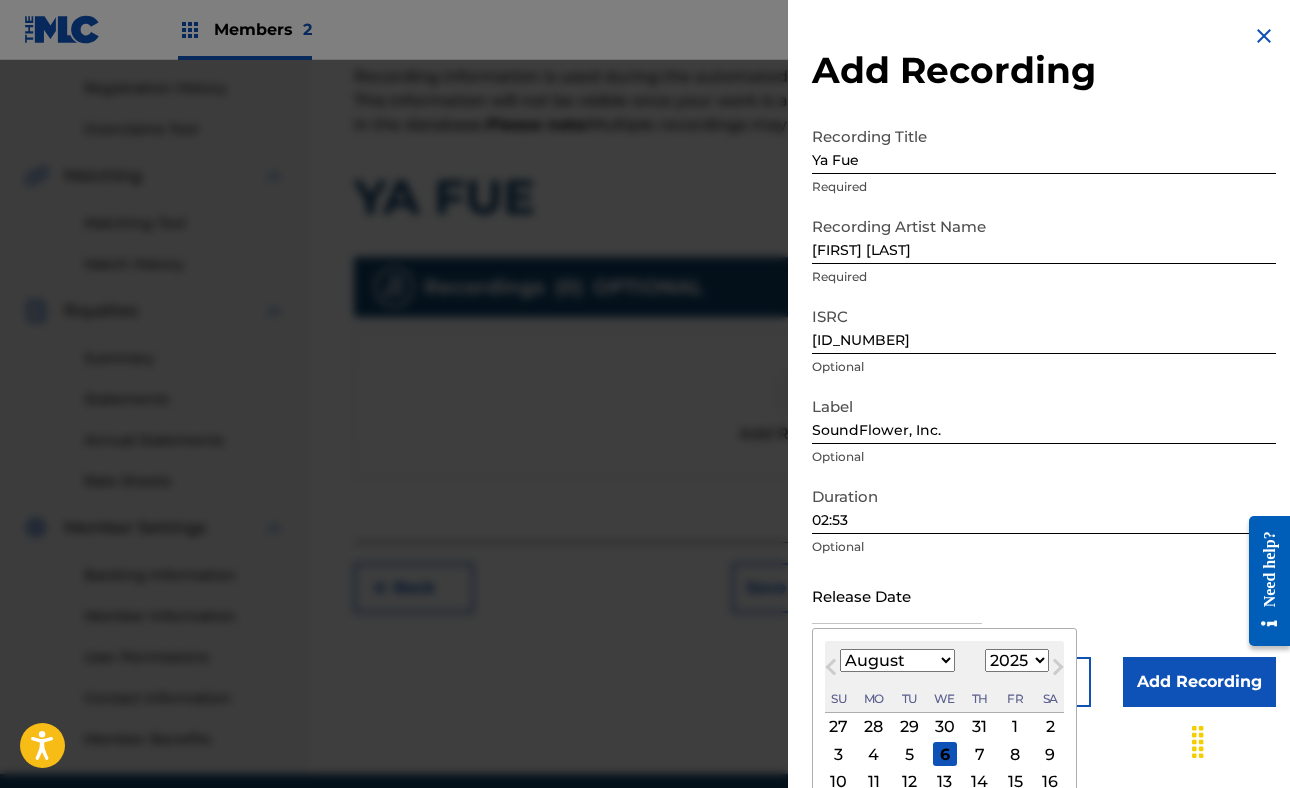 select on "2" 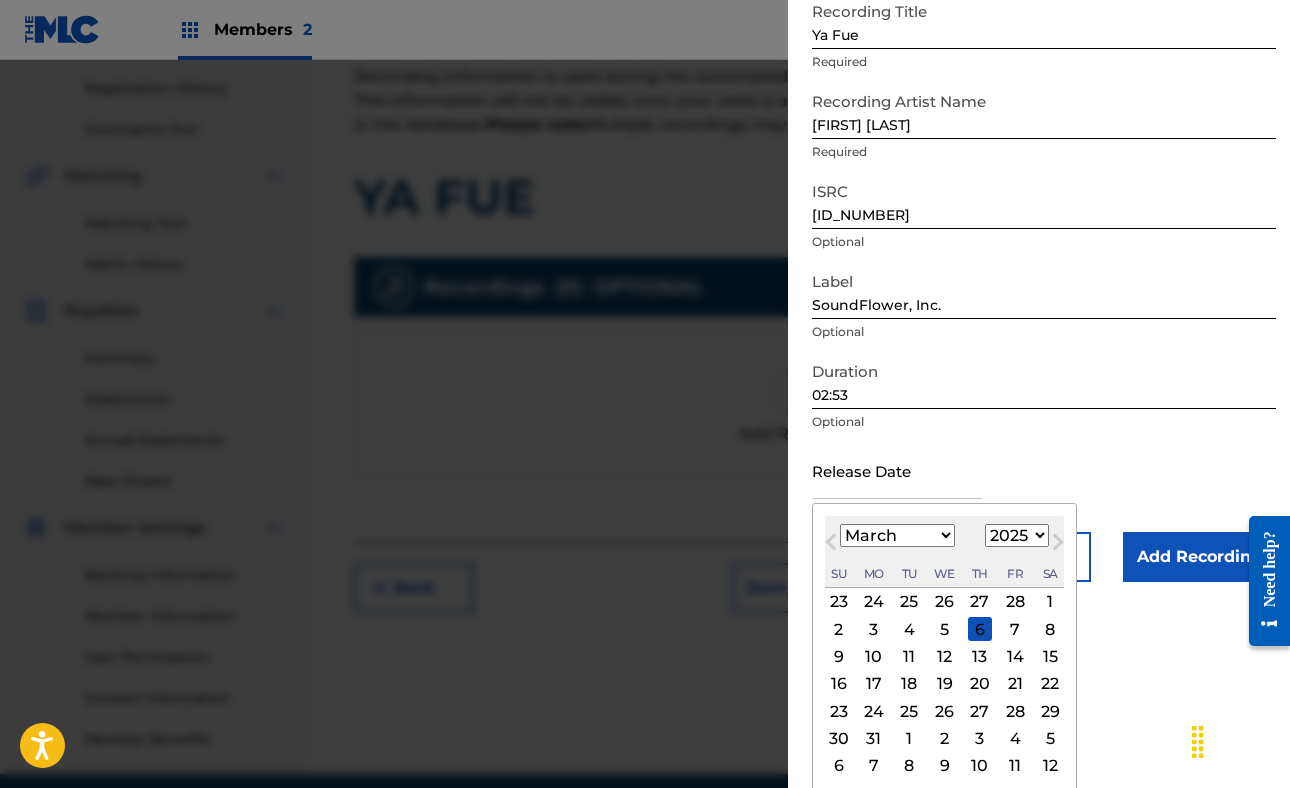 scroll, scrollTop: 129, scrollLeft: 0, axis: vertical 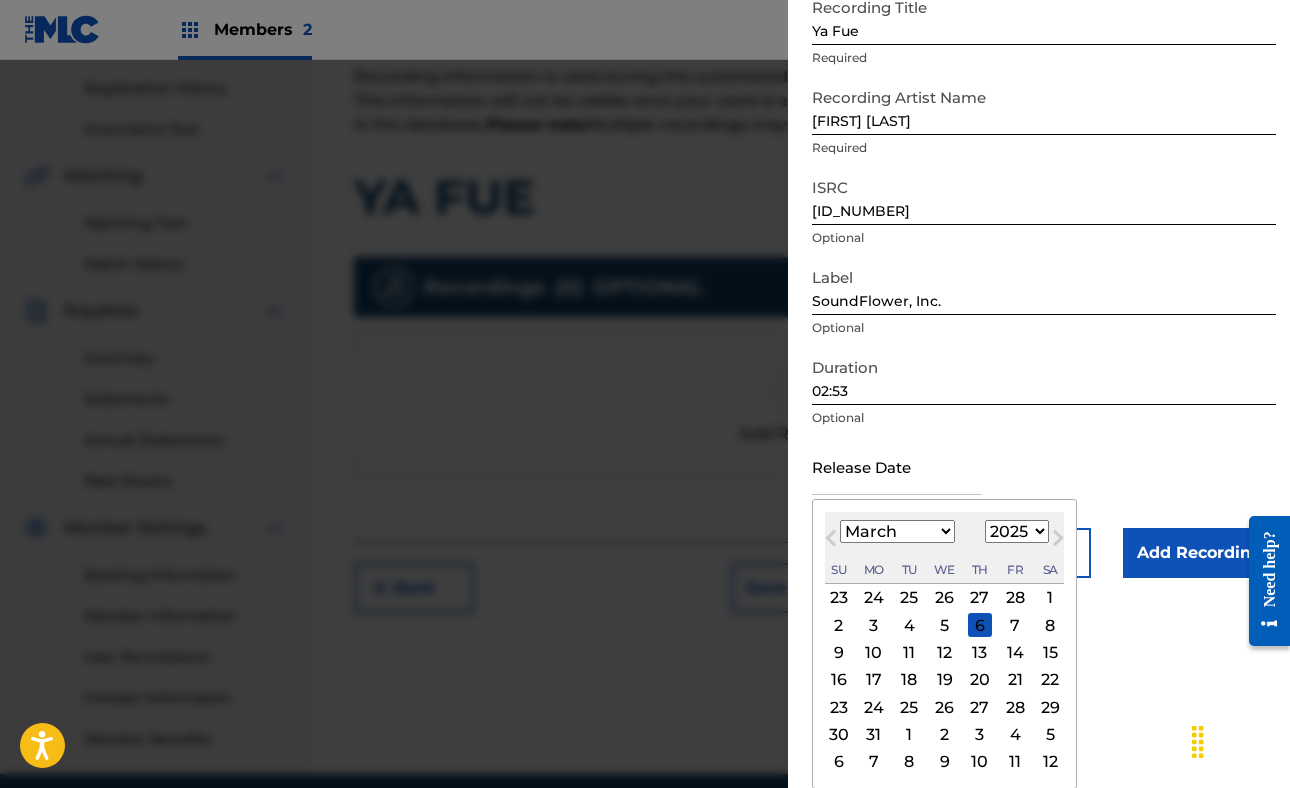 click on "28" at bounding box center (1015, 707) 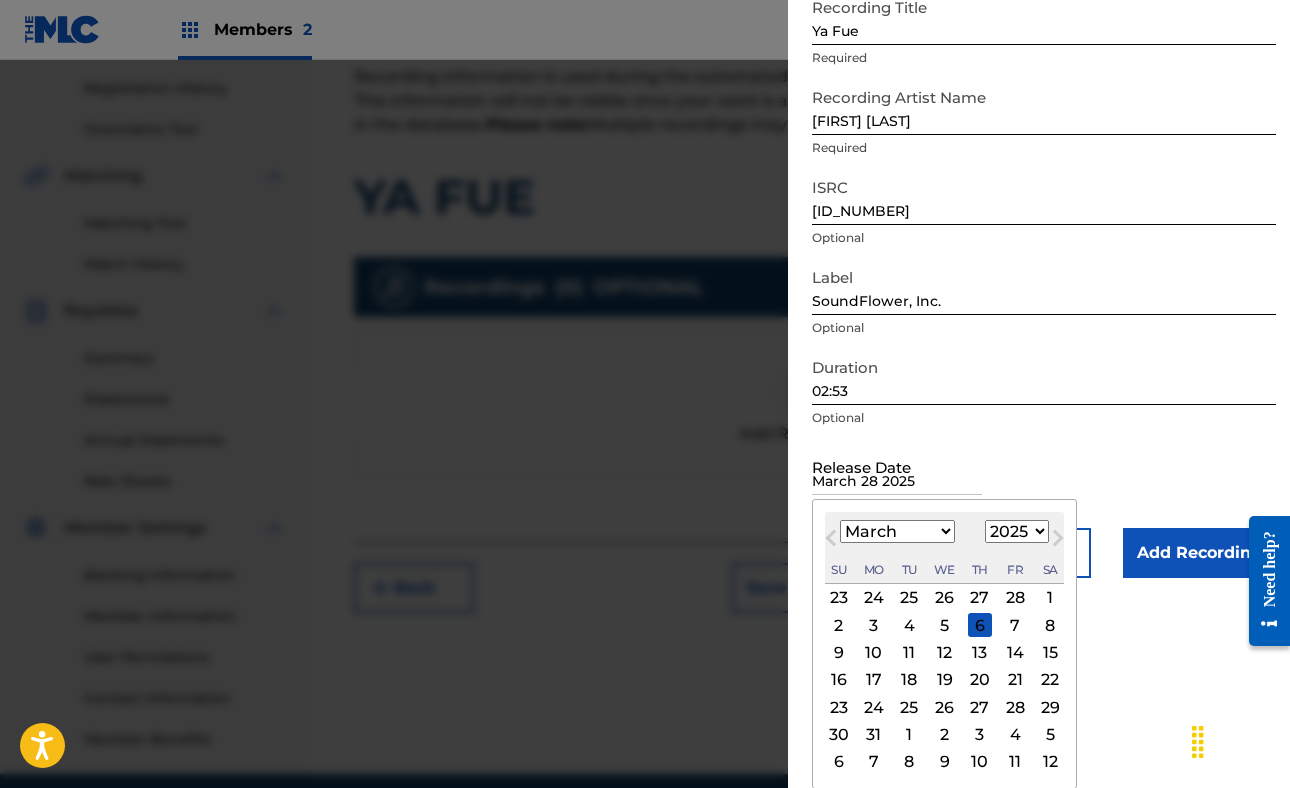 scroll, scrollTop: 0, scrollLeft: 0, axis: both 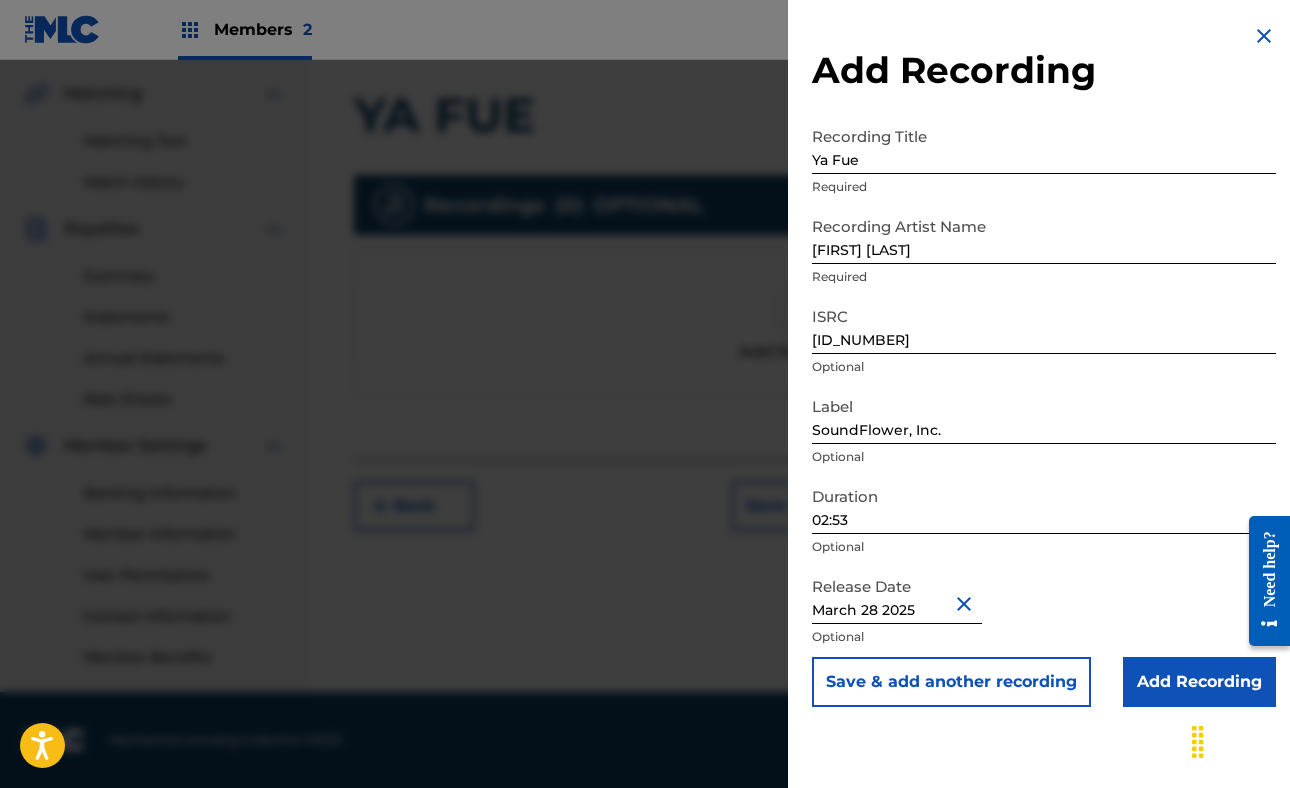 click on "Add Recording" at bounding box center (1199, 682) 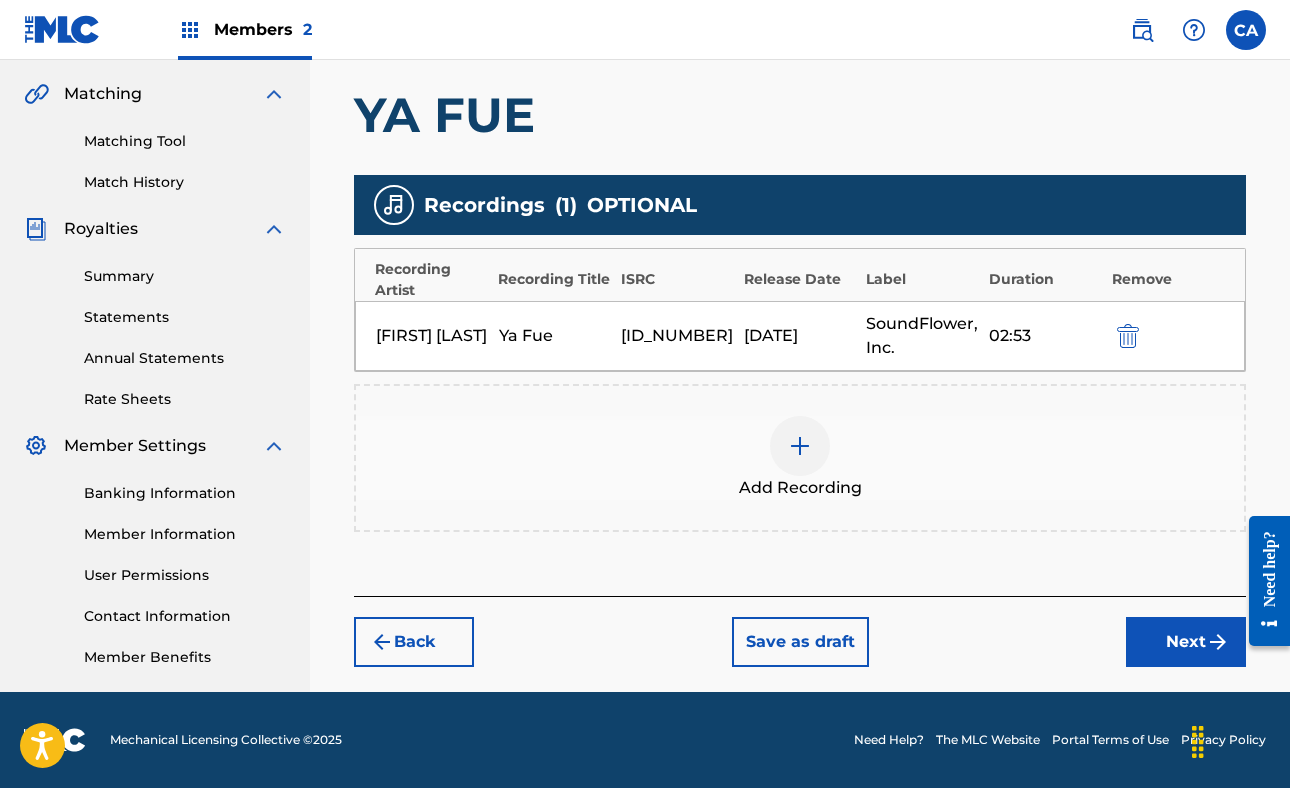 click on "Next" at bounding box center [1186, 642] 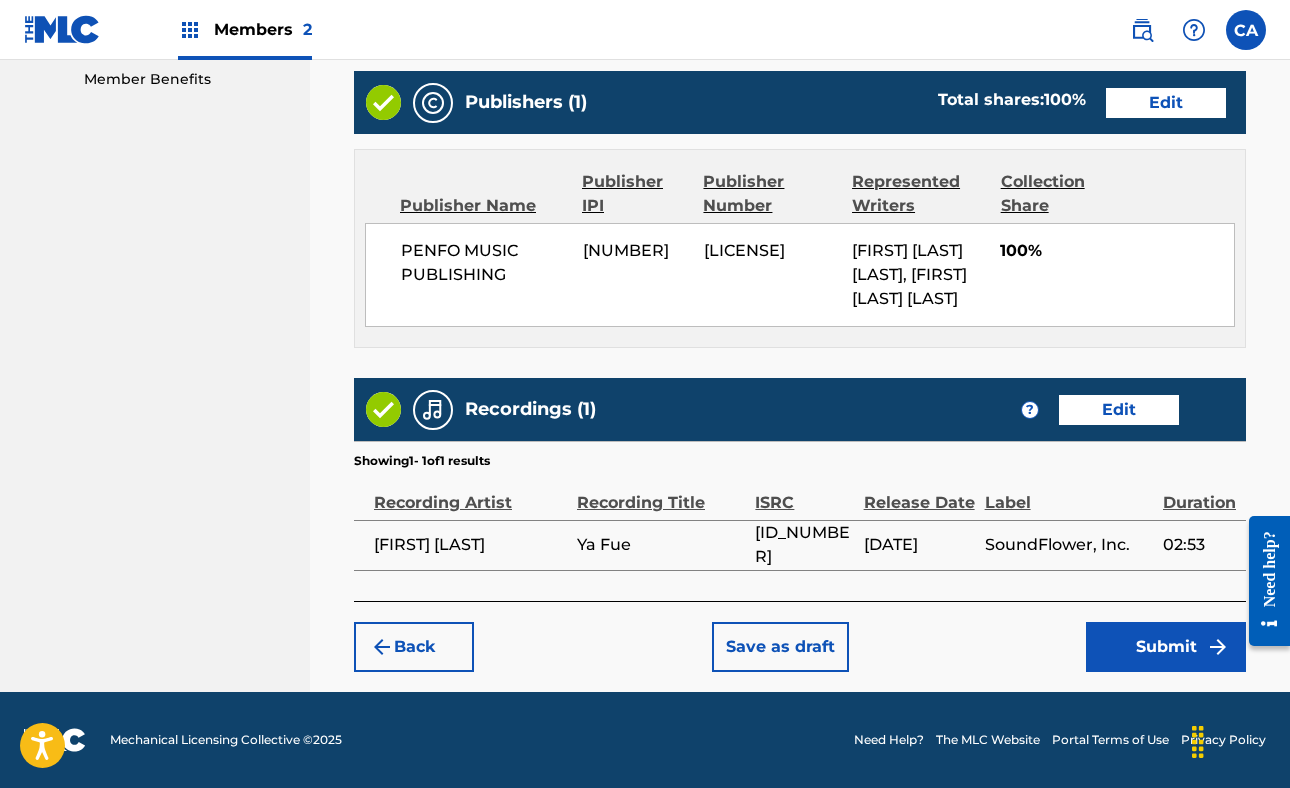 scroll, scrollTop: 1171, scrollLeft: 0, axis: vertical 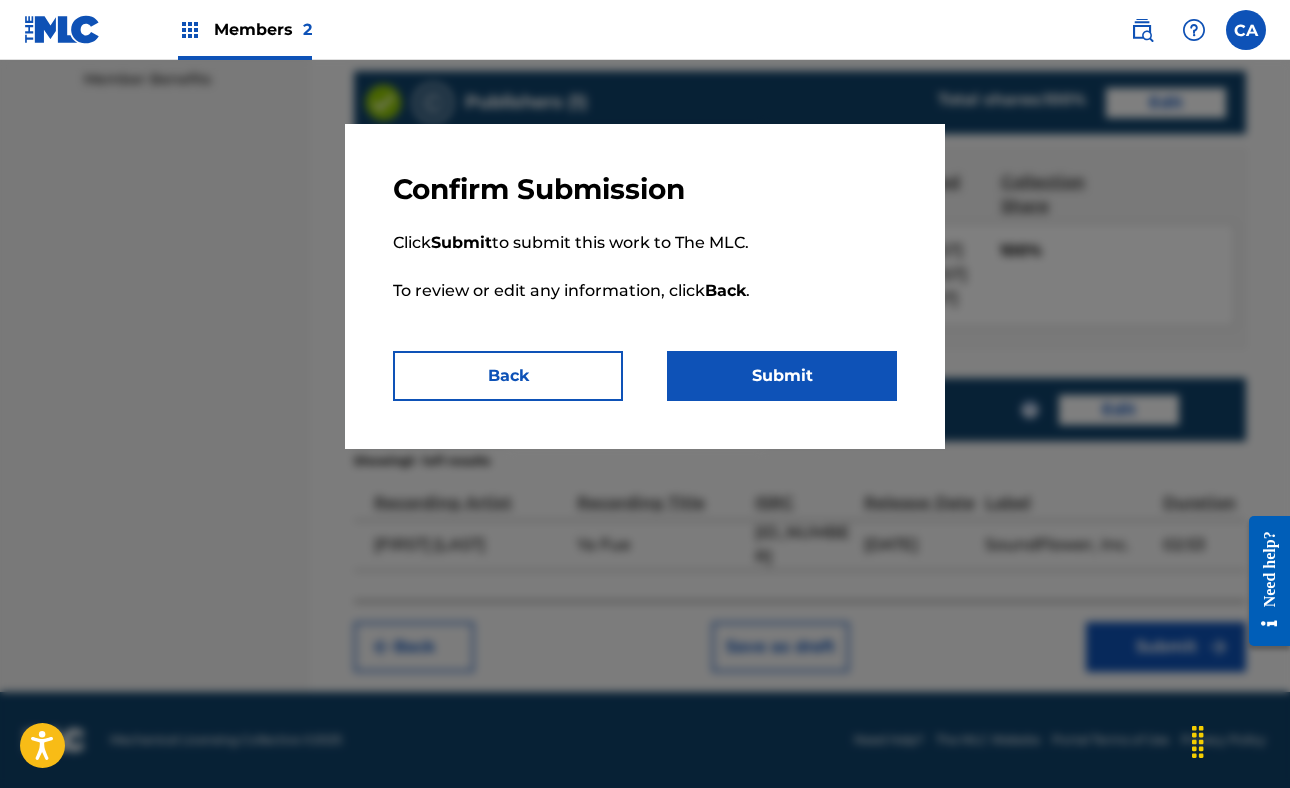 click on "Submit" at bounding box center [782, 376] 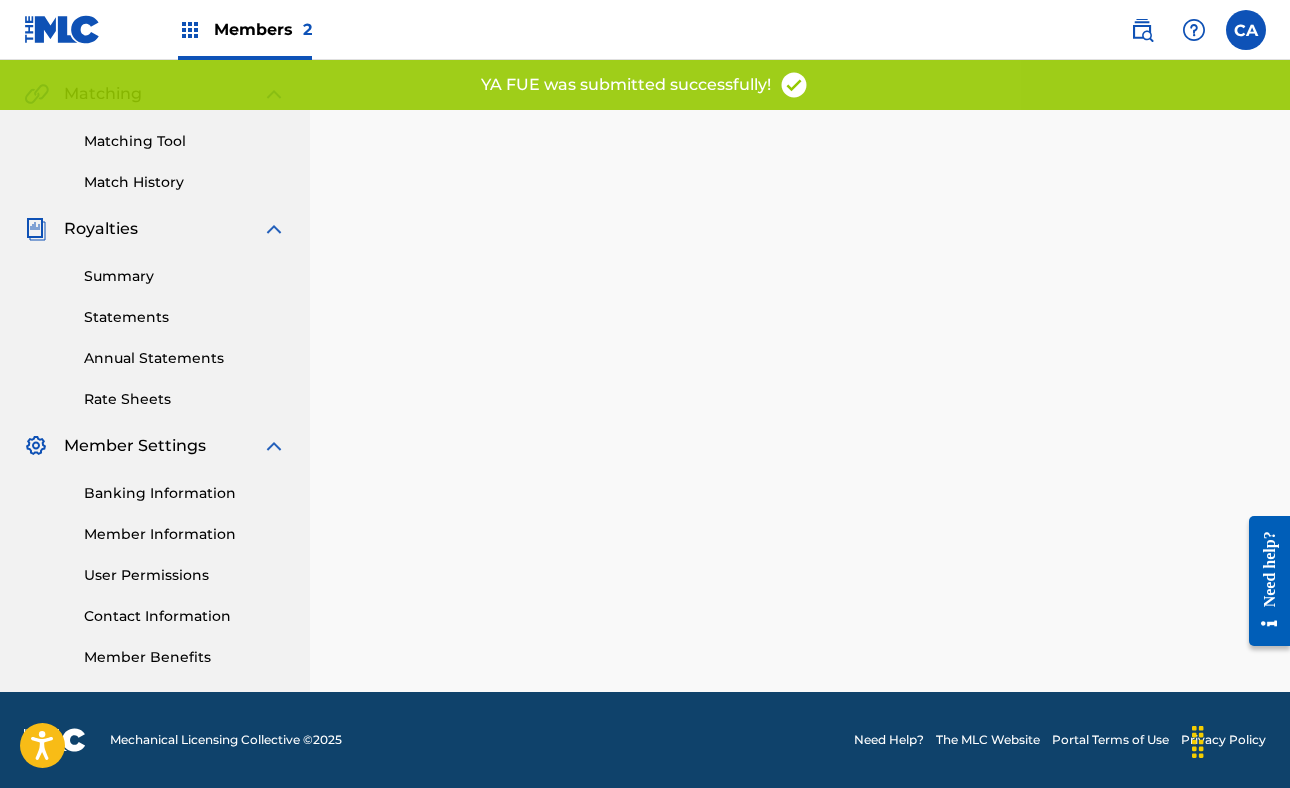 scroll, scrollTop: 0, scrollLeft: 0, axis: both 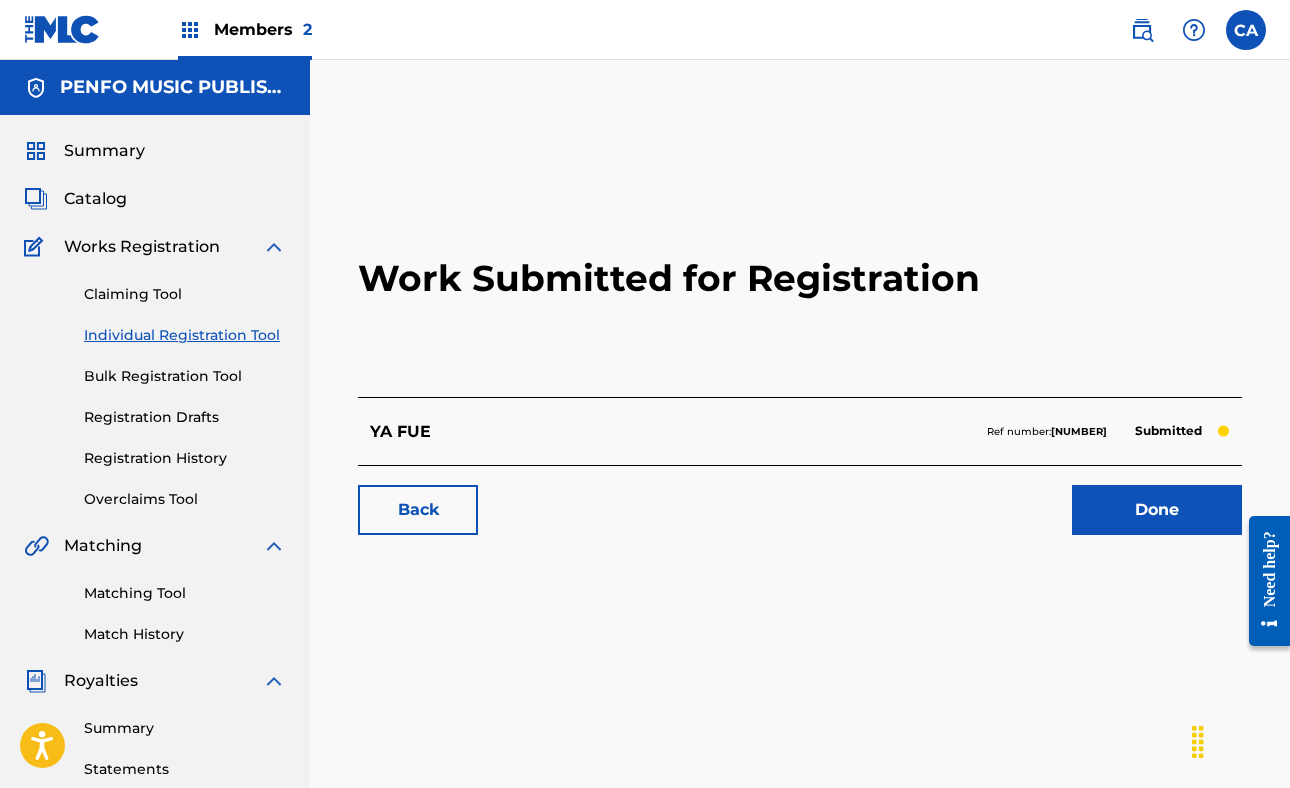click on "Done" at bounding box center [1157, 510] 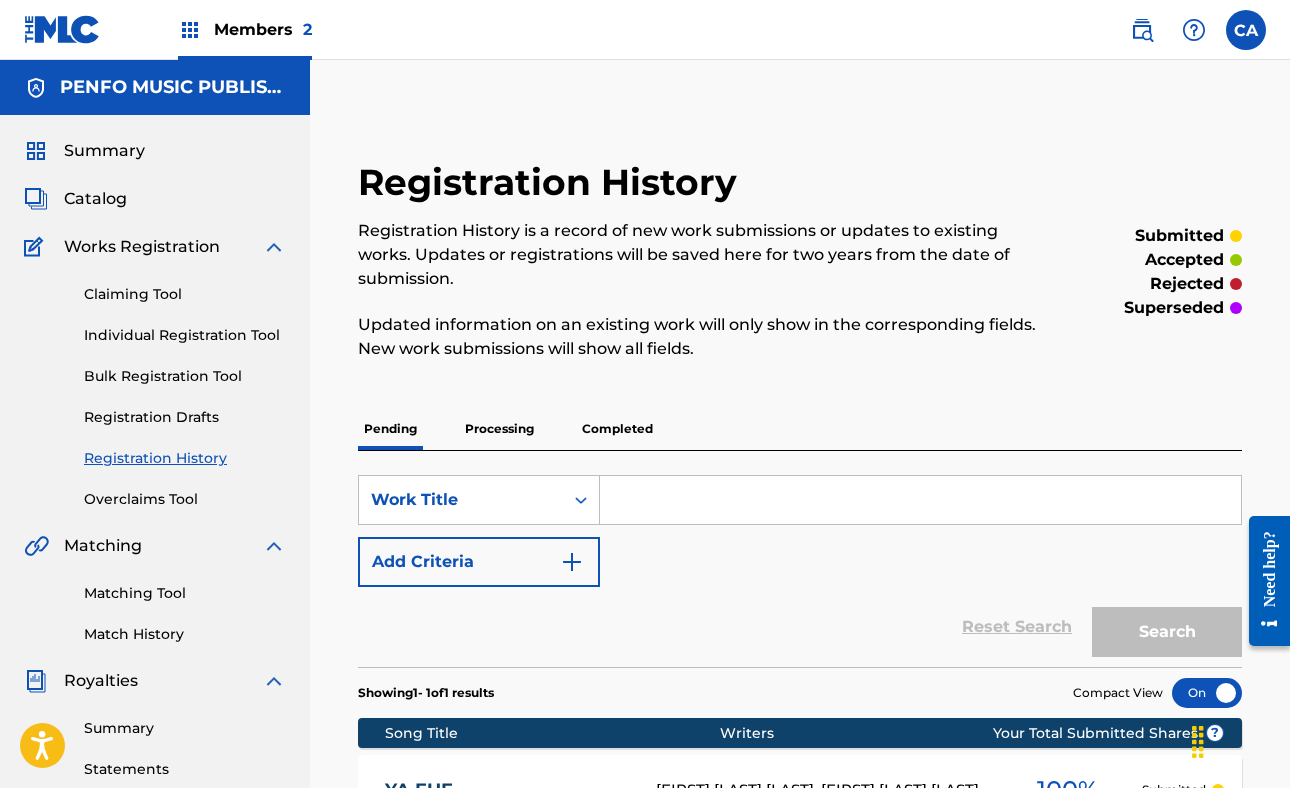 click on "Catalog" at bounding box center (95, 199) 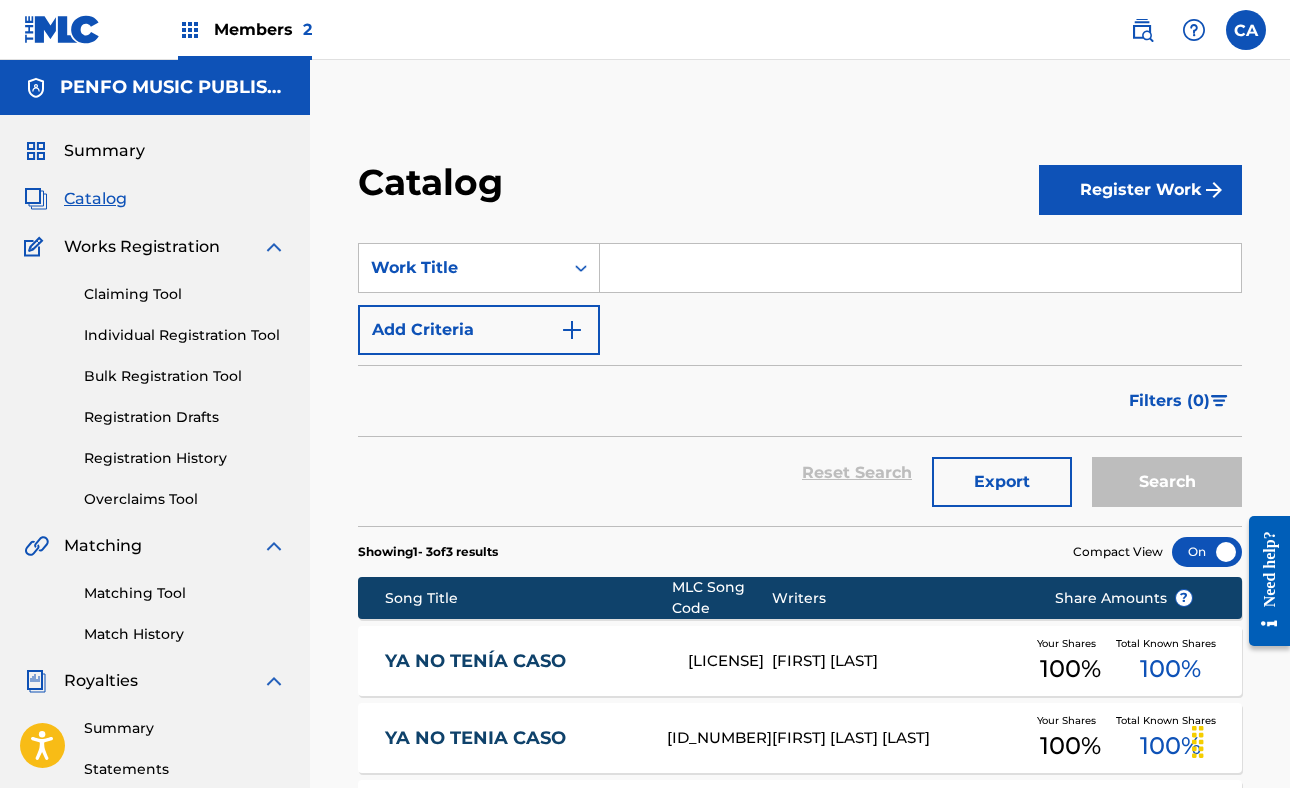 click at bounding box center [920, 268] 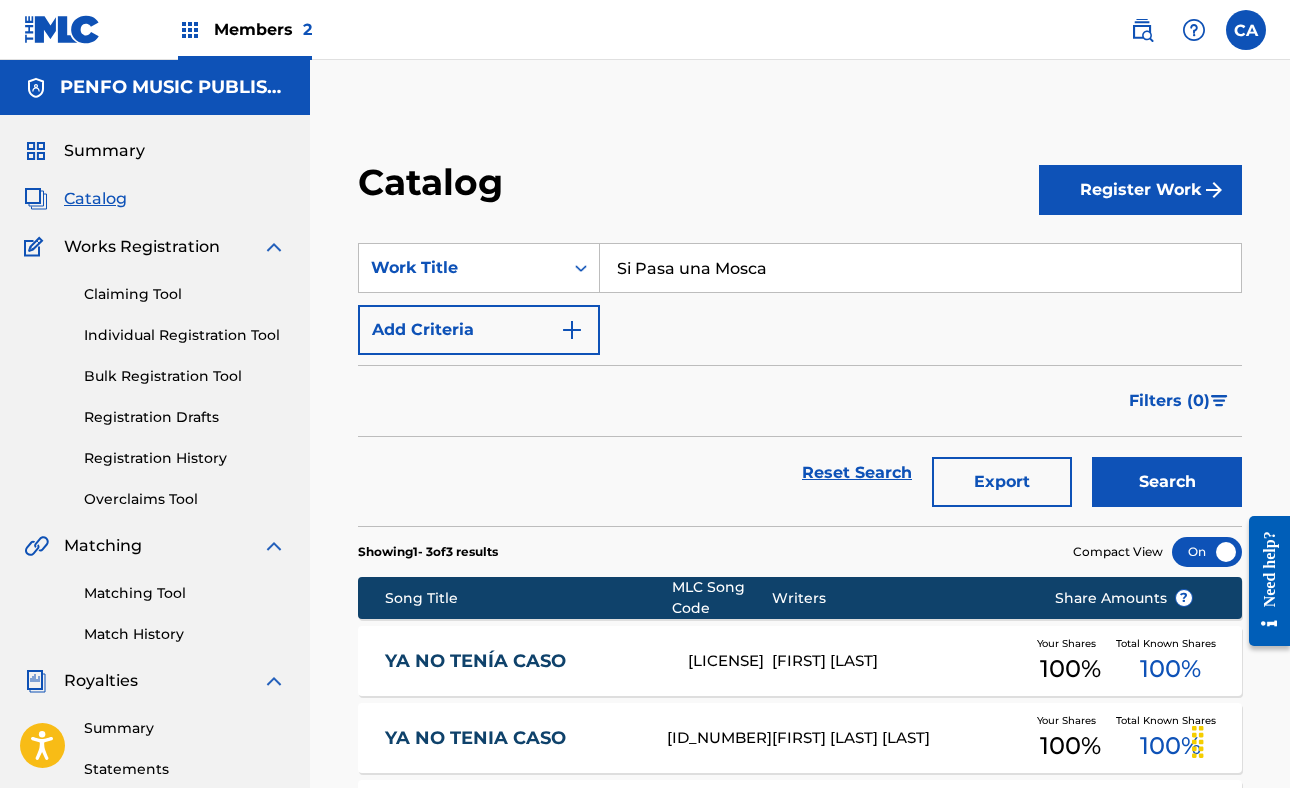 type on "Si Pasa una Mosca" 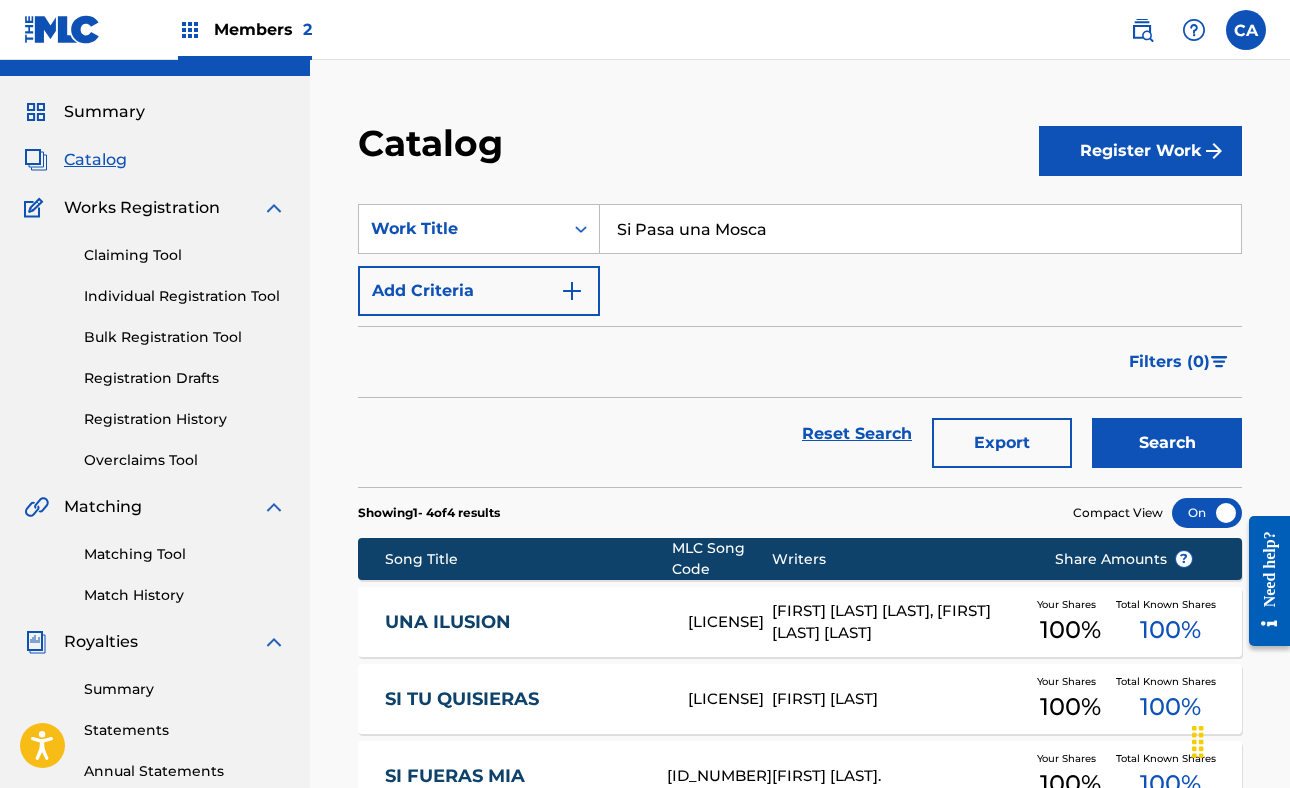 scroll, scrollTop: 0, scrollLeft: 0, axis: both 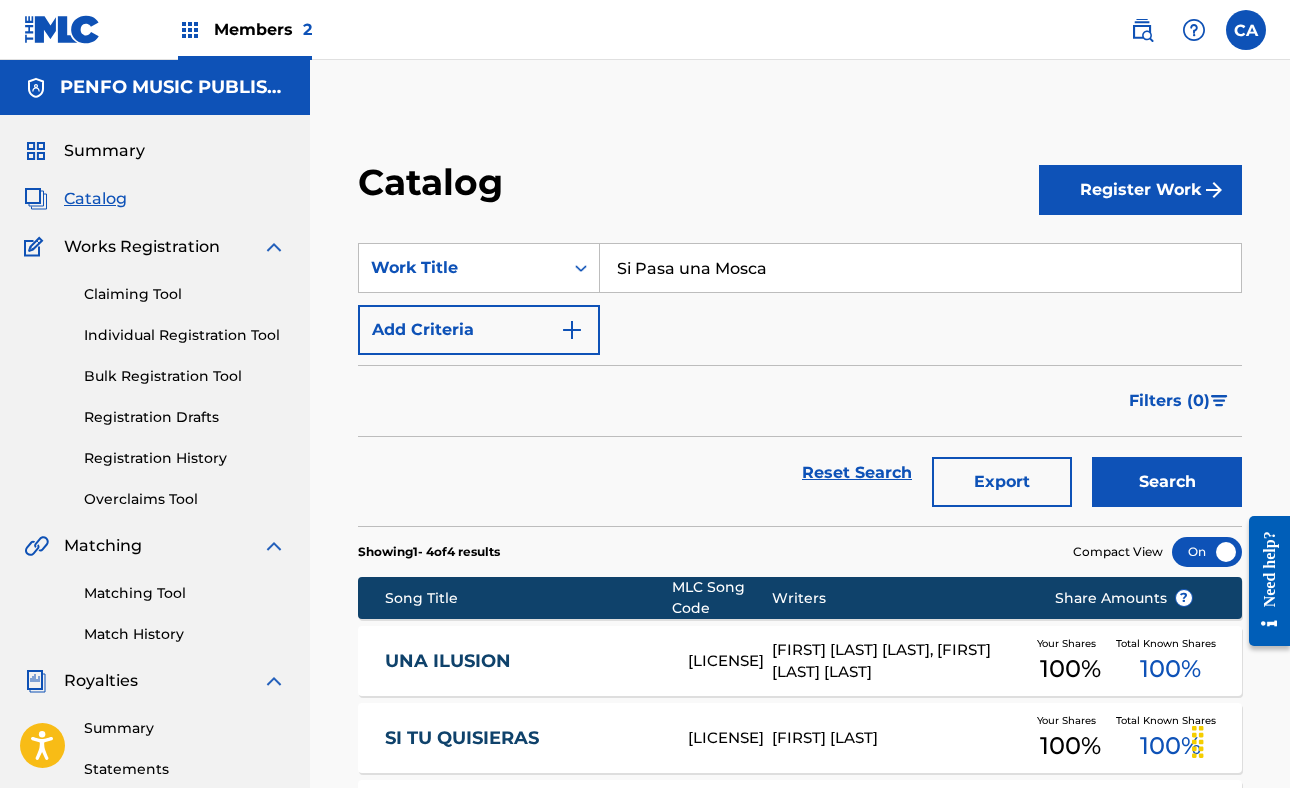click on "Matching Tool" at bounding box center [185, 593] 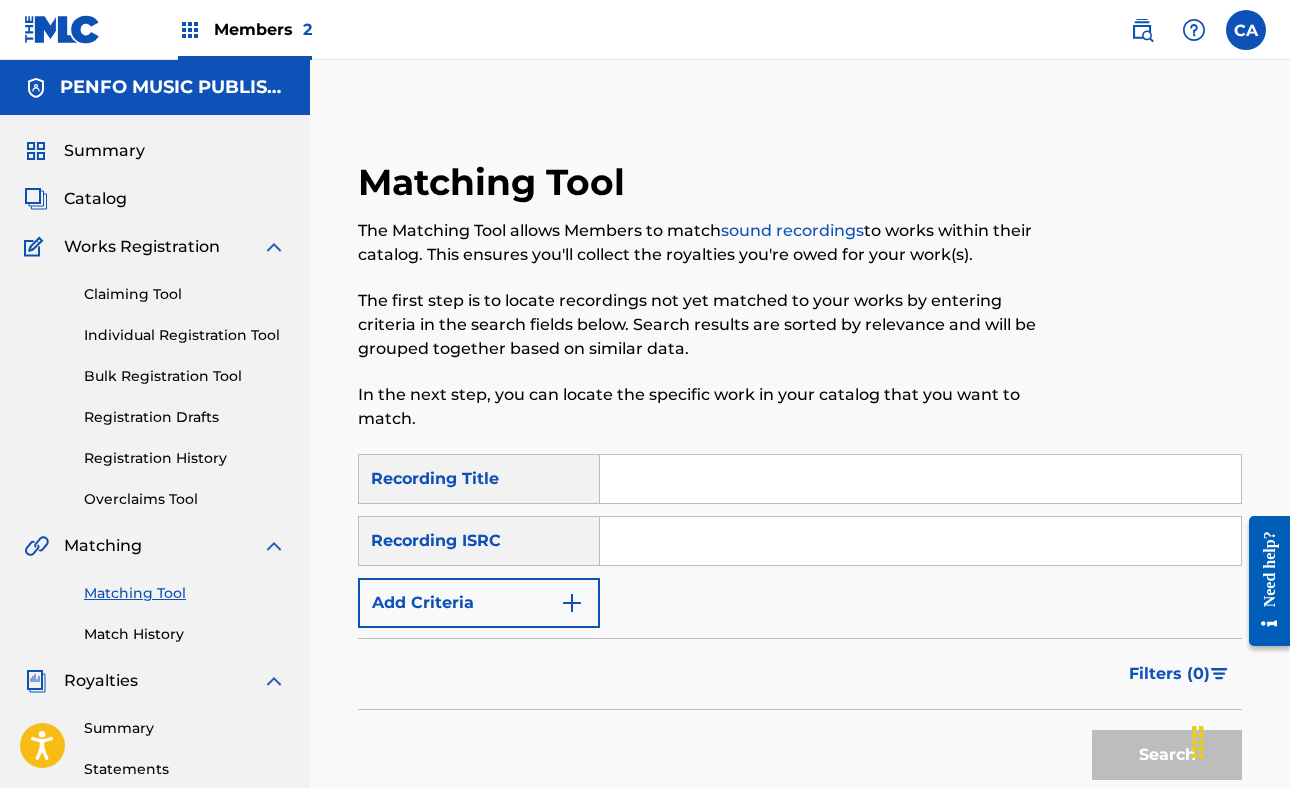 click at bounding box center (920, 479) 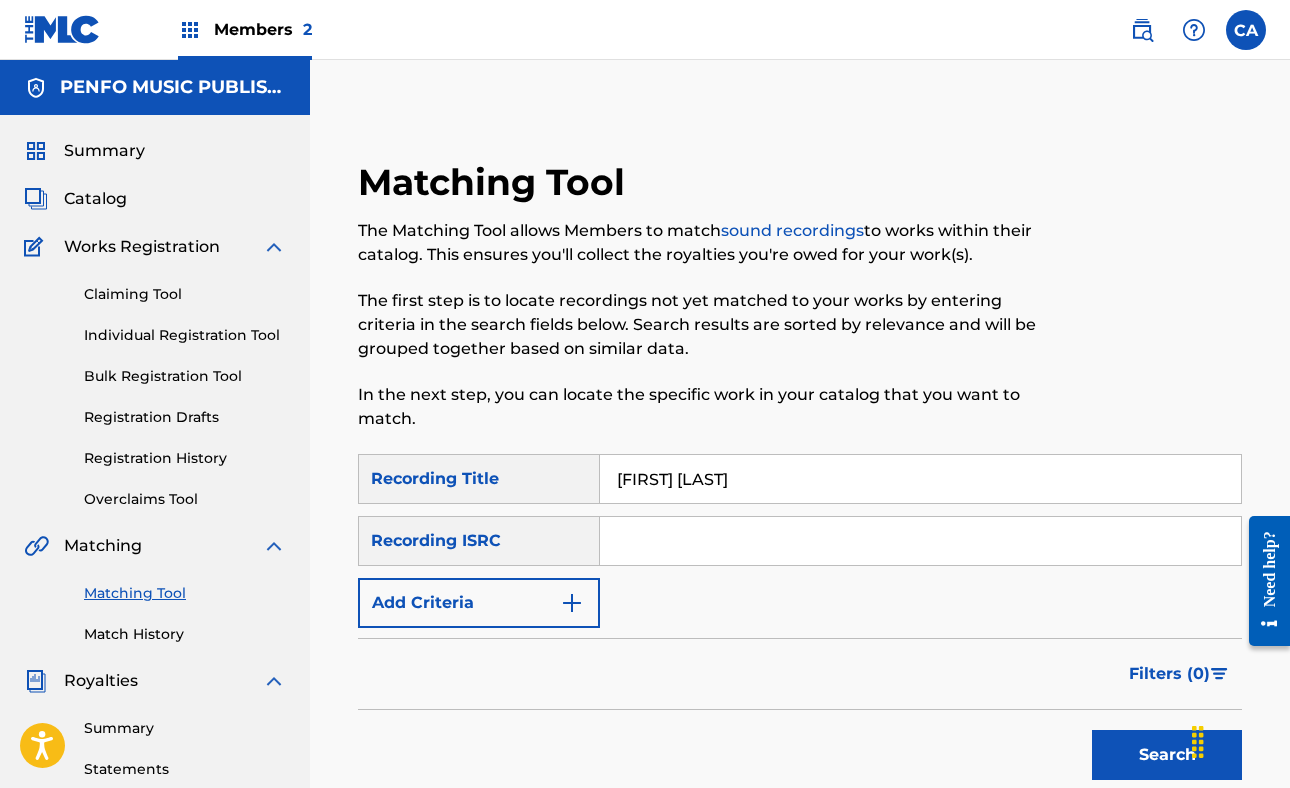 type on "Si Pasa Una Mosca" 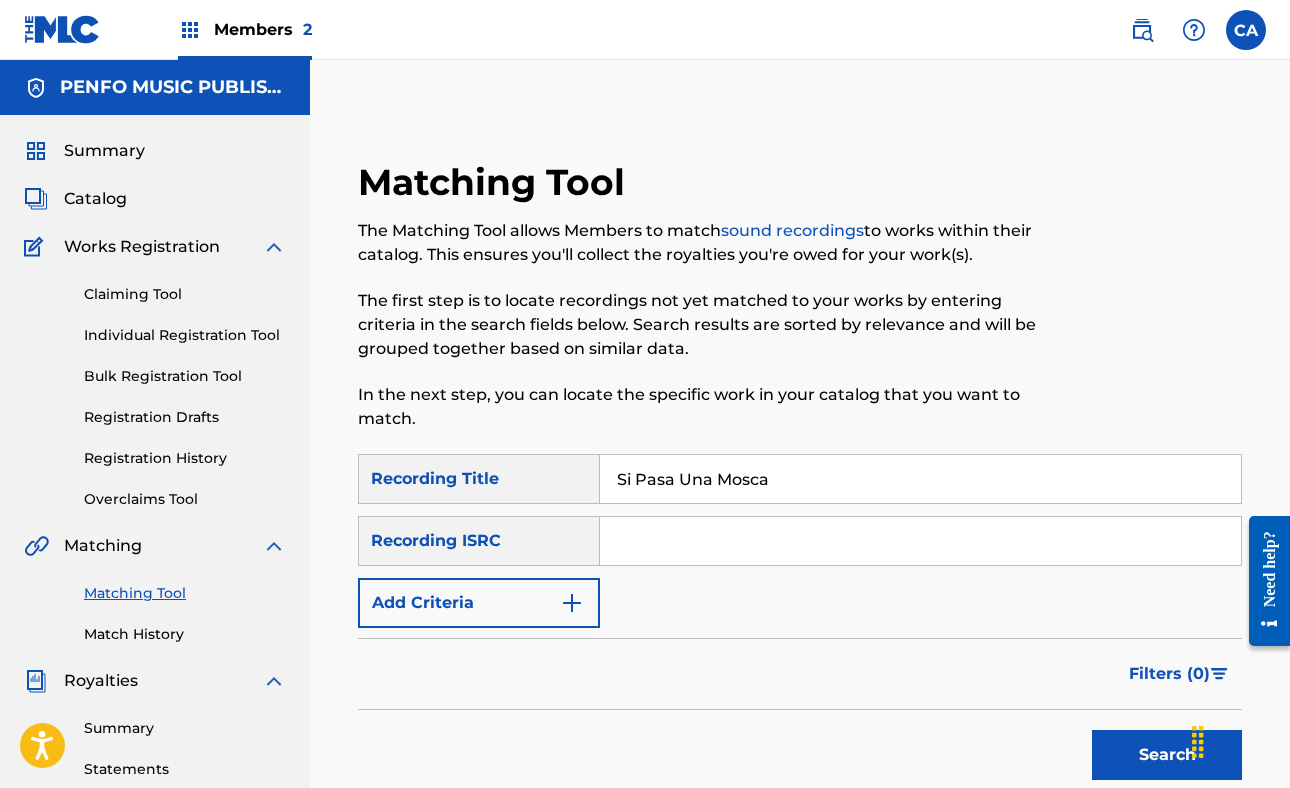 click on "Search" at bounding box center [1167, 755] 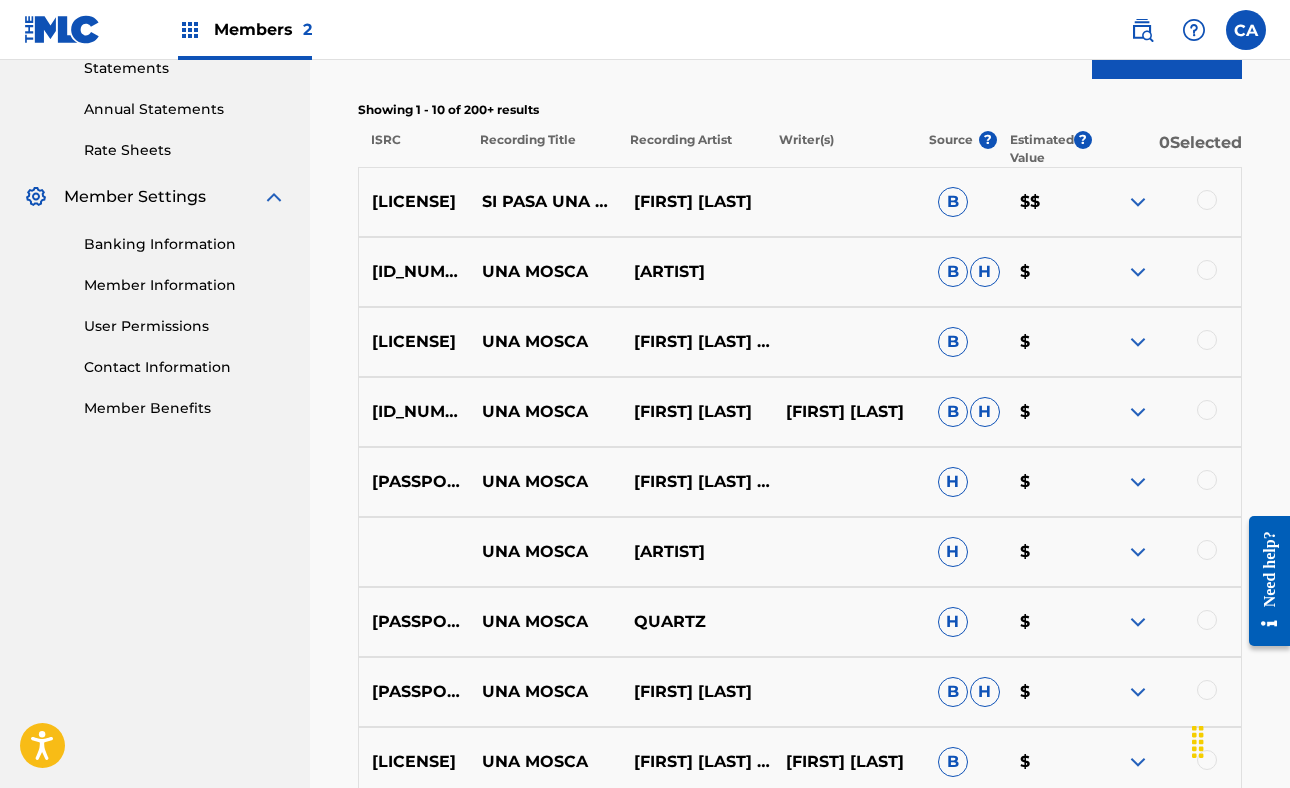 scroll, scrollTop: 703, scrollLeft: 0, axis: vertical 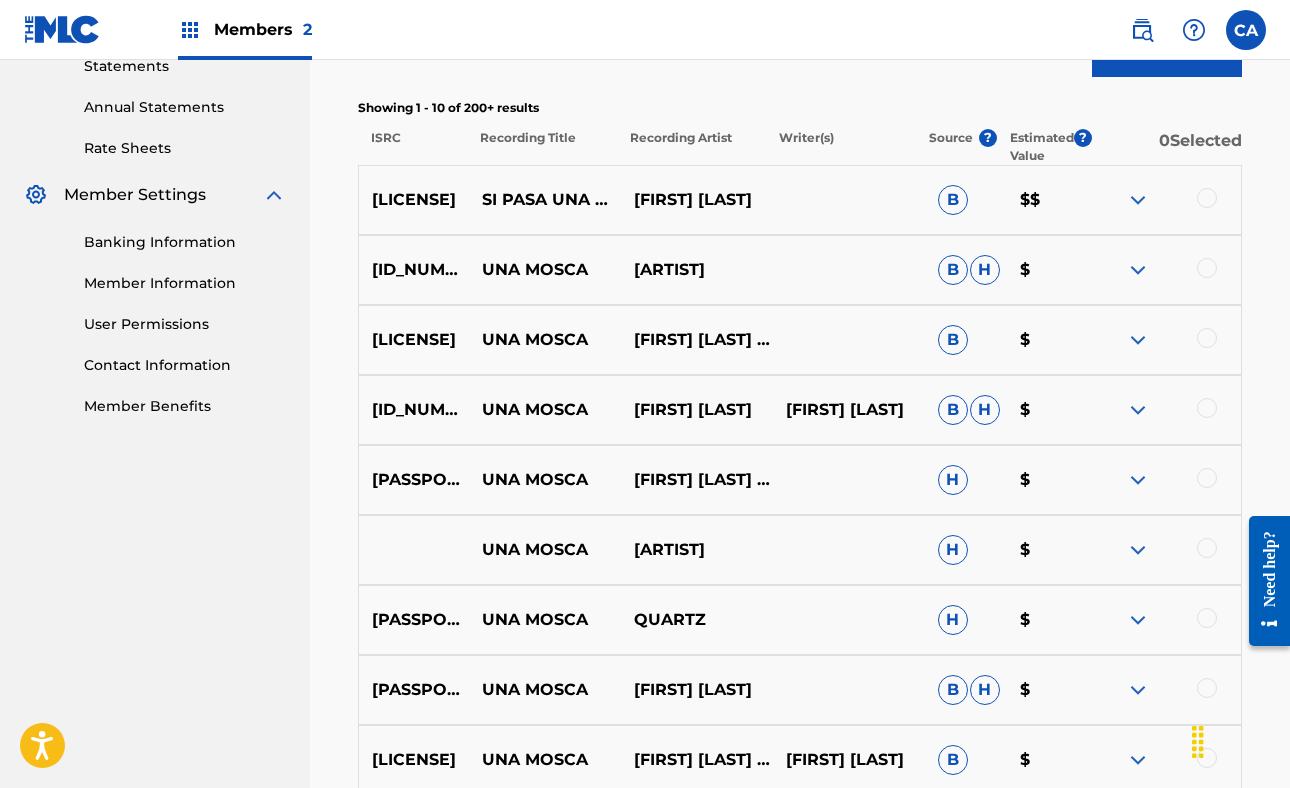 click at bounding box center (1138, 200) 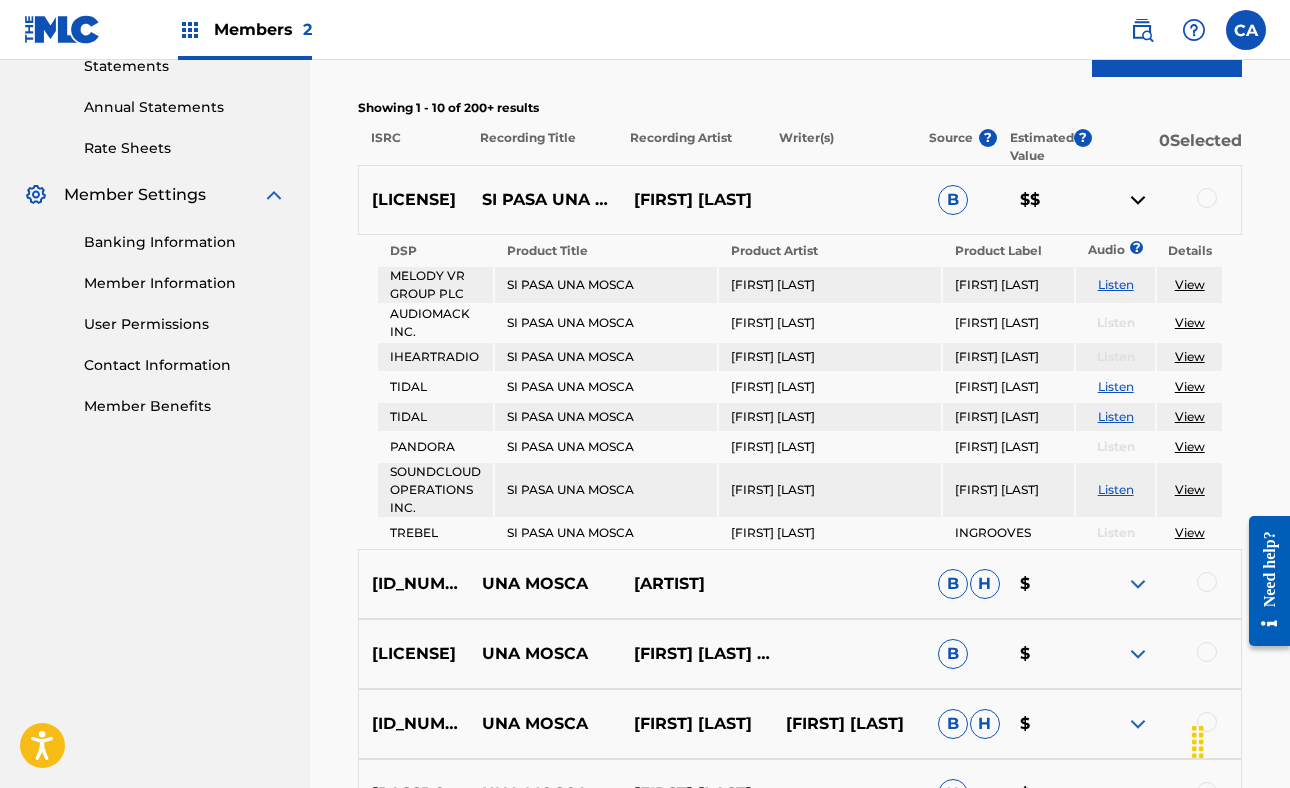 click at bounding box center (1138, 200) 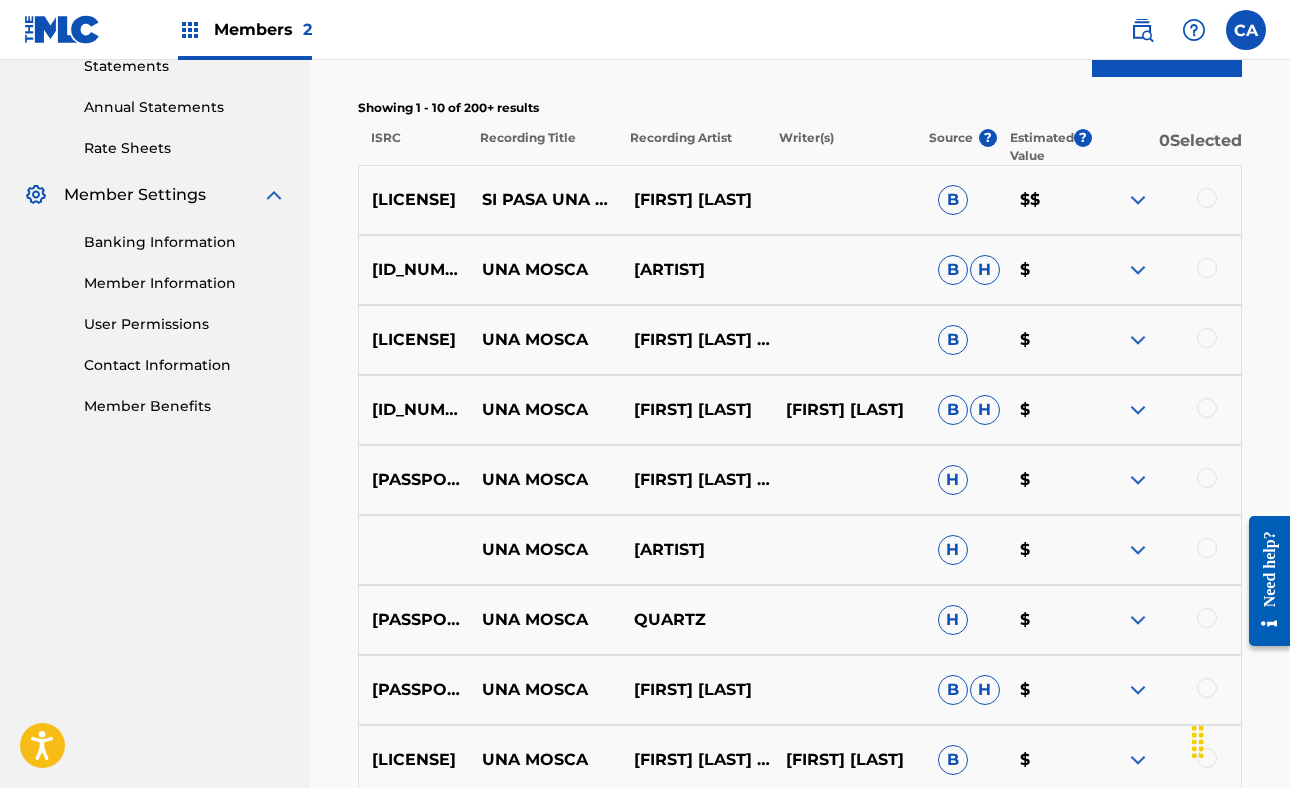 click at bounding box center [1207, 198] 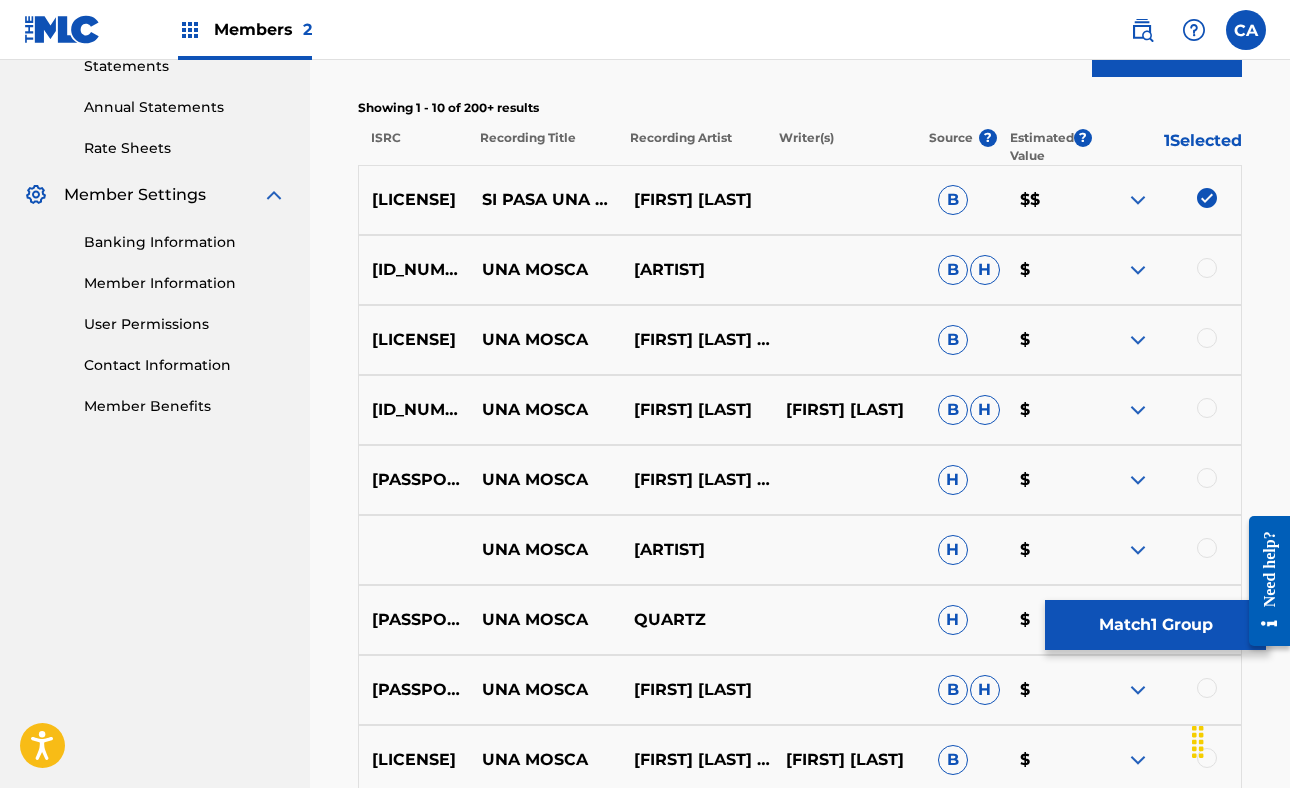 click on "Match  1 Group" at bounding box center (1155, 625) 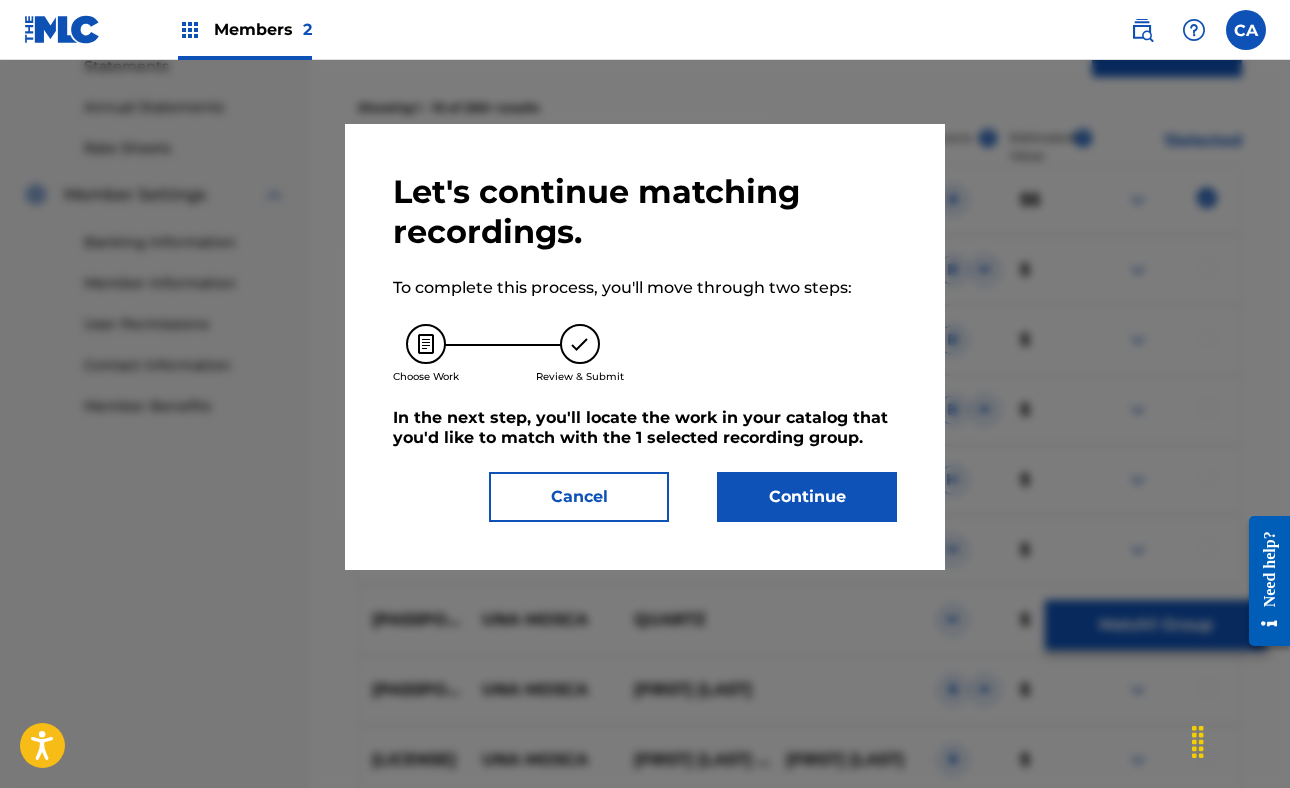 click on "Continue" at bounding box center [807, 497] 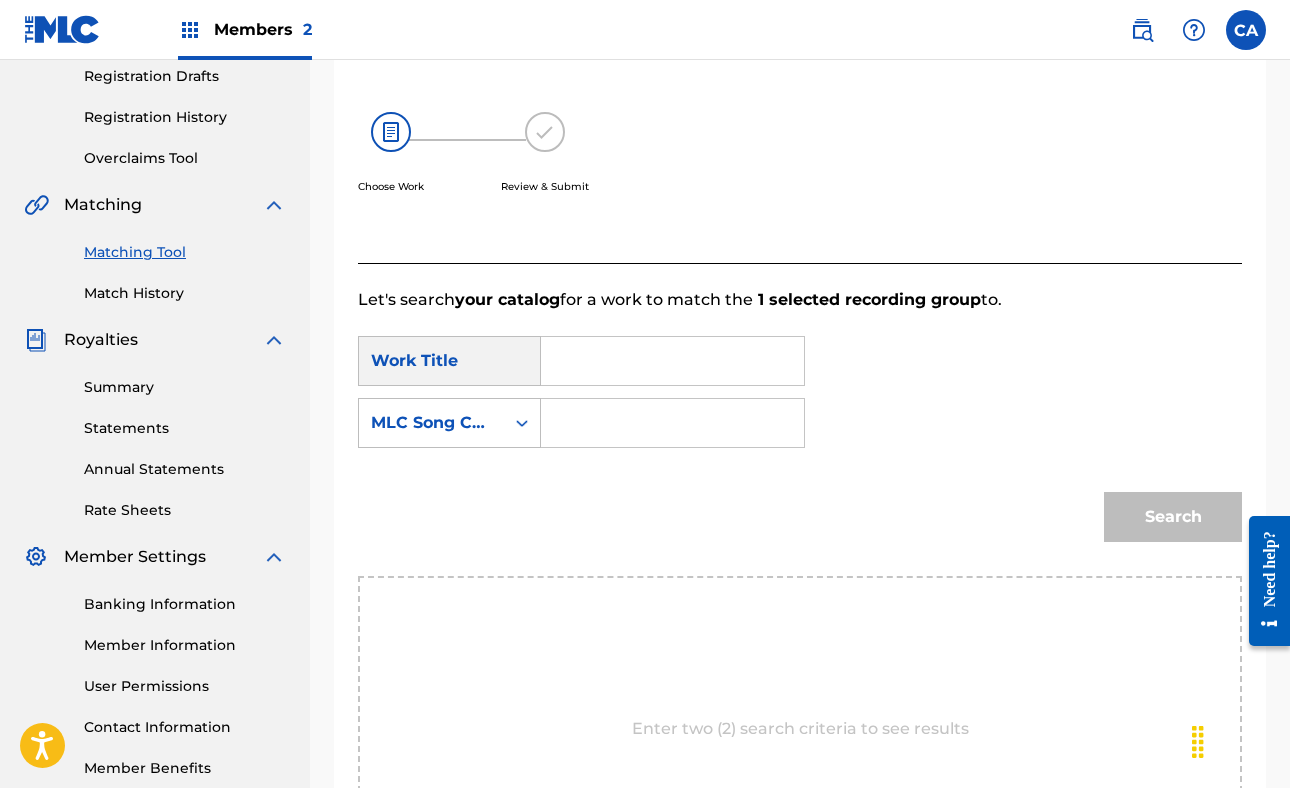 scroll, scrollTop: 339, scrollLeft: 0, axis: vertical 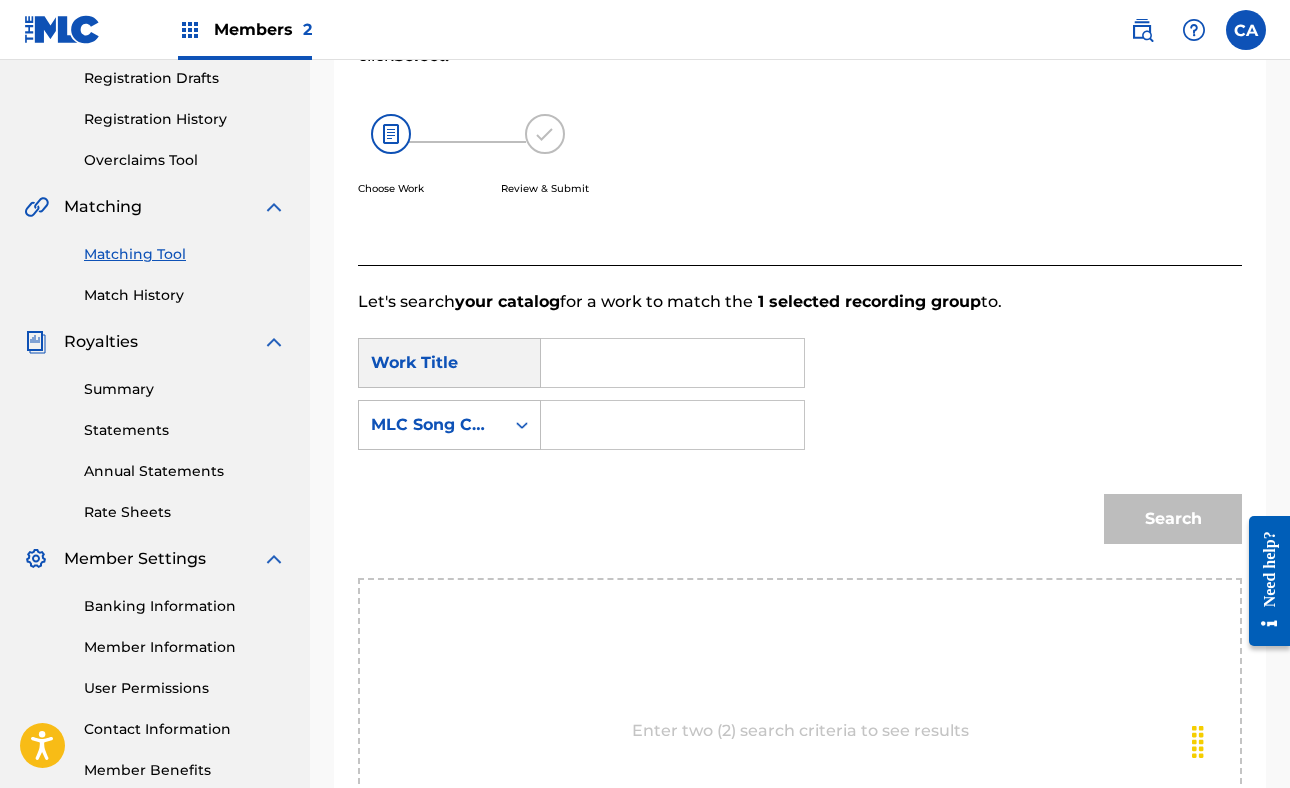 click at bounding box center [672, 363] 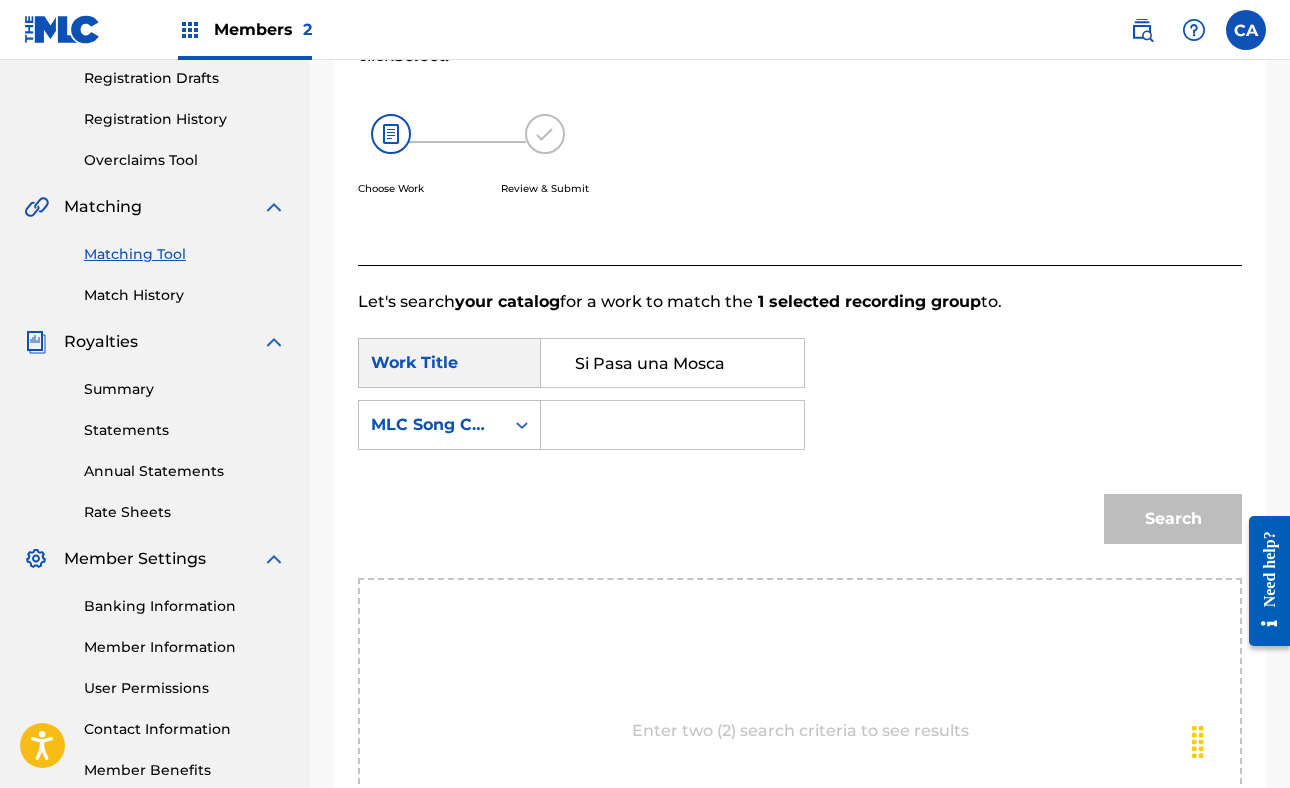 type on "Si Pasa una Mosca" 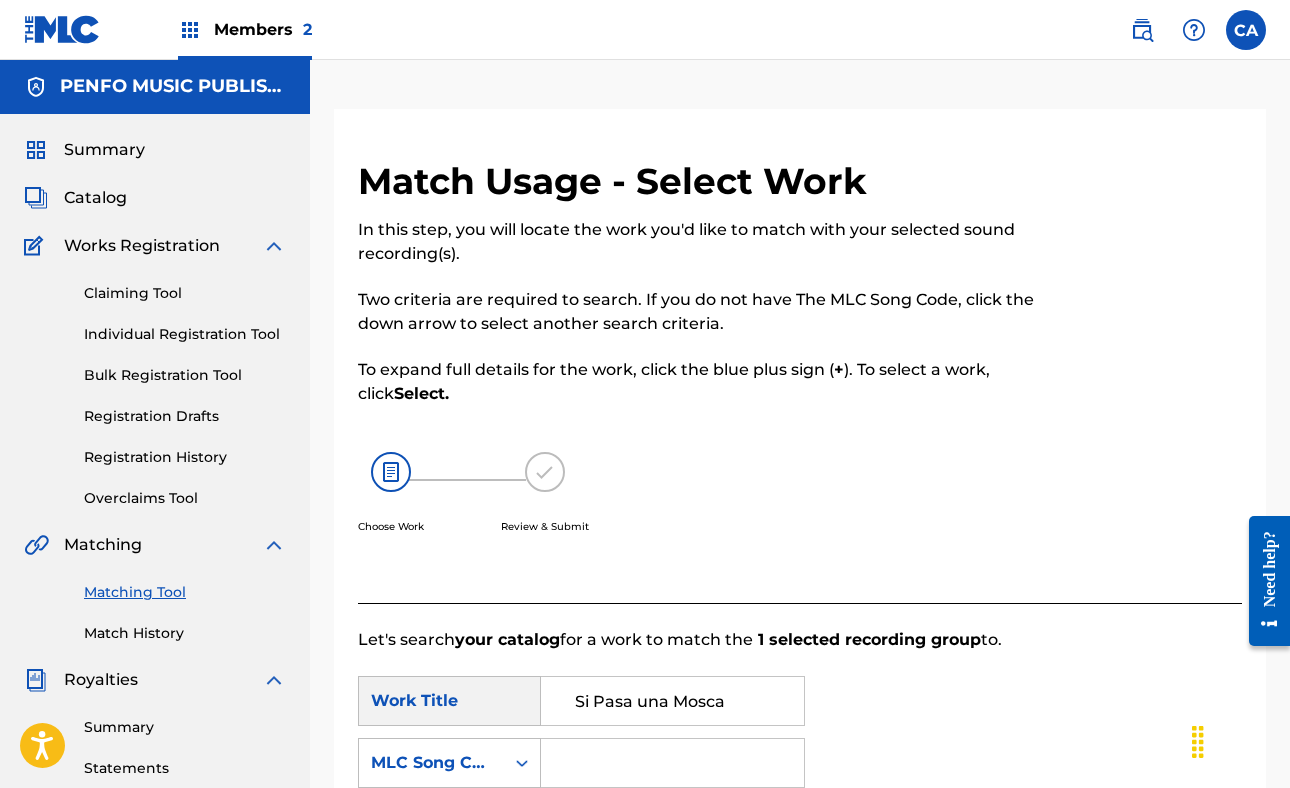 scroll, scrollTop: 0, scrollLeft: 0, axis: both 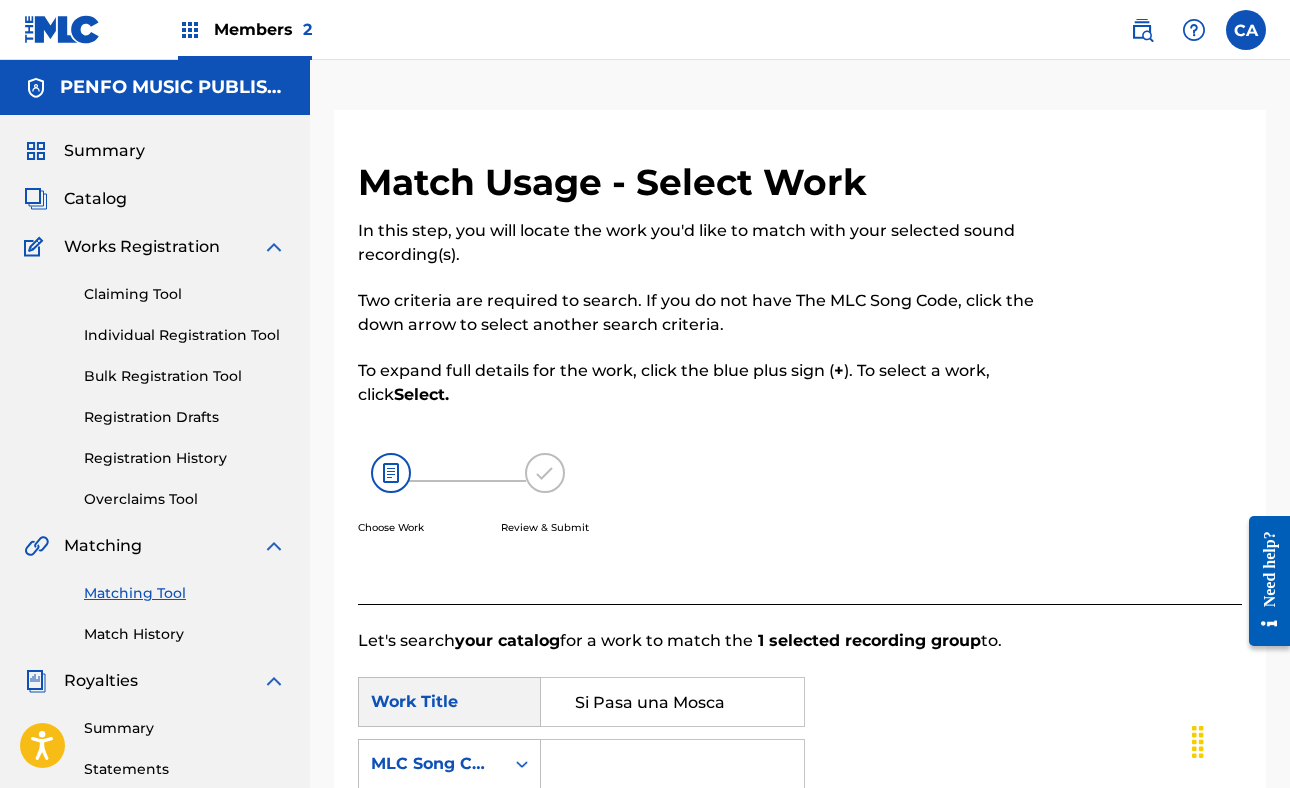 click on "Claiming Tool" at bounding box center (185, 294) 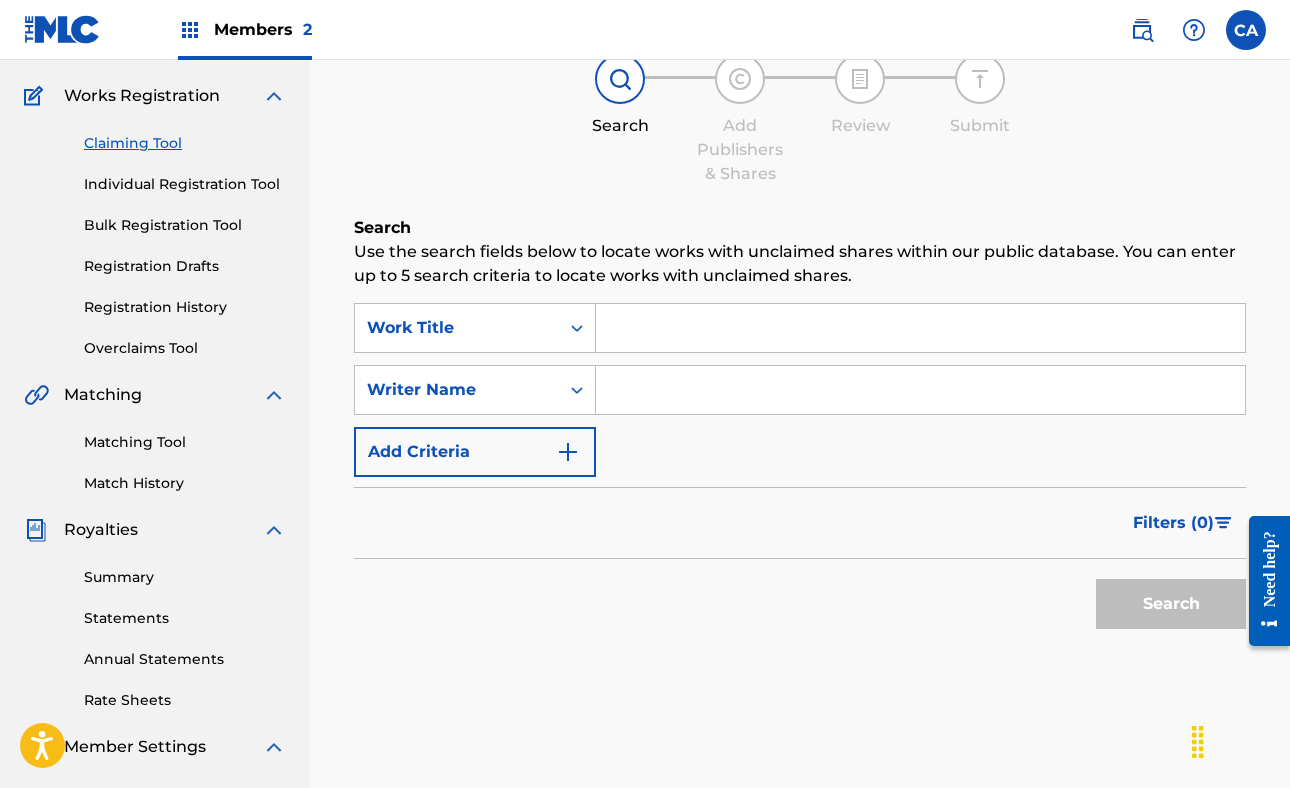 scroll, scrollTop: 160, scrollLeft: 0, axis: vertical 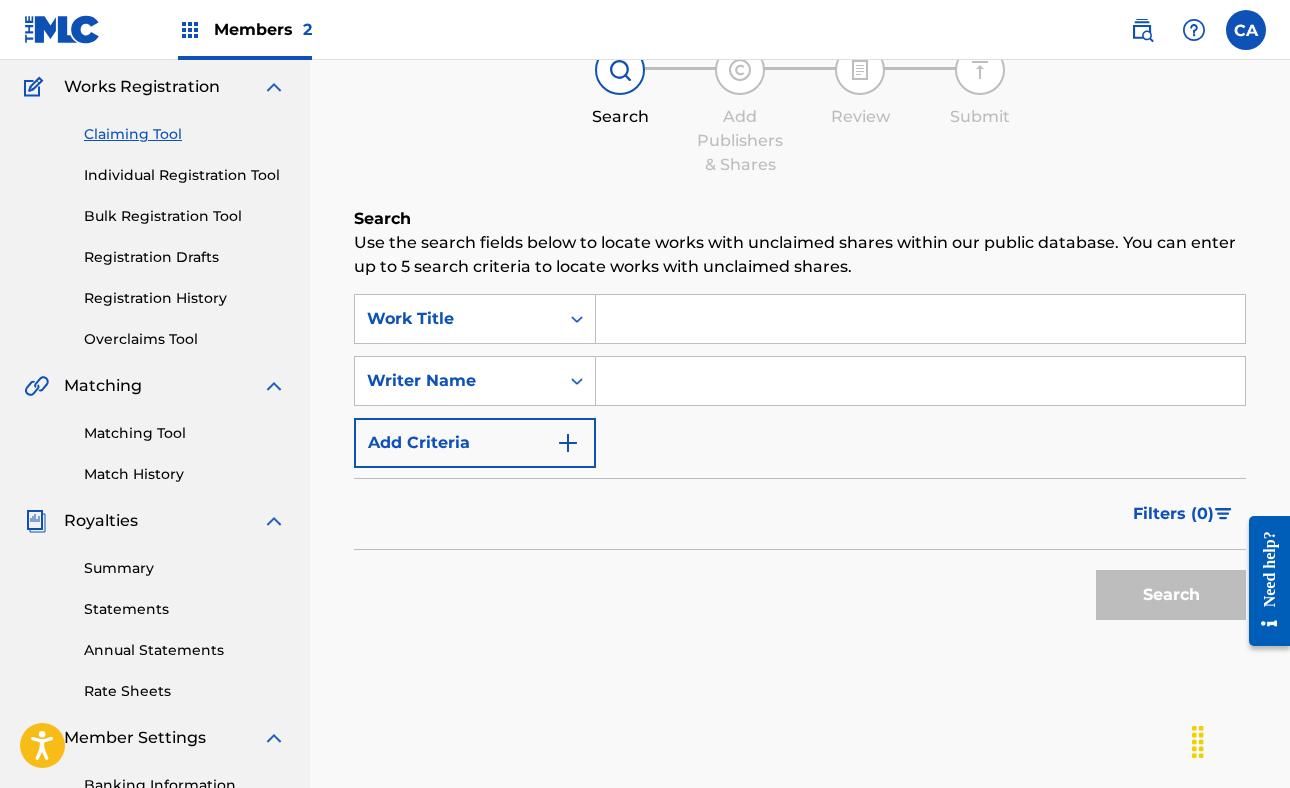 click at bounding box center (920, 319) 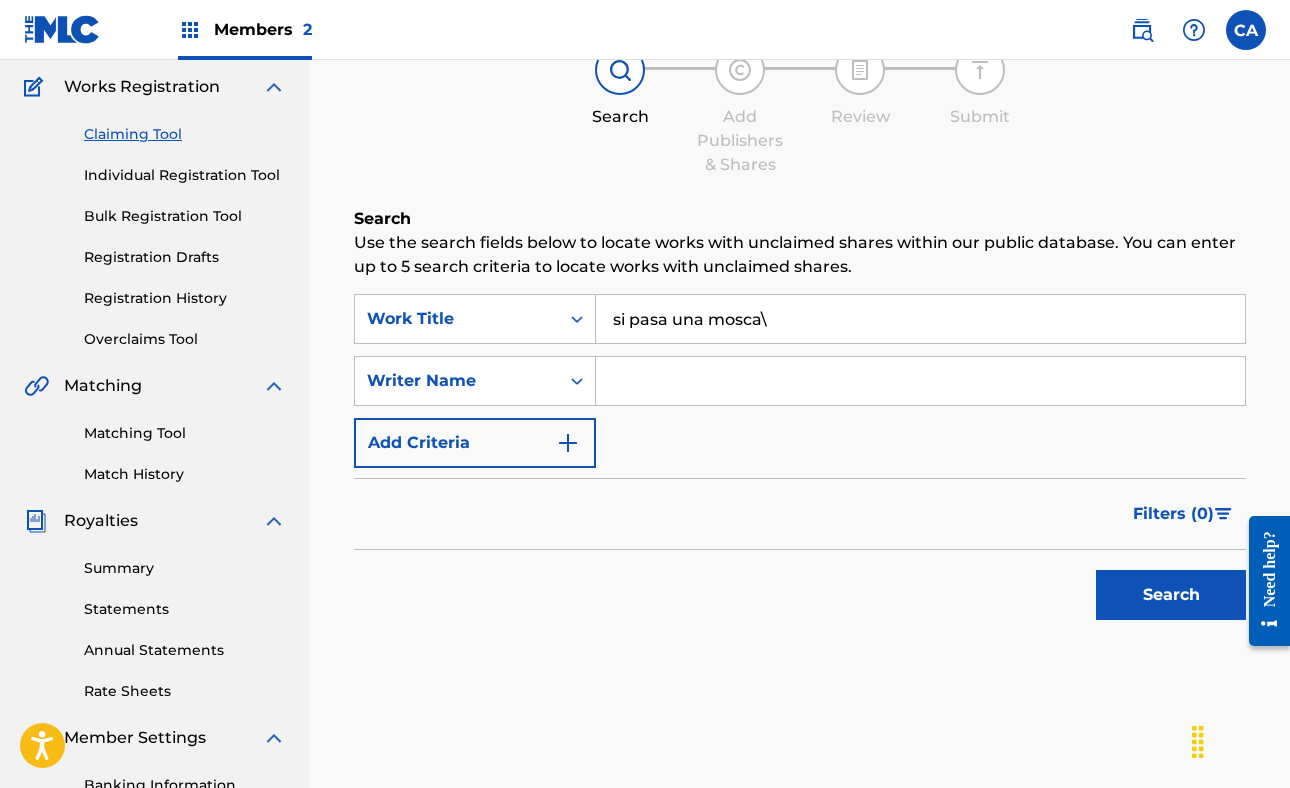 click on "SearchWithCriteria382daf4d-93ac-4e03-ba4c-ecc1fabdef07 Work Title si pasa una mosca\ SearchWithCriteria4677a3e9-1055-44ae-8366-4692d44170cc Writer Name Add Criteria" at bounding box center (800, 381) 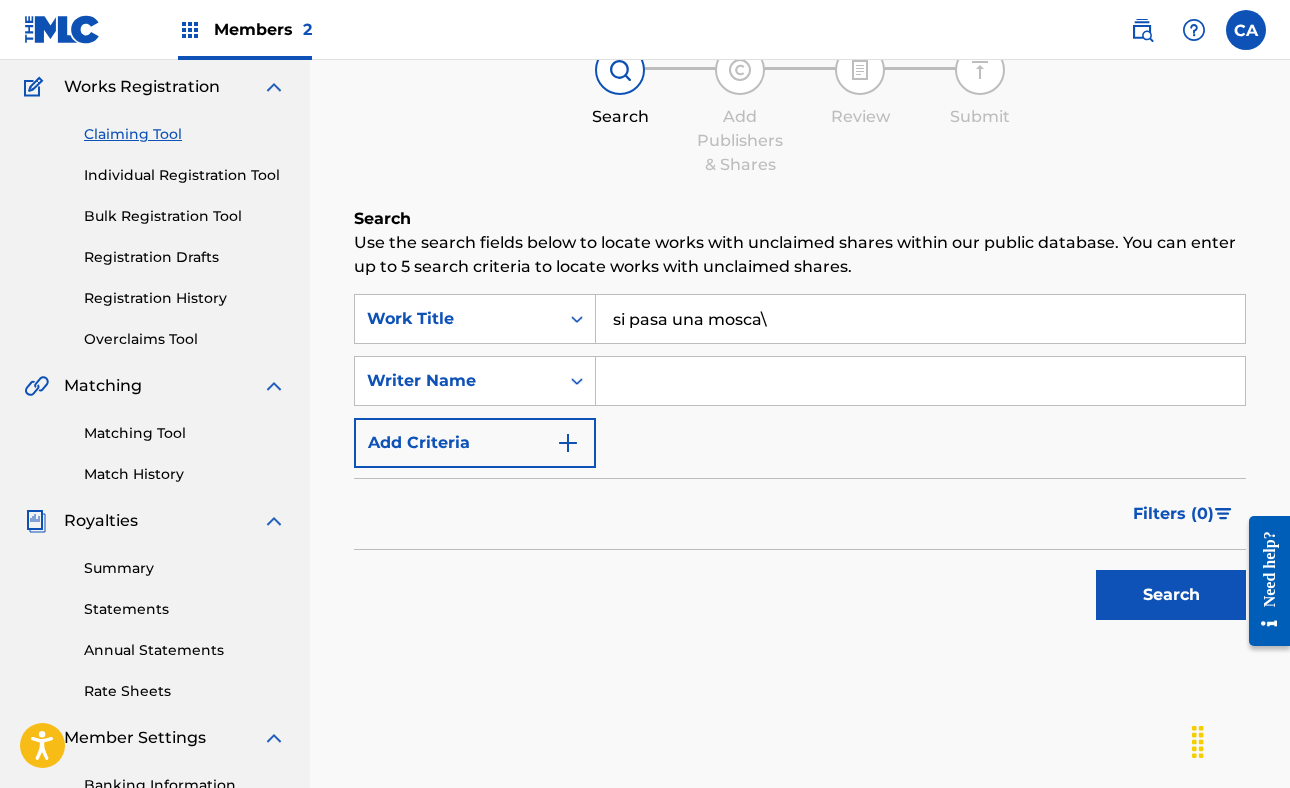 click on "si pasa una mosca\" at bounding box center (920, 319) 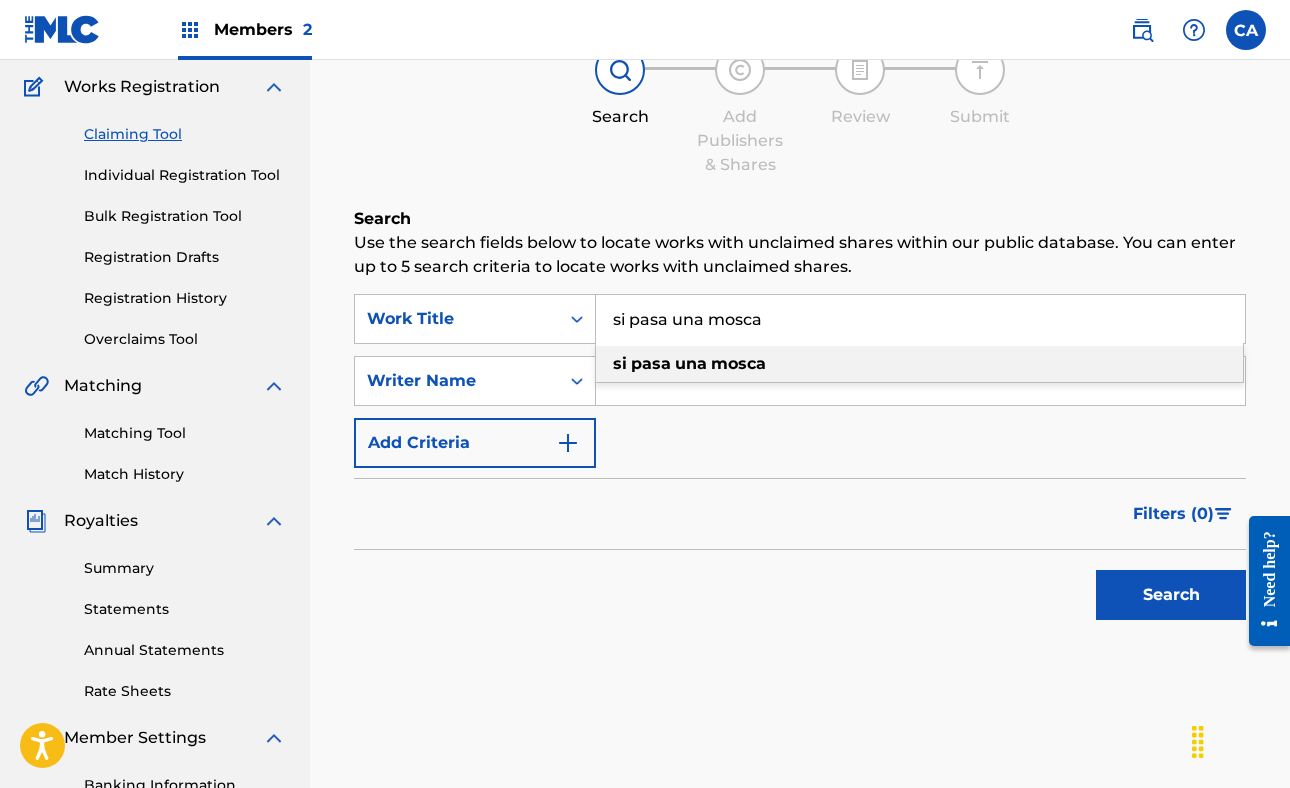 type on "si pasa una mosca" 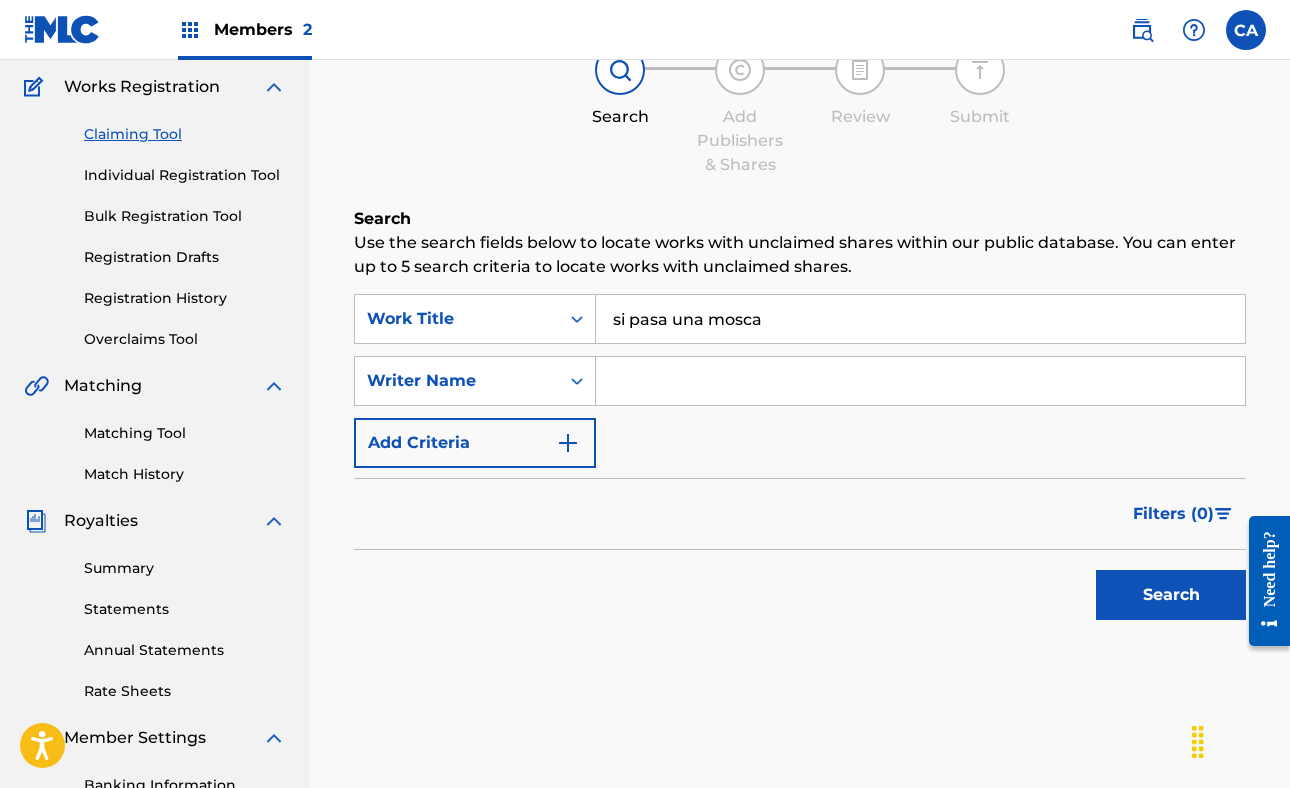 click on "Search" at bounding box center [1171, 595] 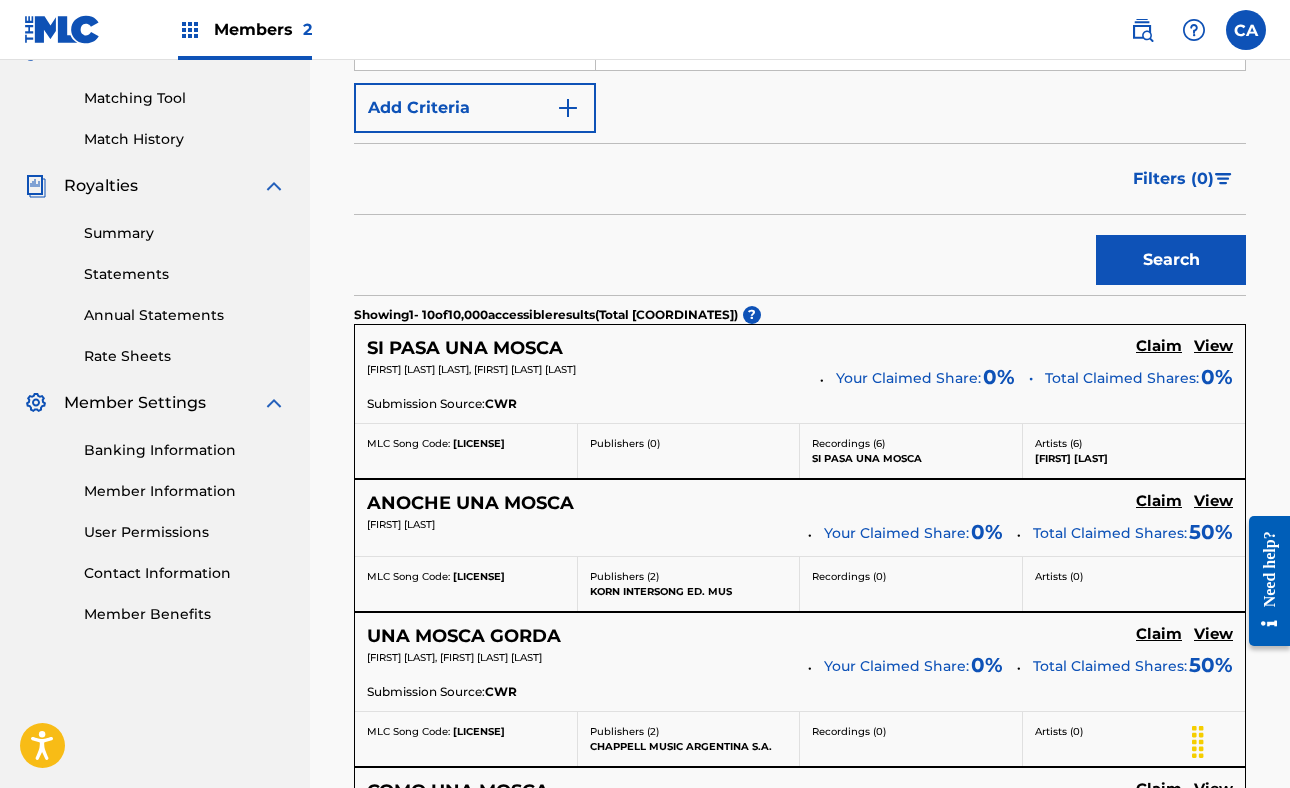 scroll, scrollTop: 497, scrollLeft: 0, axis: vertical 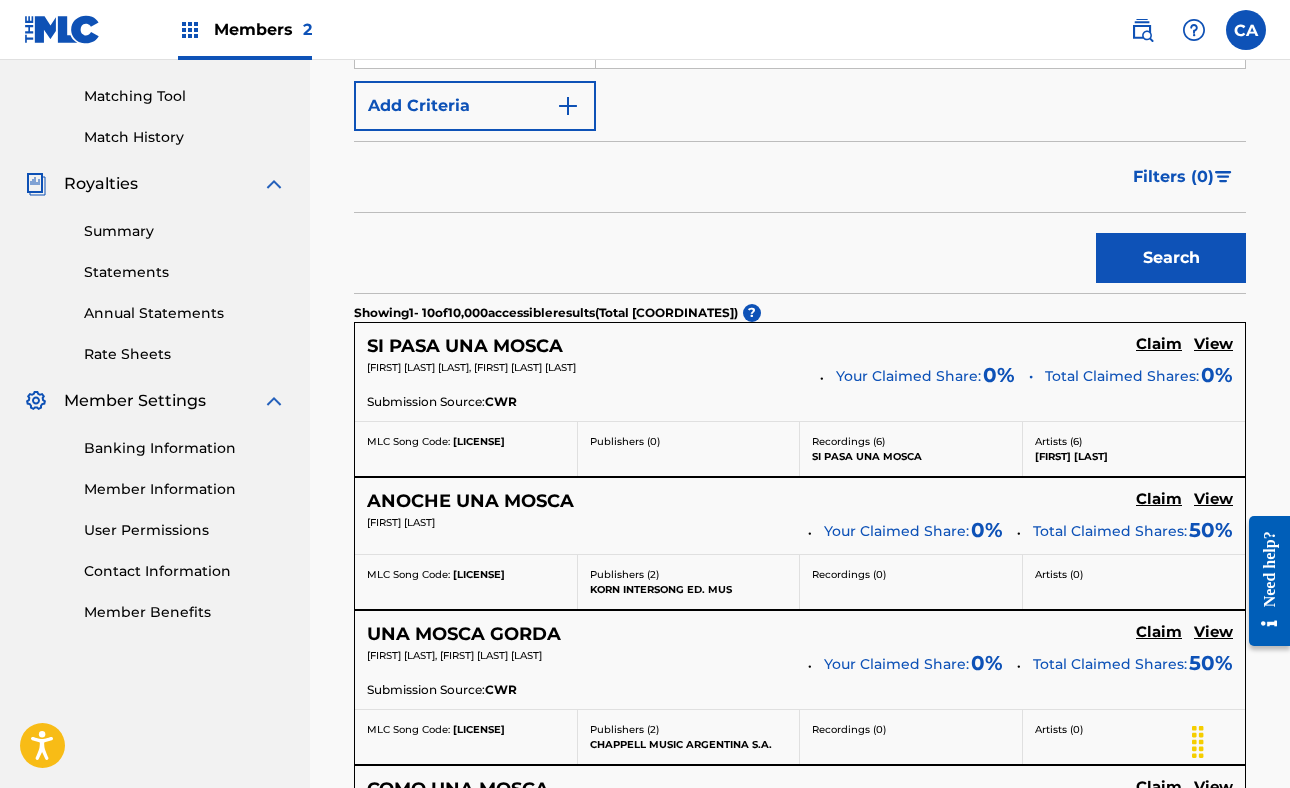 click on "Claim" at bounding box center [1159, 344] 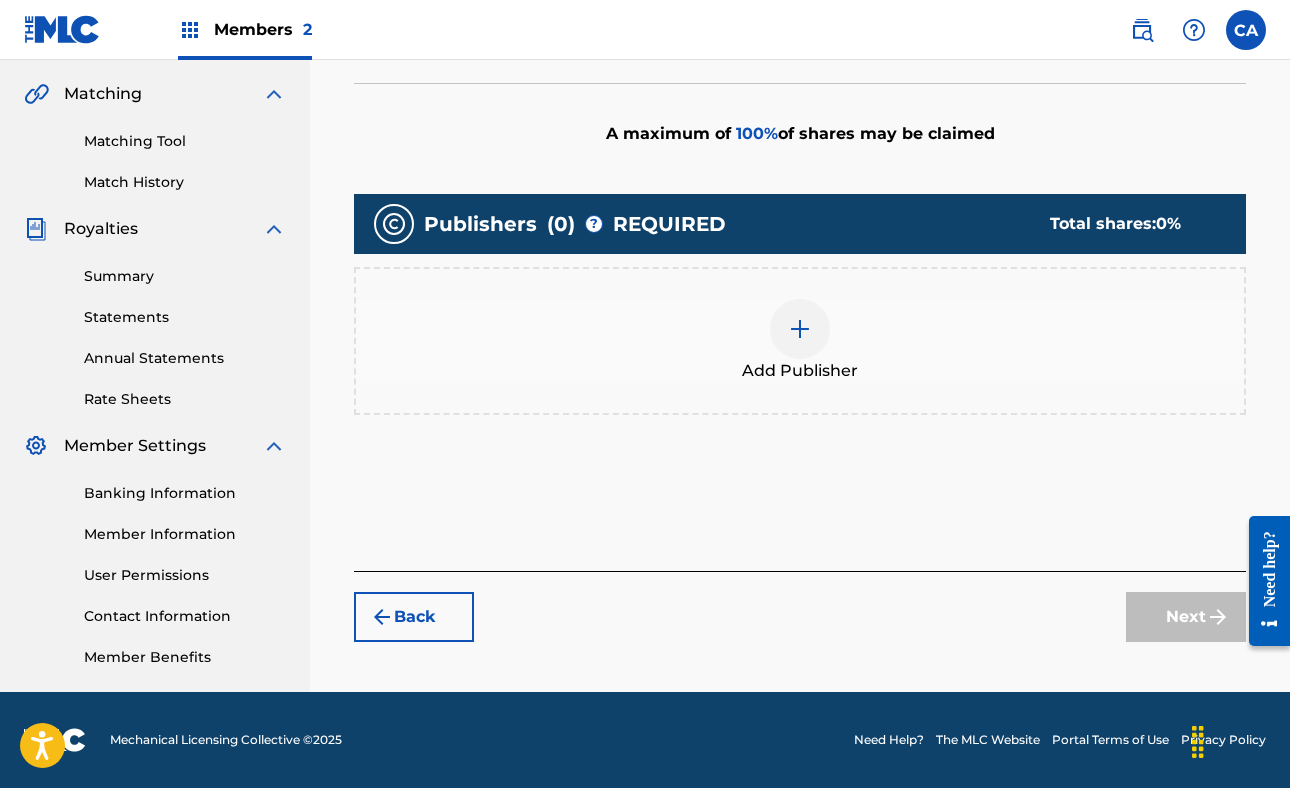 click at bounding box center [800, 329] 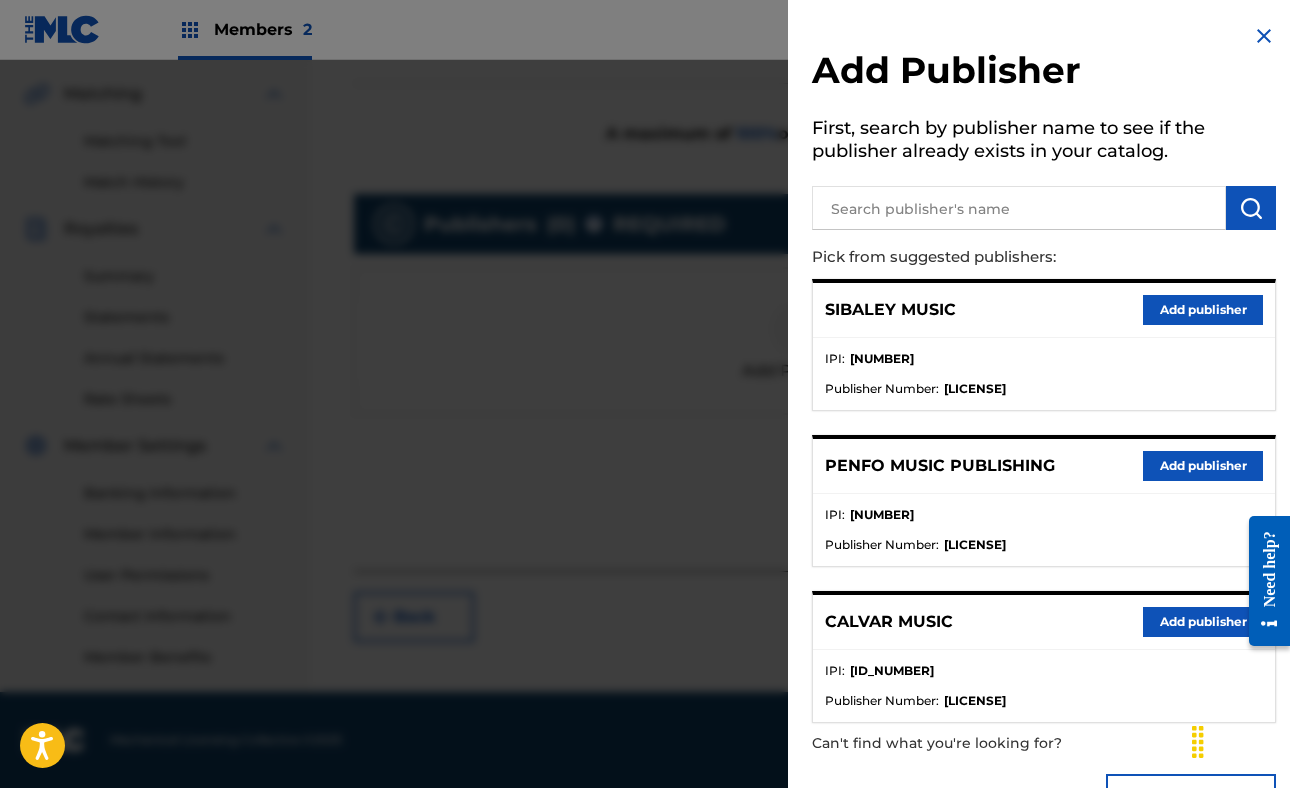 click on "Add publisher" at bounding box center [1203, 310] 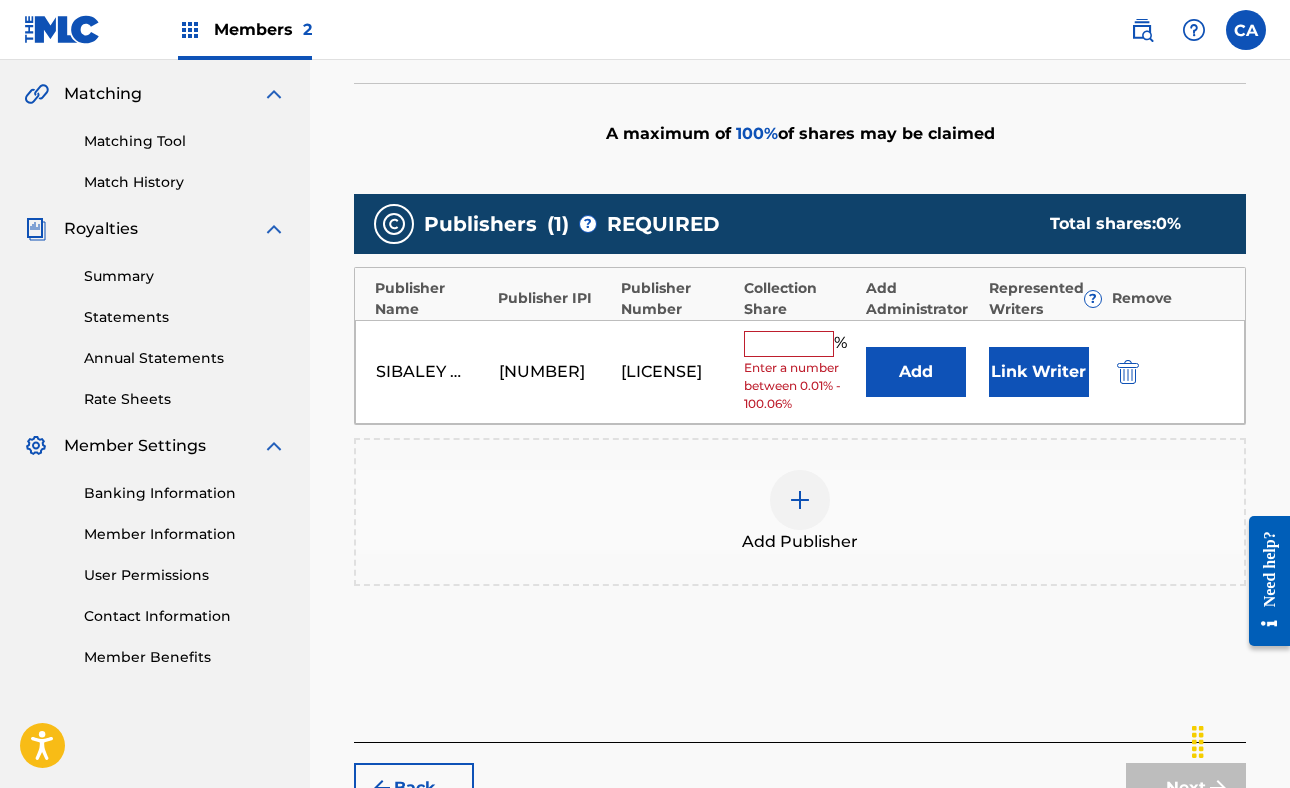 click at bounding box center (789, 344) 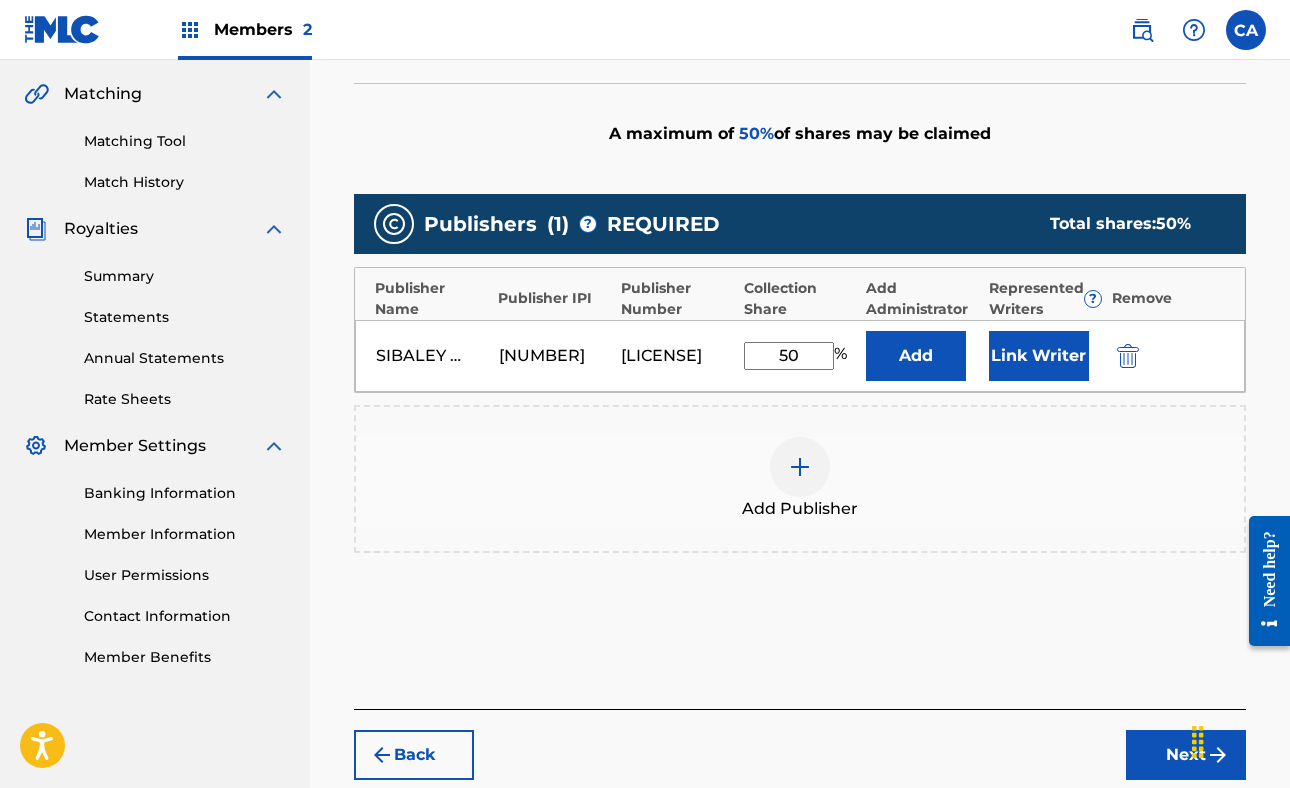 type on "50" 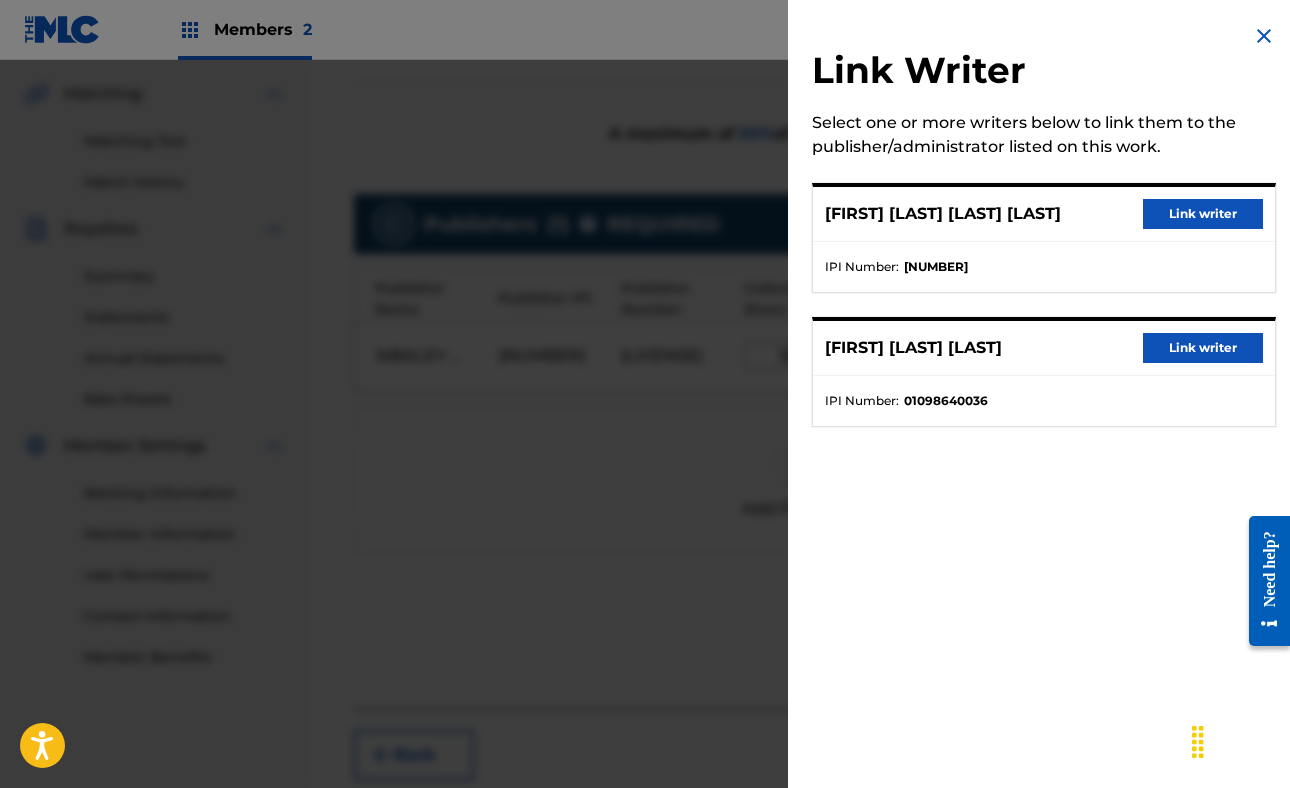 click on "Link writer" at bounding box center [1203, 214] 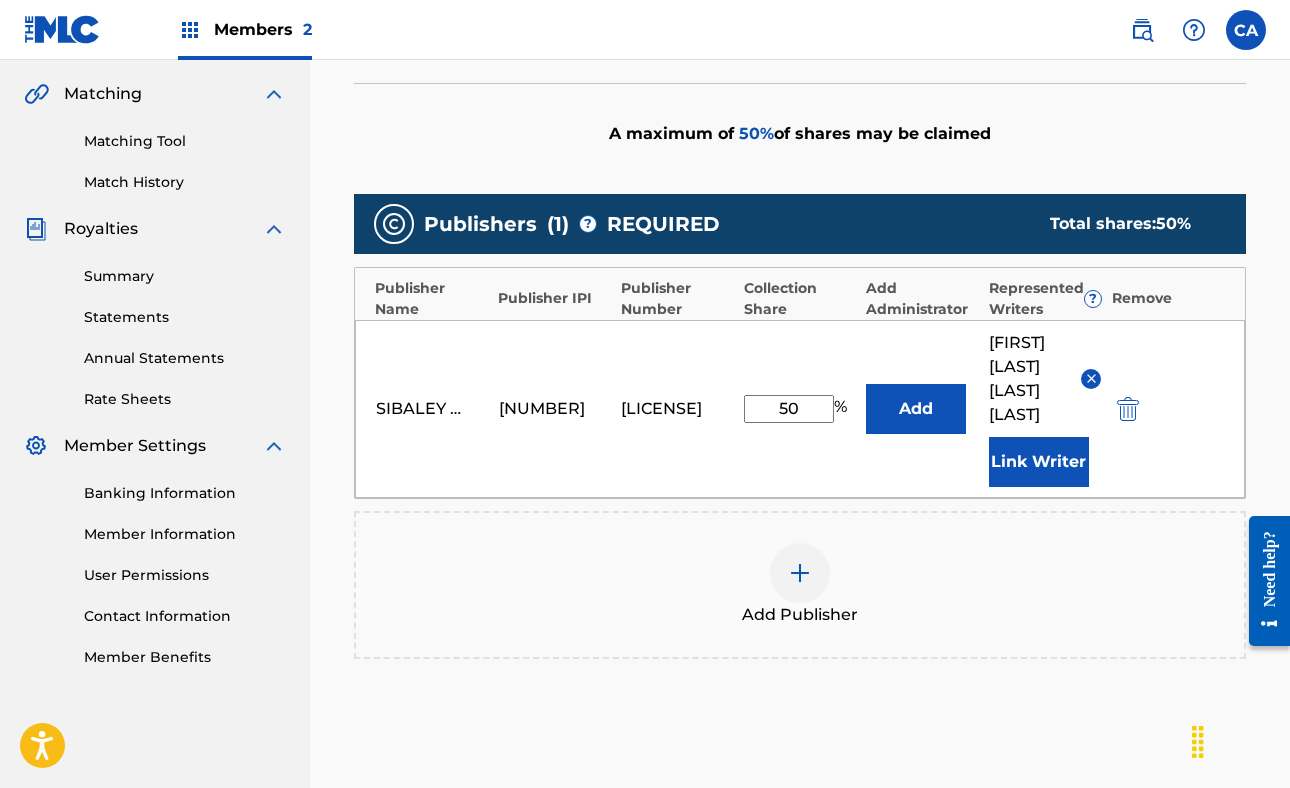 click at bounding box center (800, 573) 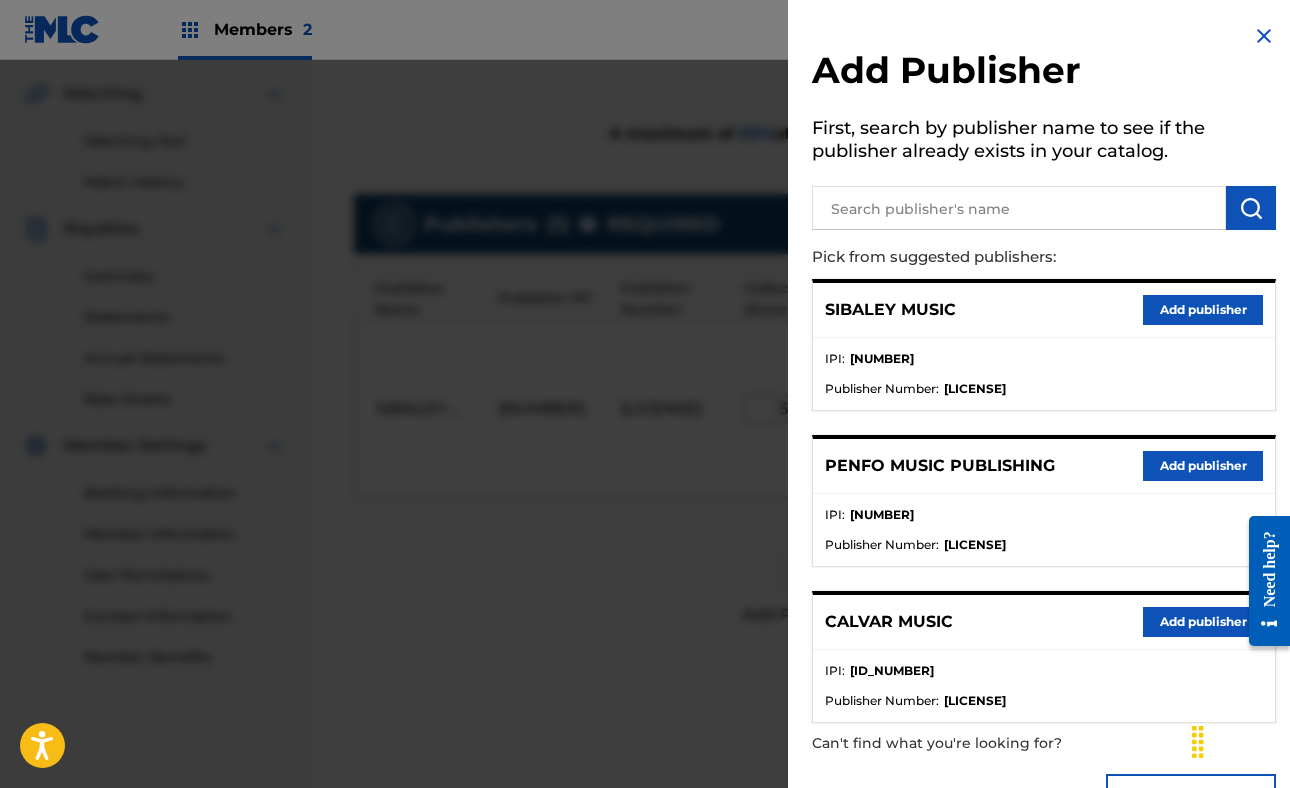 click on "Add publisher" at bounding box center [1203, 622] 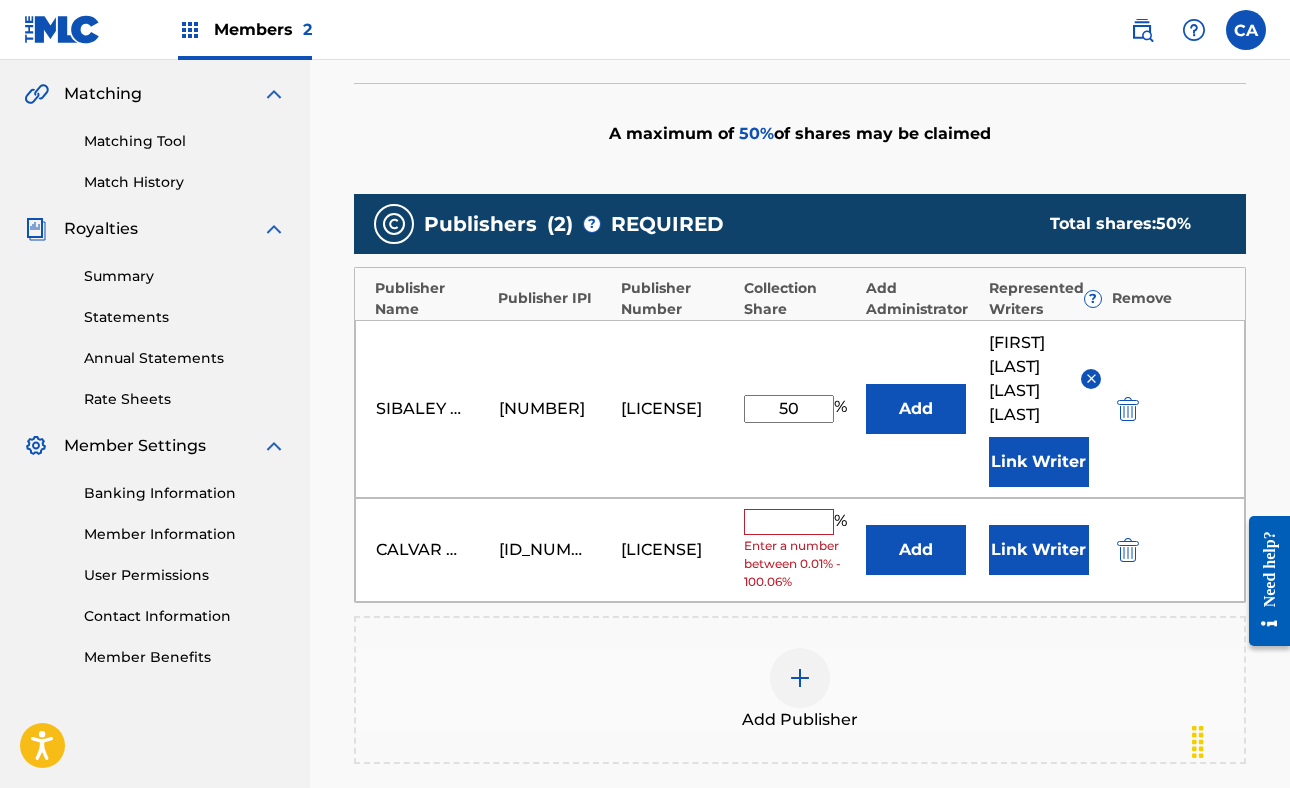 click at bounding box center [789, 522] 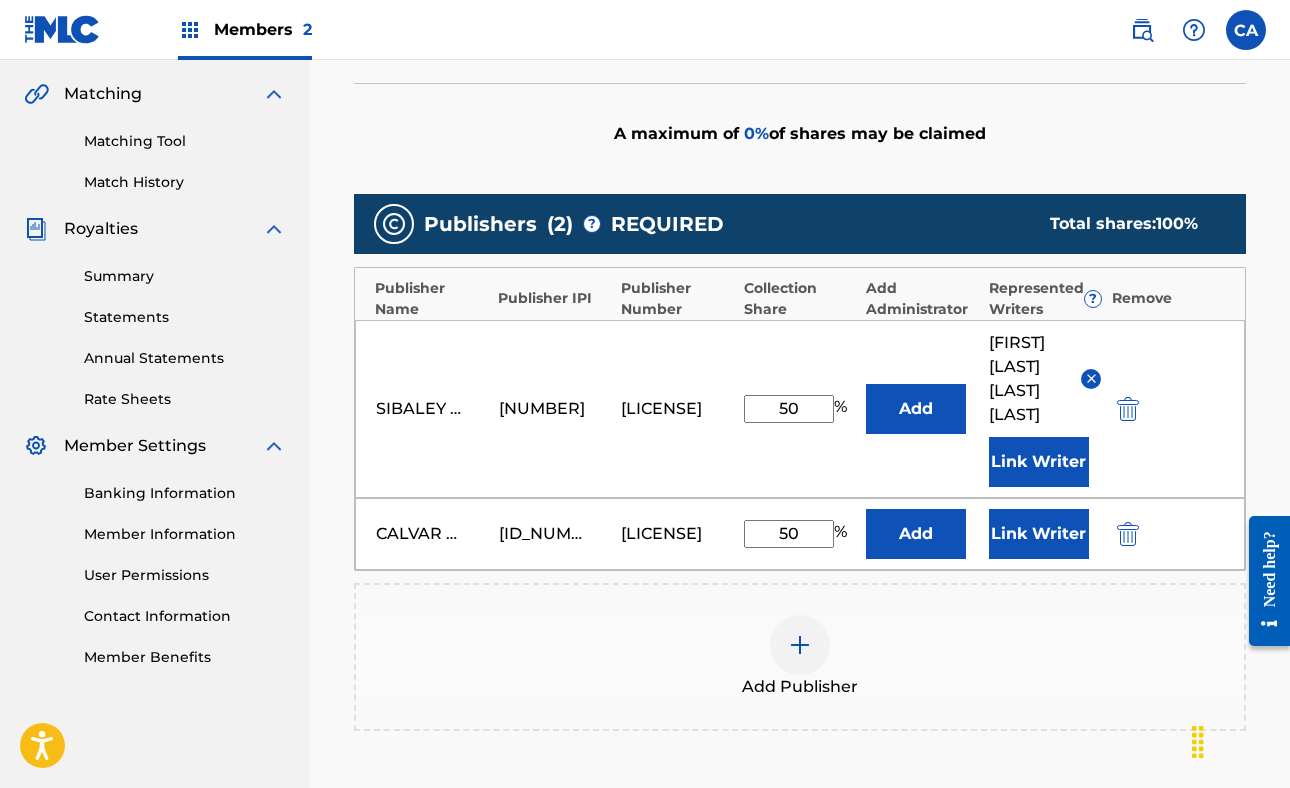 type on "50" 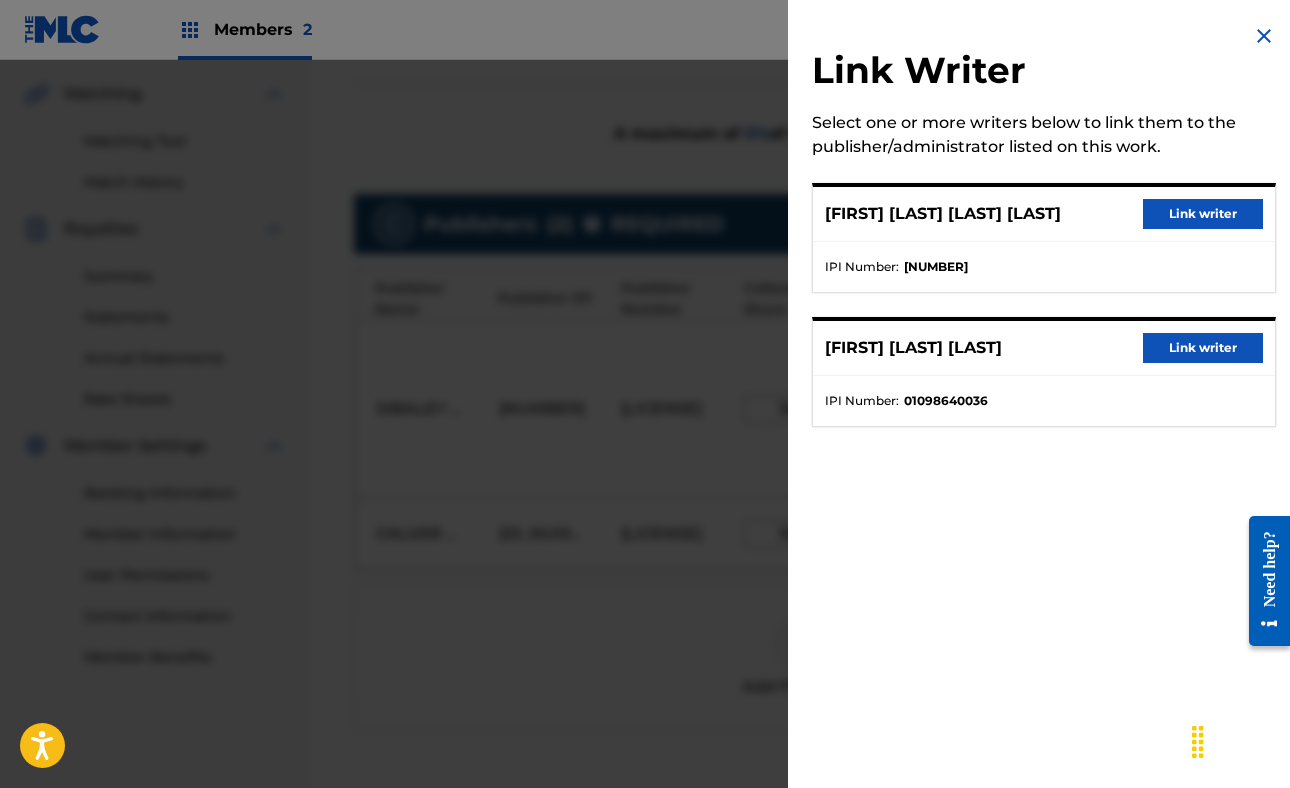 click on "Link writer" at bounding box center [1203, 348] 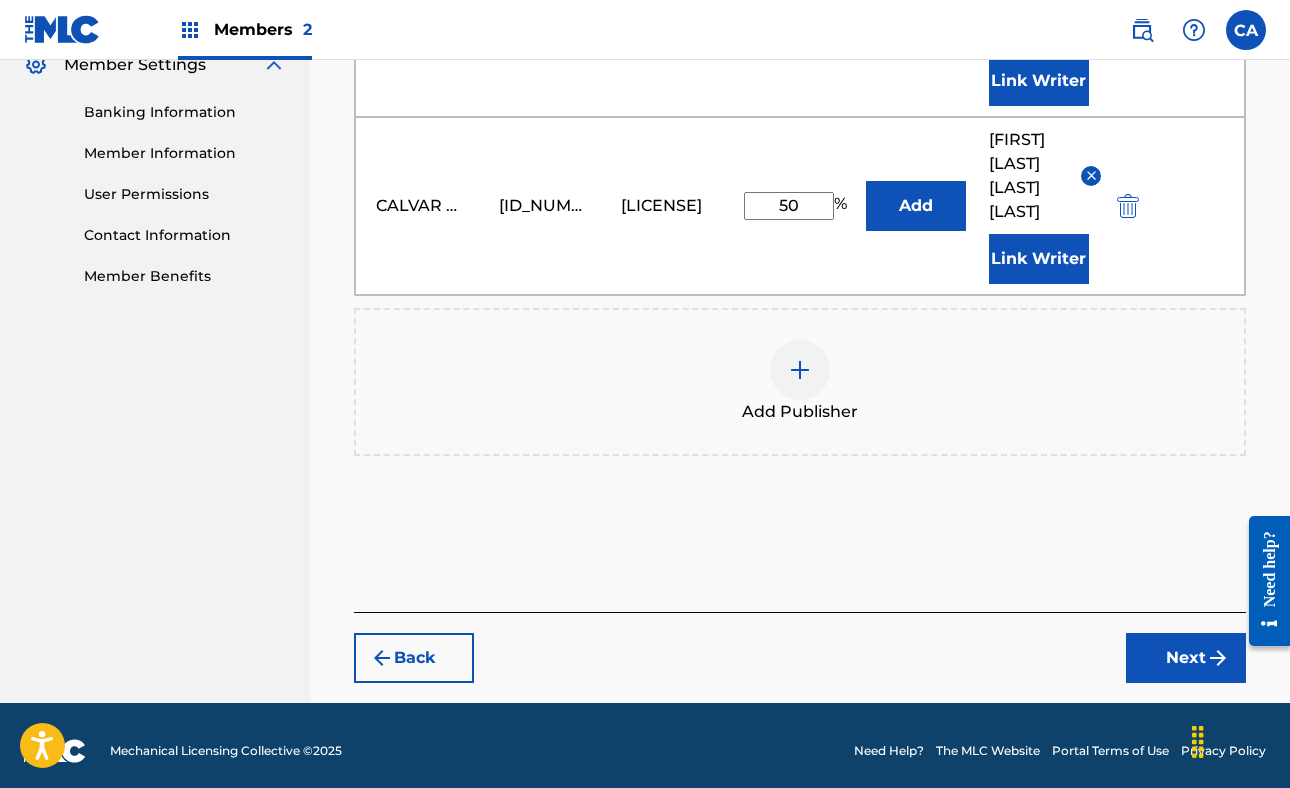 scroll, scrollTop: 892, scrollLeft: 0, axis: vertical 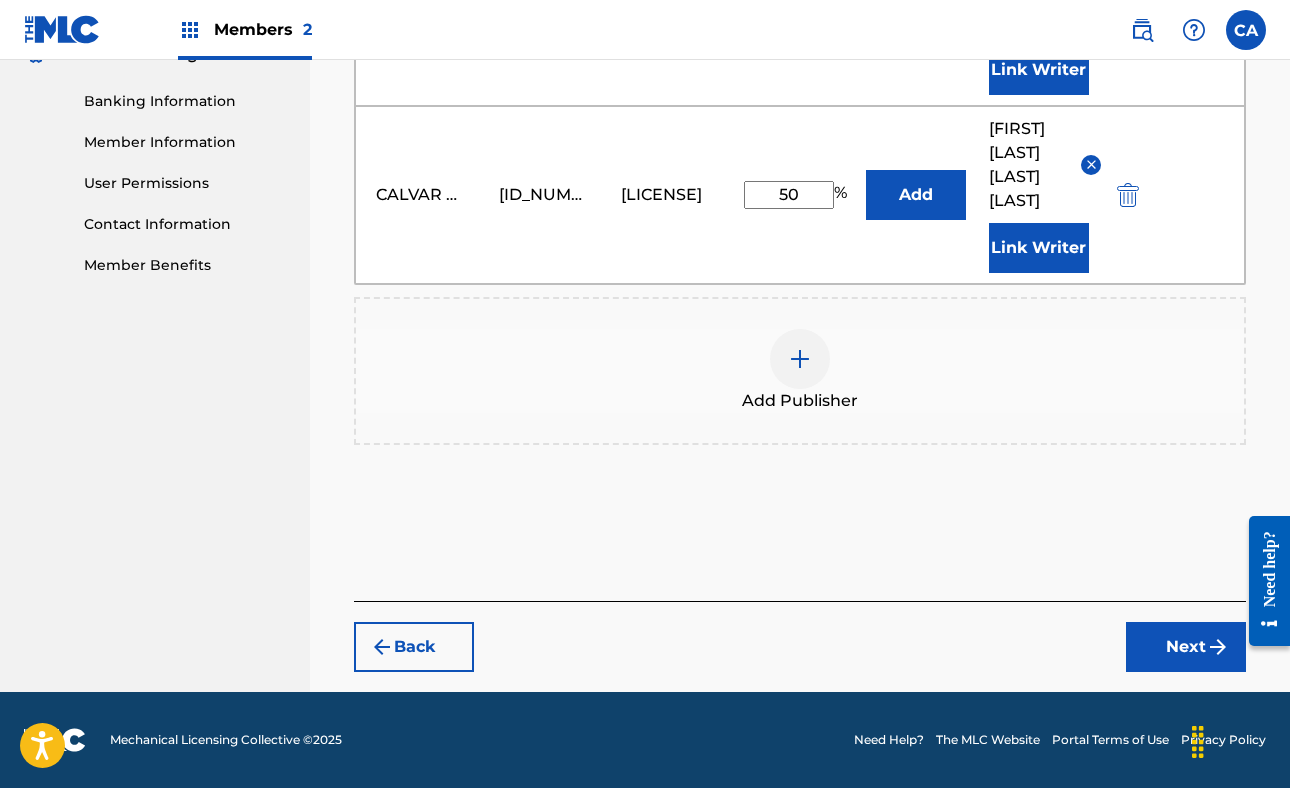 click on "Next" at bounding box center (1186, 647) 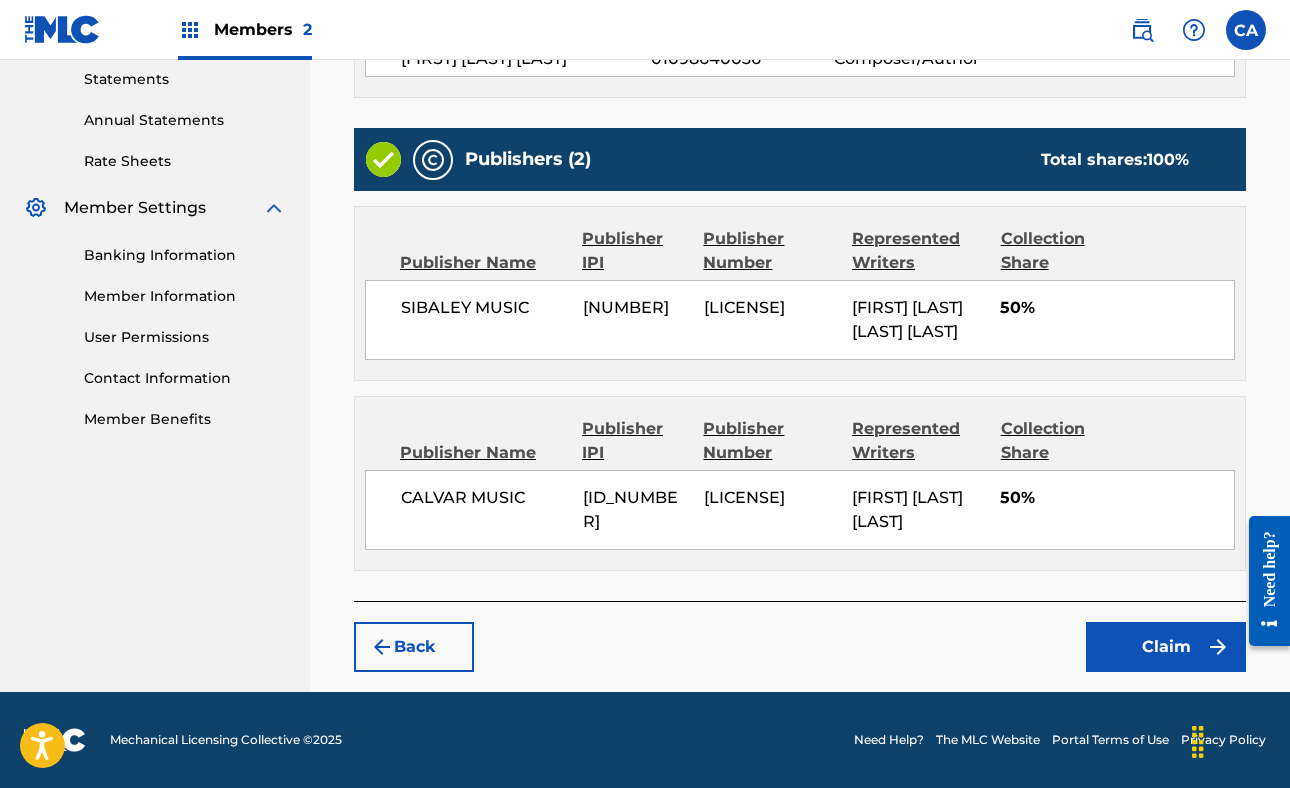 scroll, scrollTop: 783, scrollLeft: 0, axis: vertical 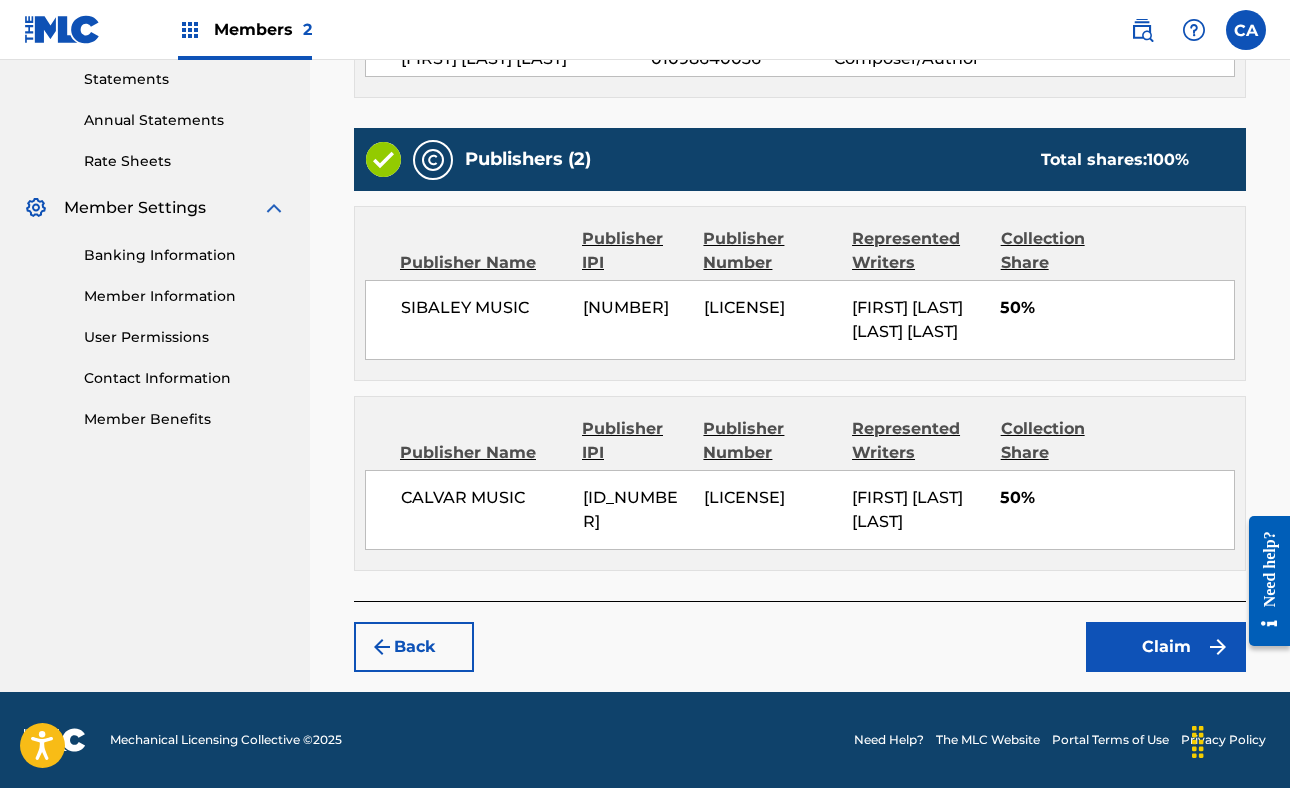 click on "Claim" at bounding box center (1166, 647) 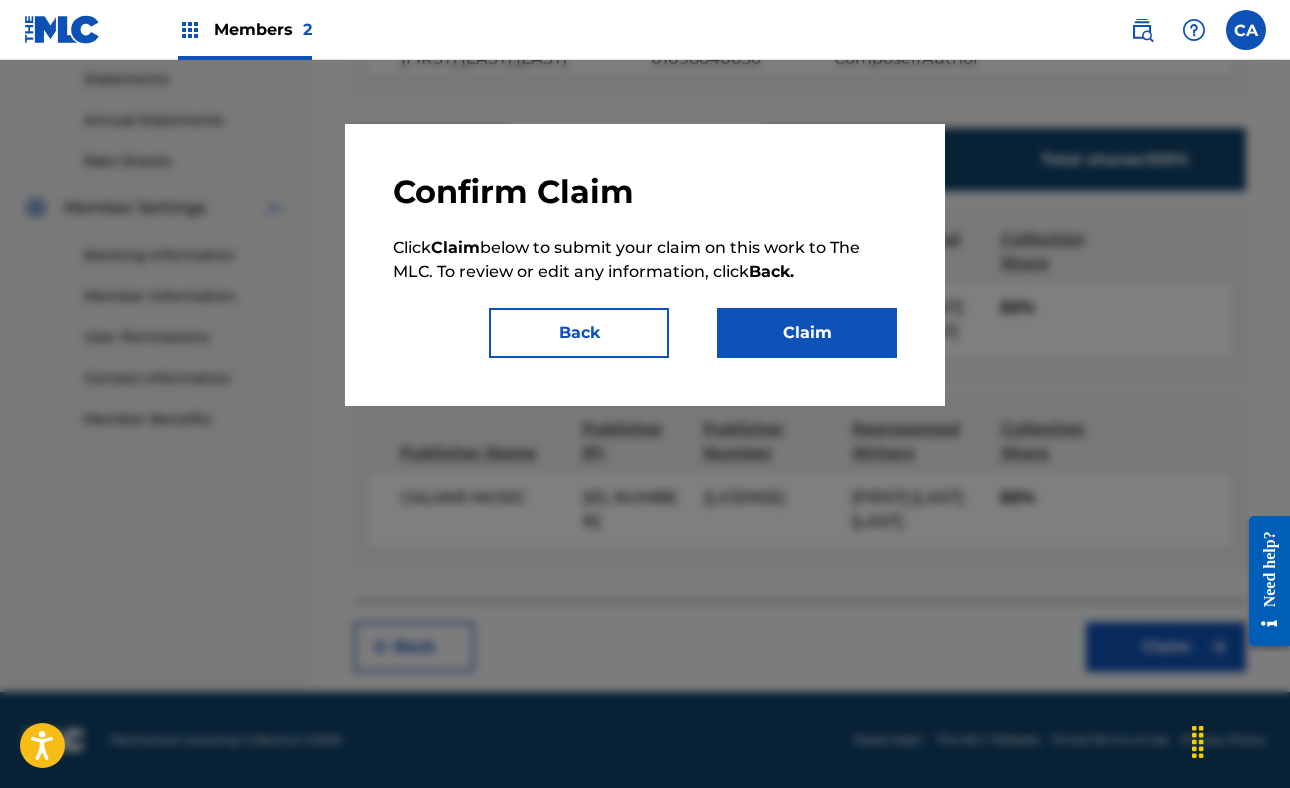 click on "Claim" at bounding box center (807, 333) 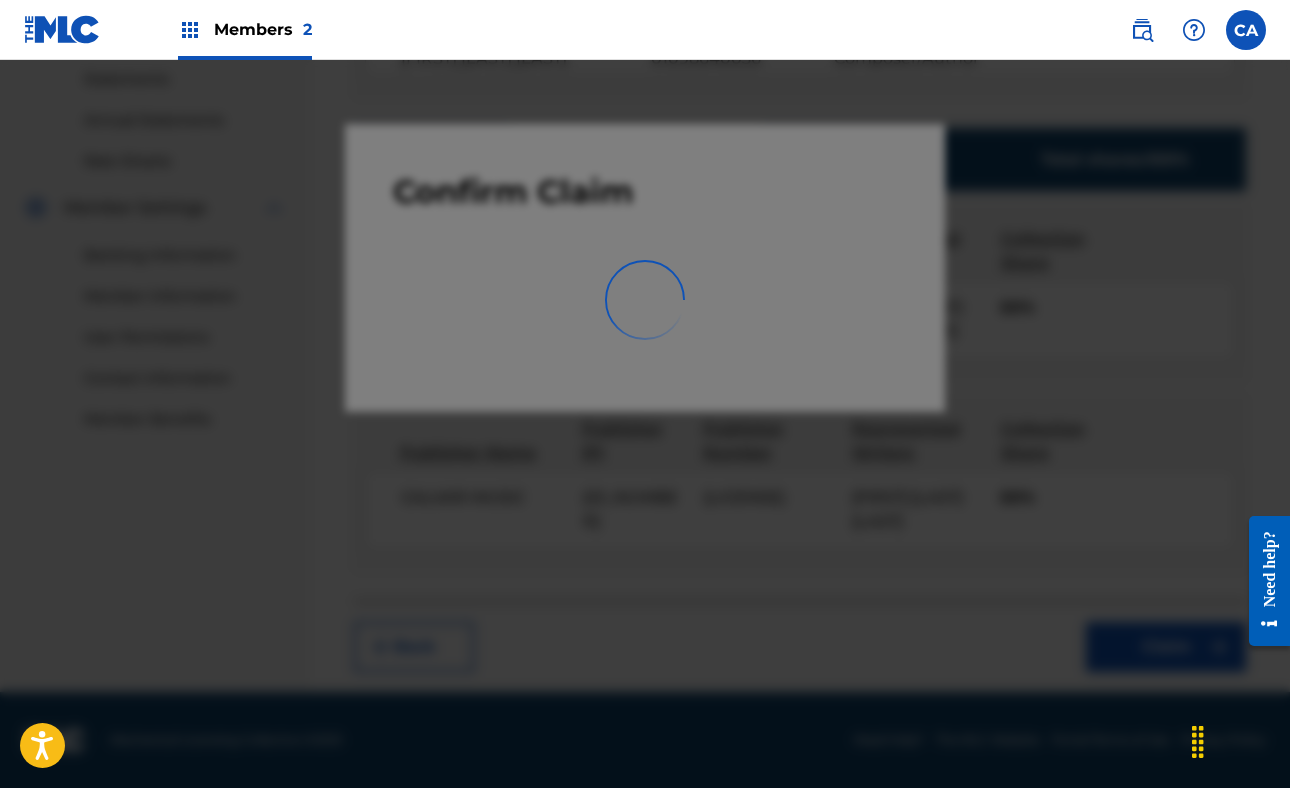 scroll, scrollTop: 452, scrollLeft: 0, axis: vertical 